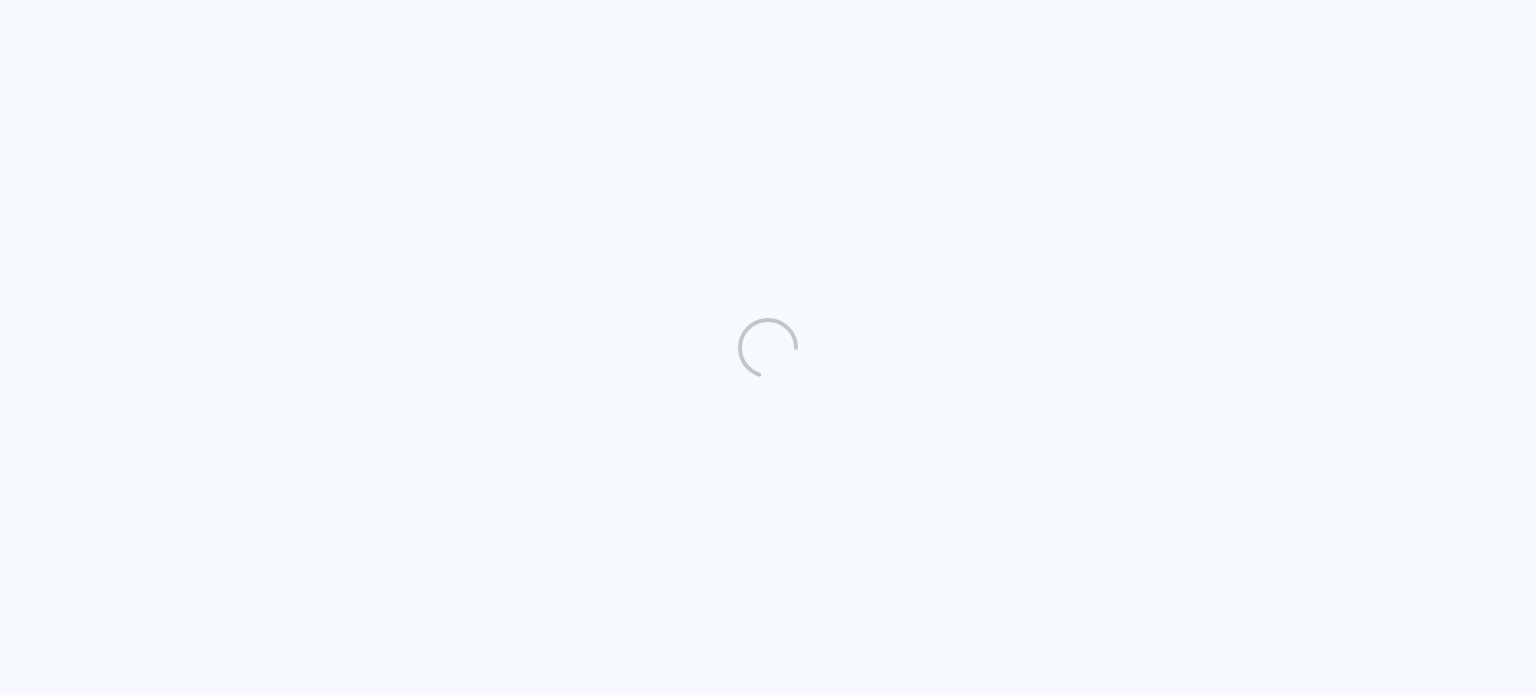 scroll, scrollTop: 0, scrollLeft: 0, axis: both 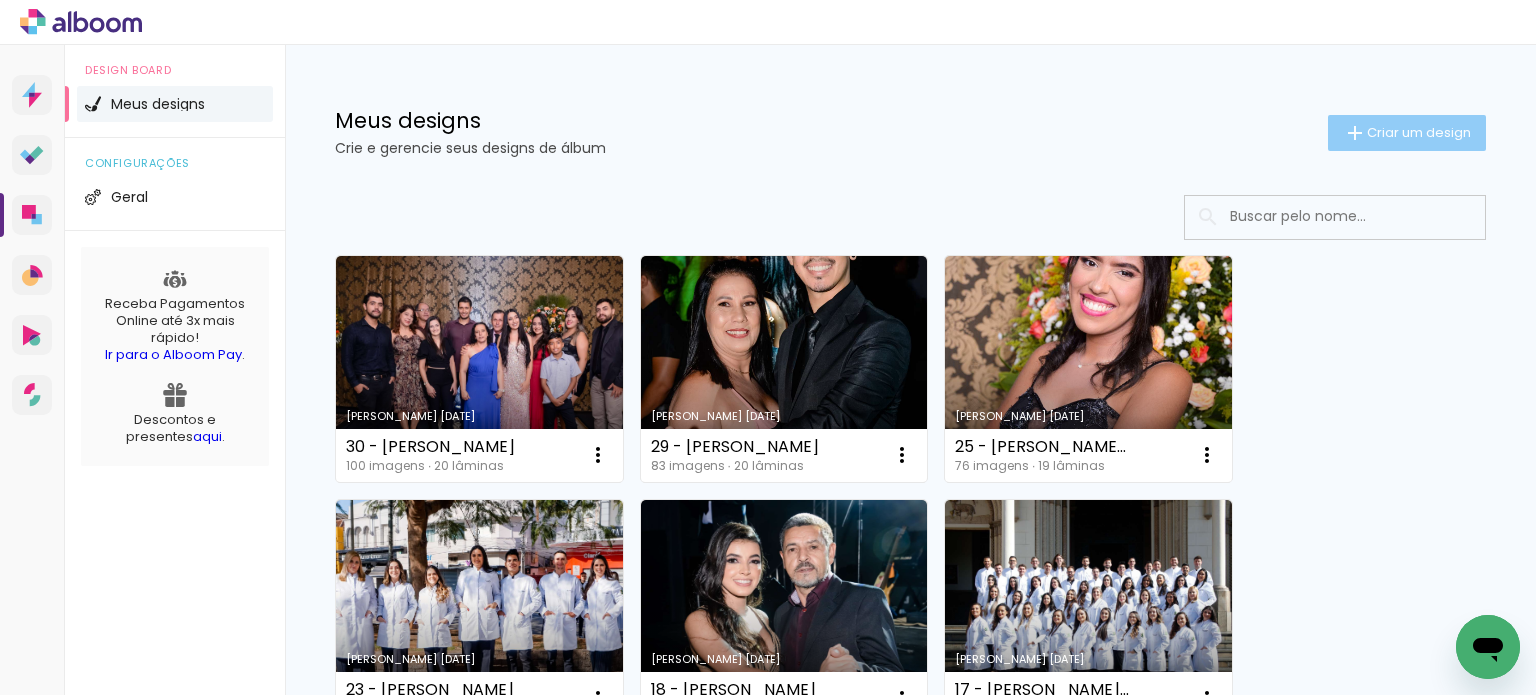 click on "Criar um design" 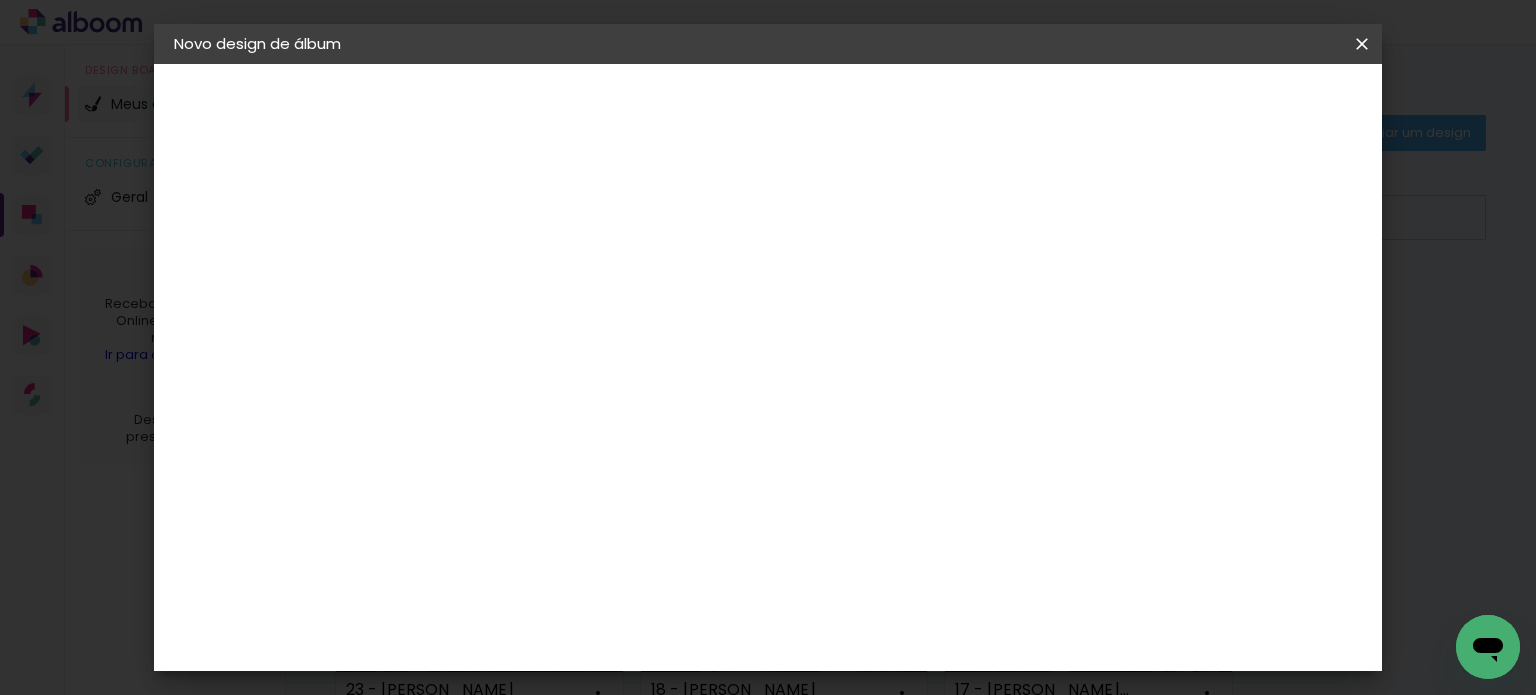 click at bounding box center (501, 268) 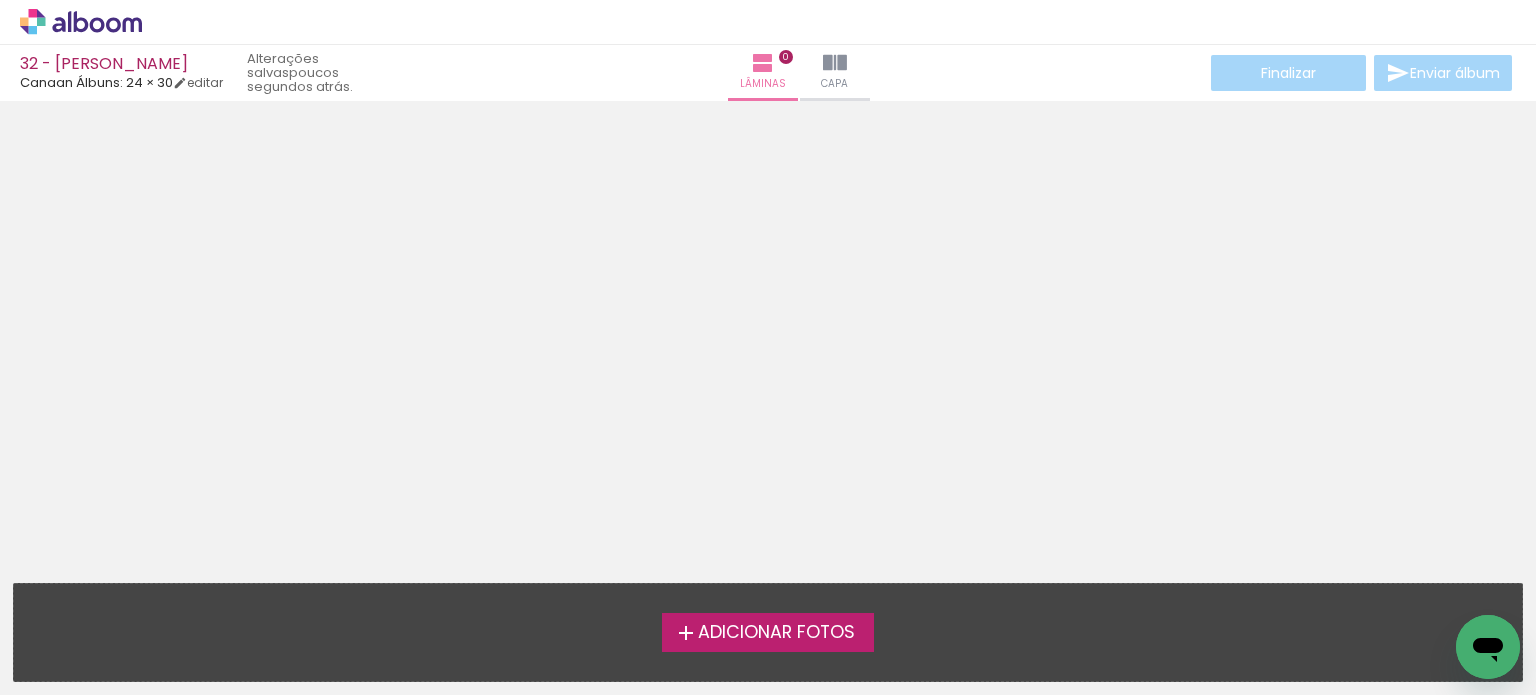 click on "Adicionar Fotos" at bounding box center [776, 633] 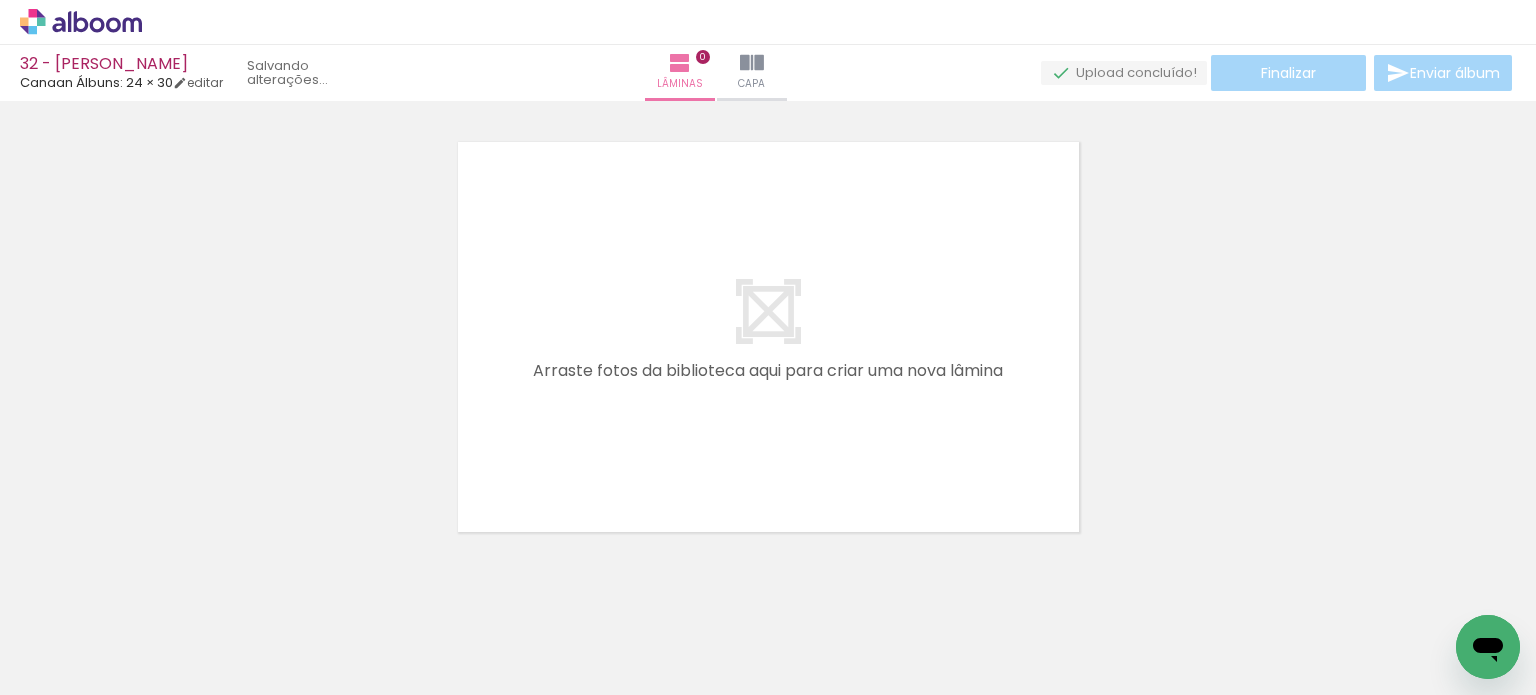 scroll, scrollTop: 25, scrollLeft: 0, axis: vertical 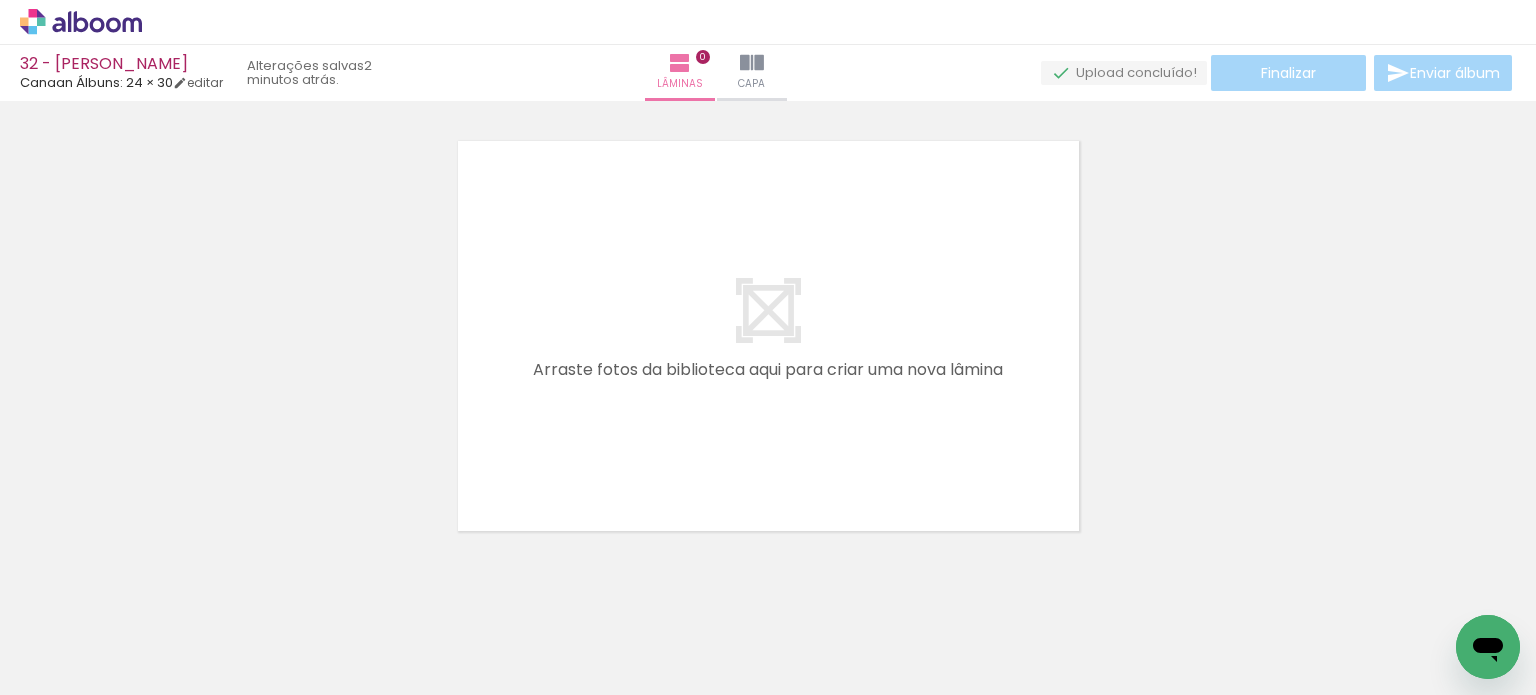 click on "Adicionar
Fotos" at bounding box center (71, 668) 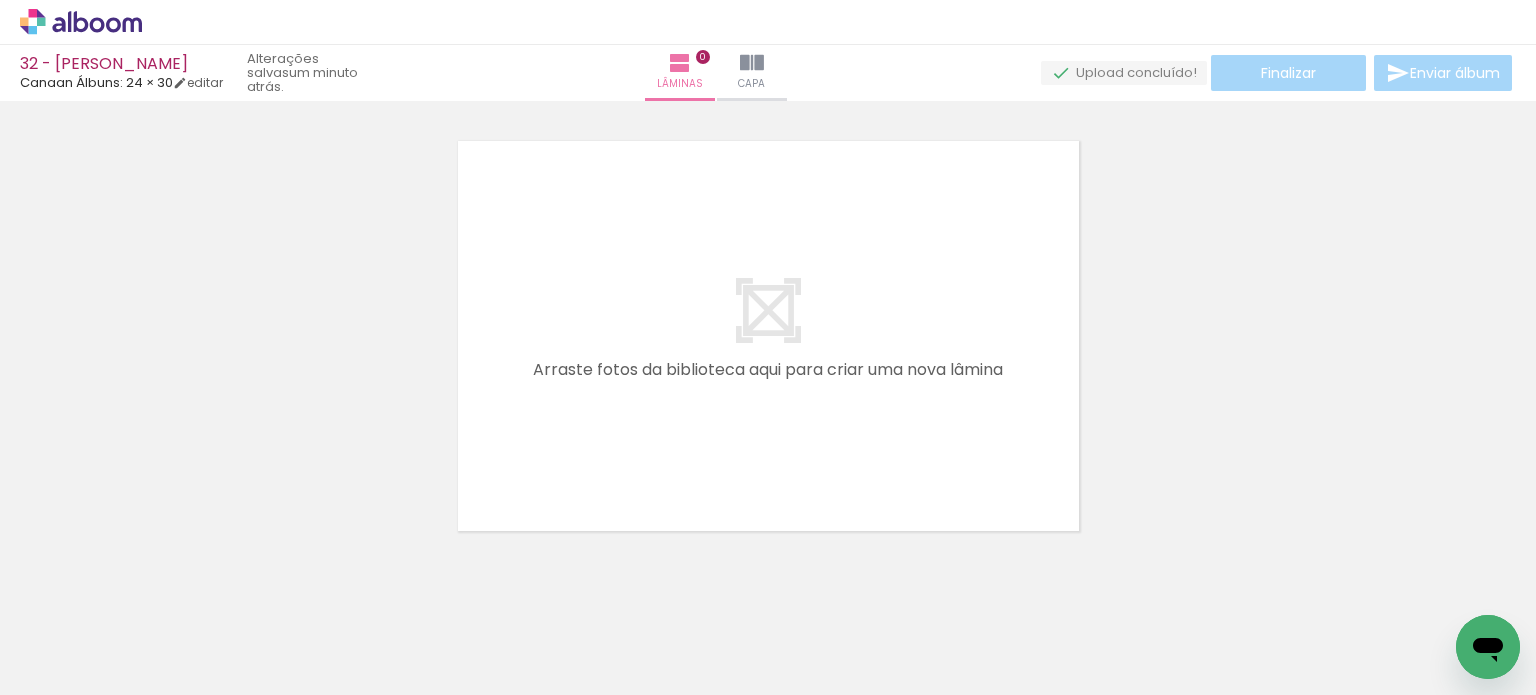 scroll, scrollTop: 0, scrollLeft: 1156, axis: horizontal 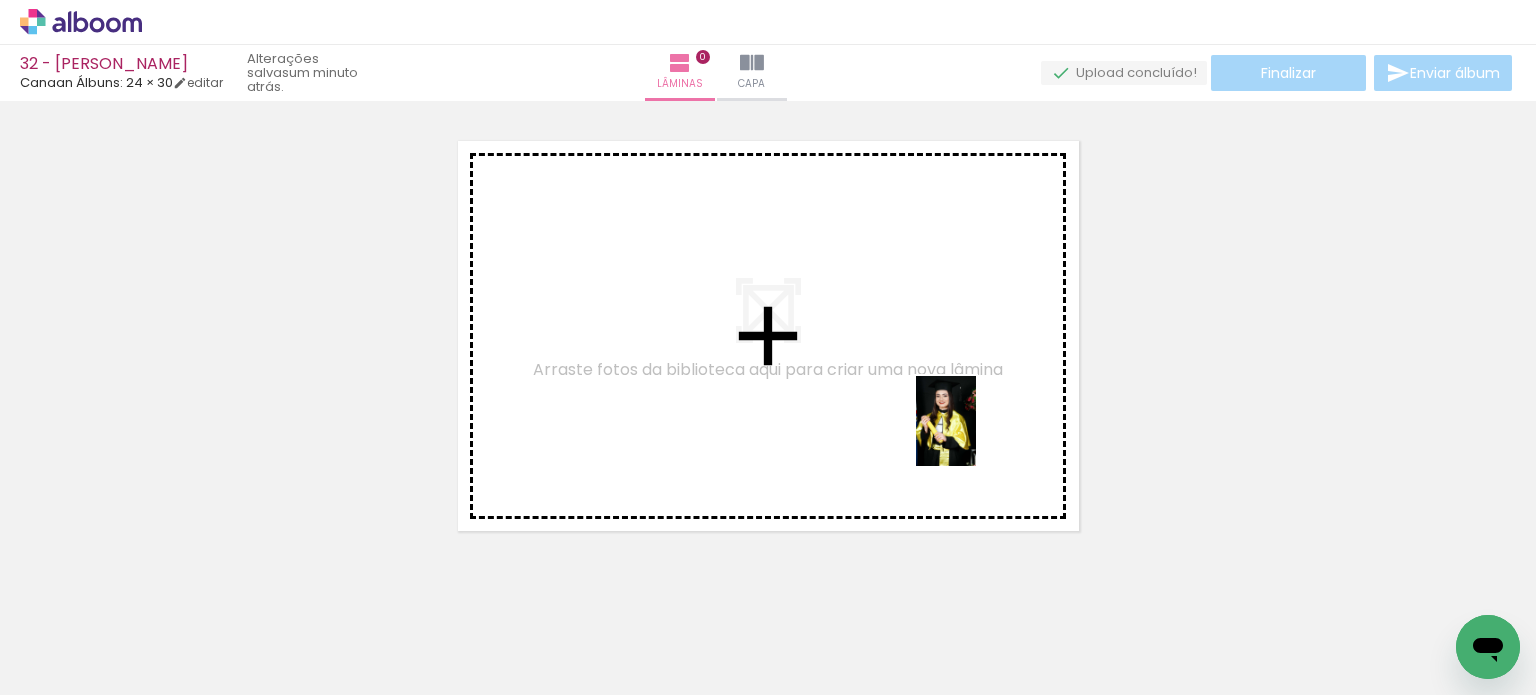 drag, startPoint x: 964, startPoint y: 628, endPoint x: 976, endPoint y: 415, distance: 213.33775 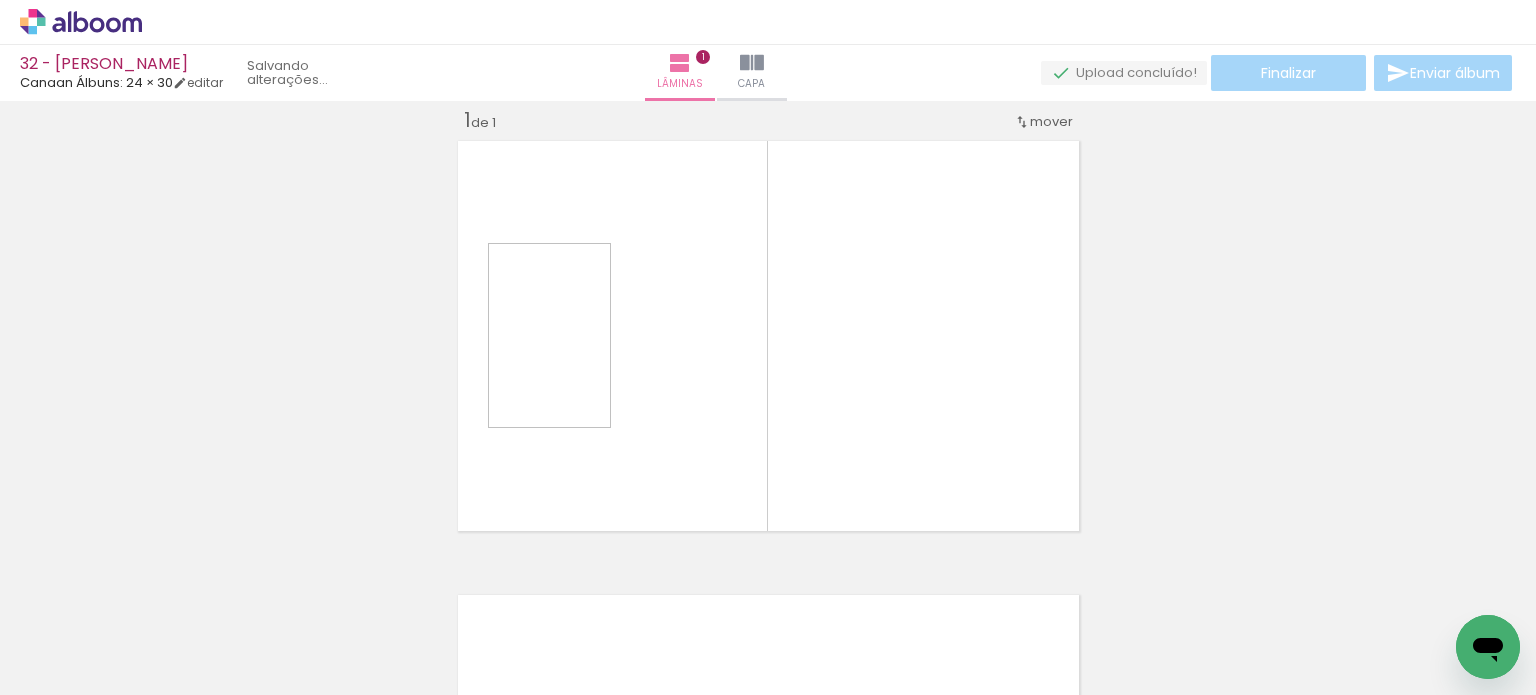 scroll, scrollTop: 25, scrollLeft: 0, axis: vertical 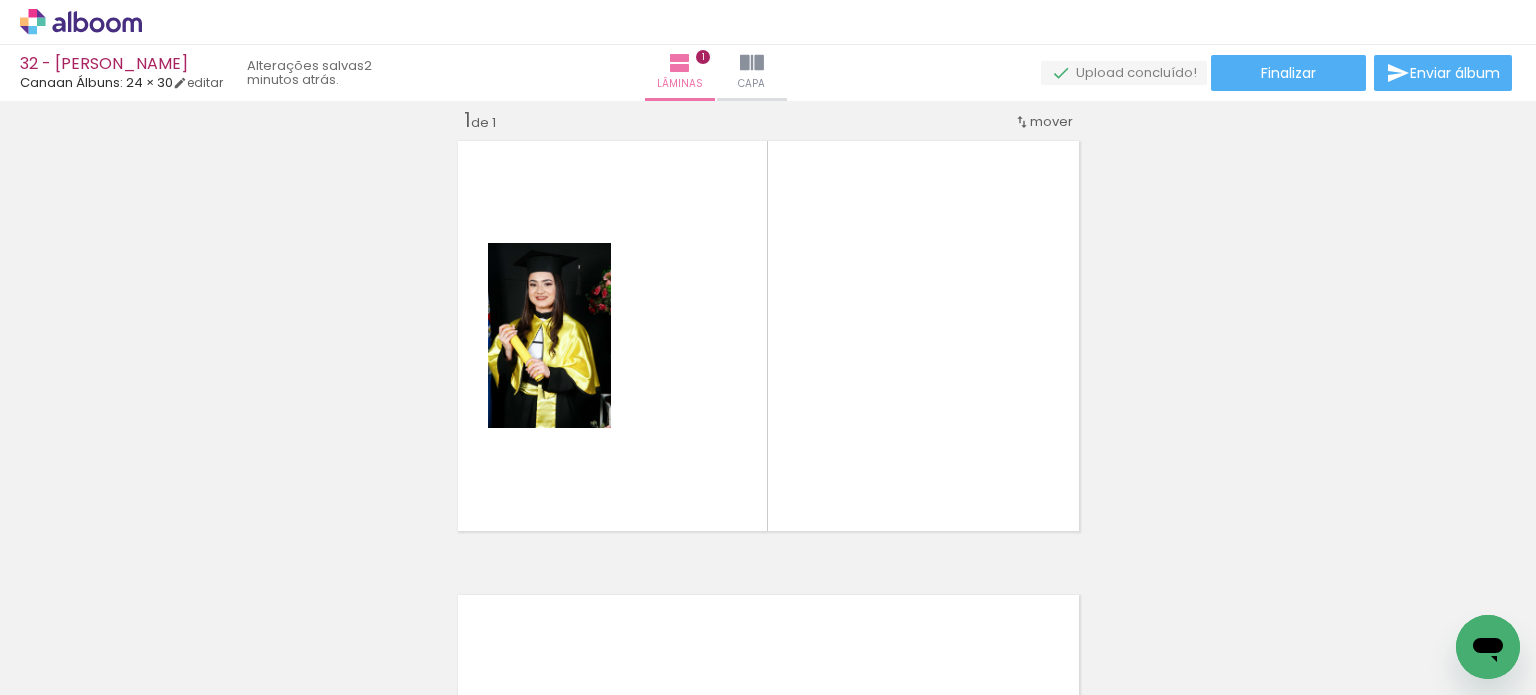 drag, startPoint x: 462, startPoint y: 692, endPoint x: 43, endPoint y: 6, distance: 803.8389 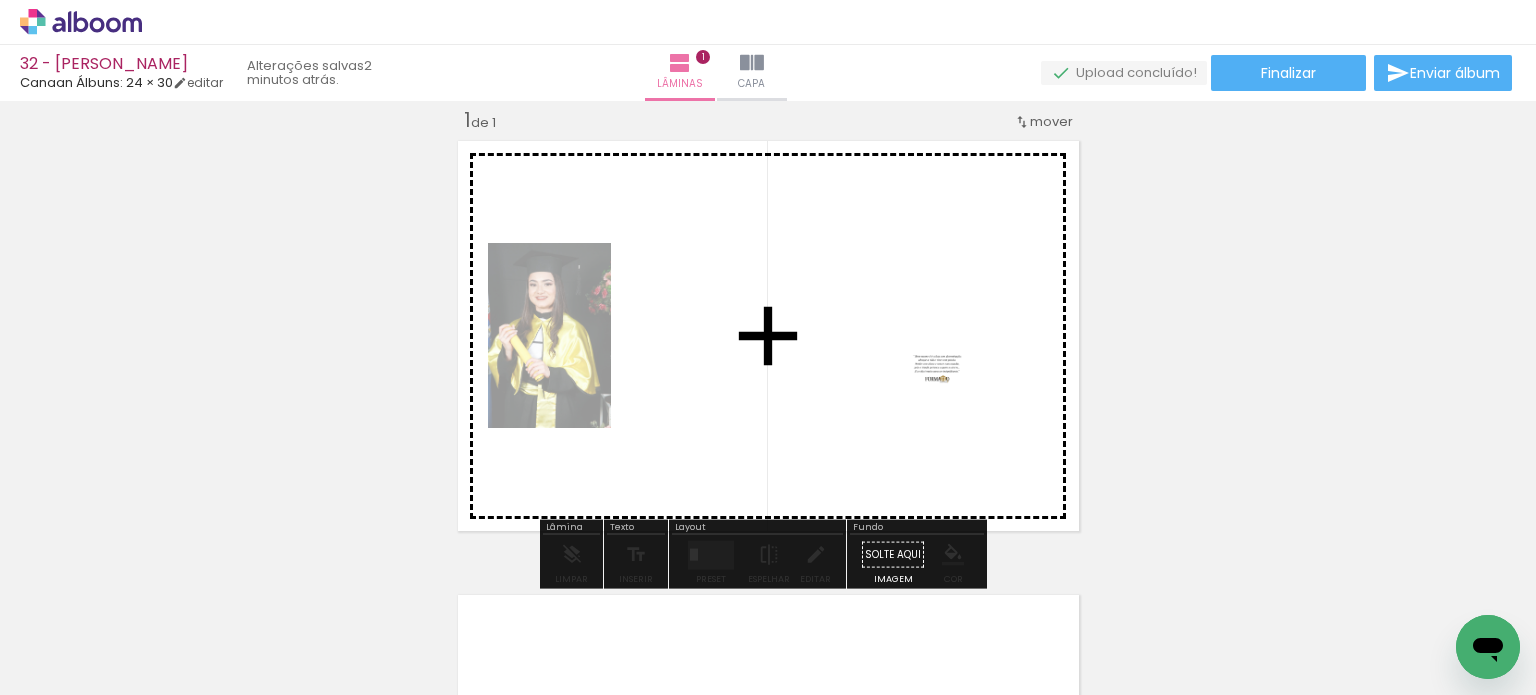 drag, startPoint x: 1433, startPoint y: 621, endPoint x: 935, endPoint y: 400, distance: 544.83484 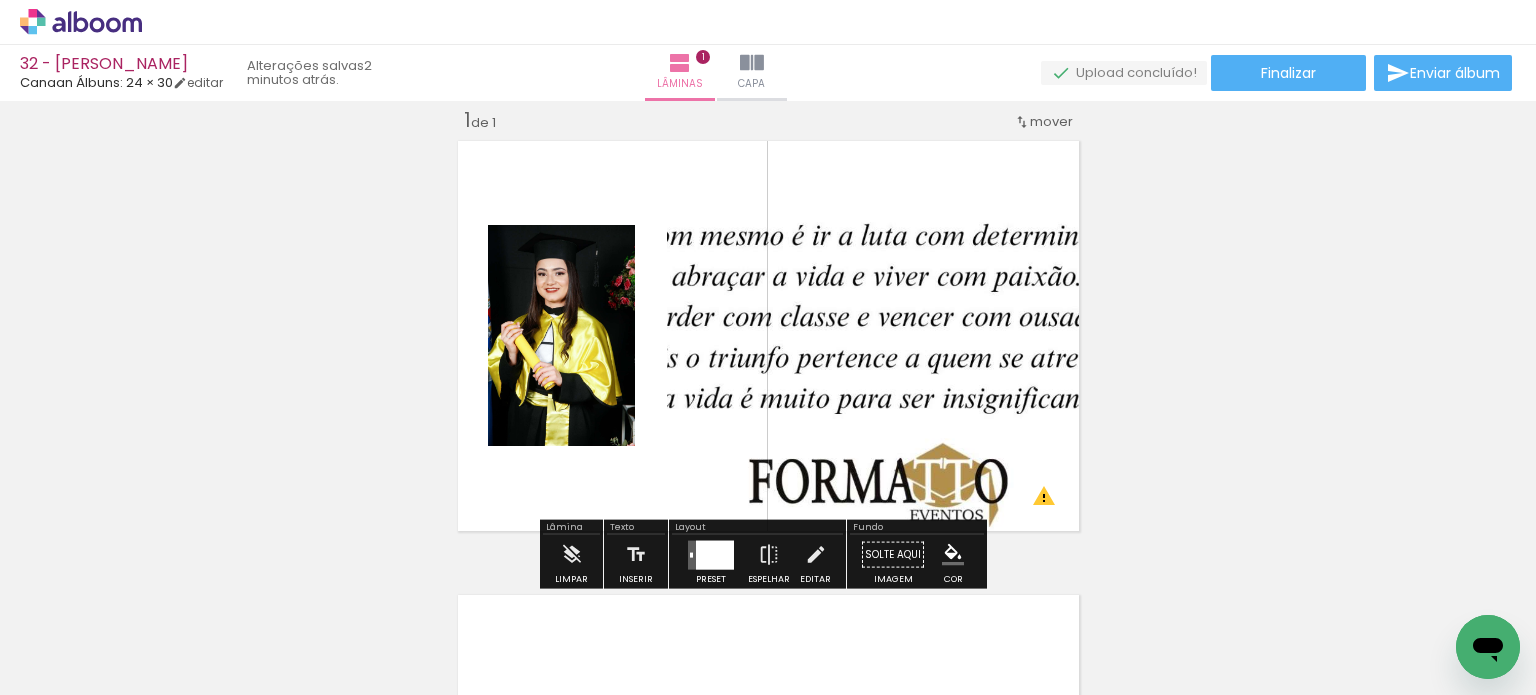 scroll, scrollTop: 0, scrollLeft: 6054, axis: horizontal 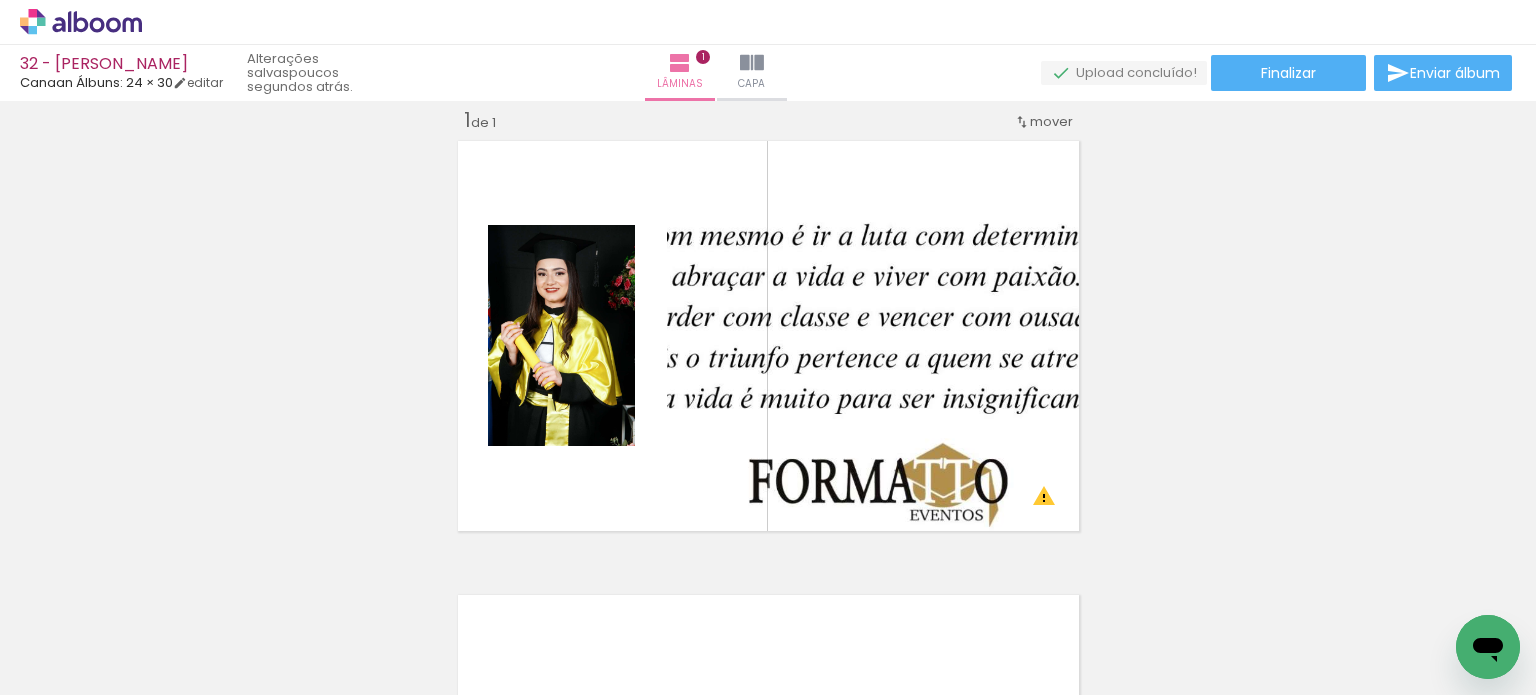 click on "Todas as fotos" at bounding box center (56, 634) 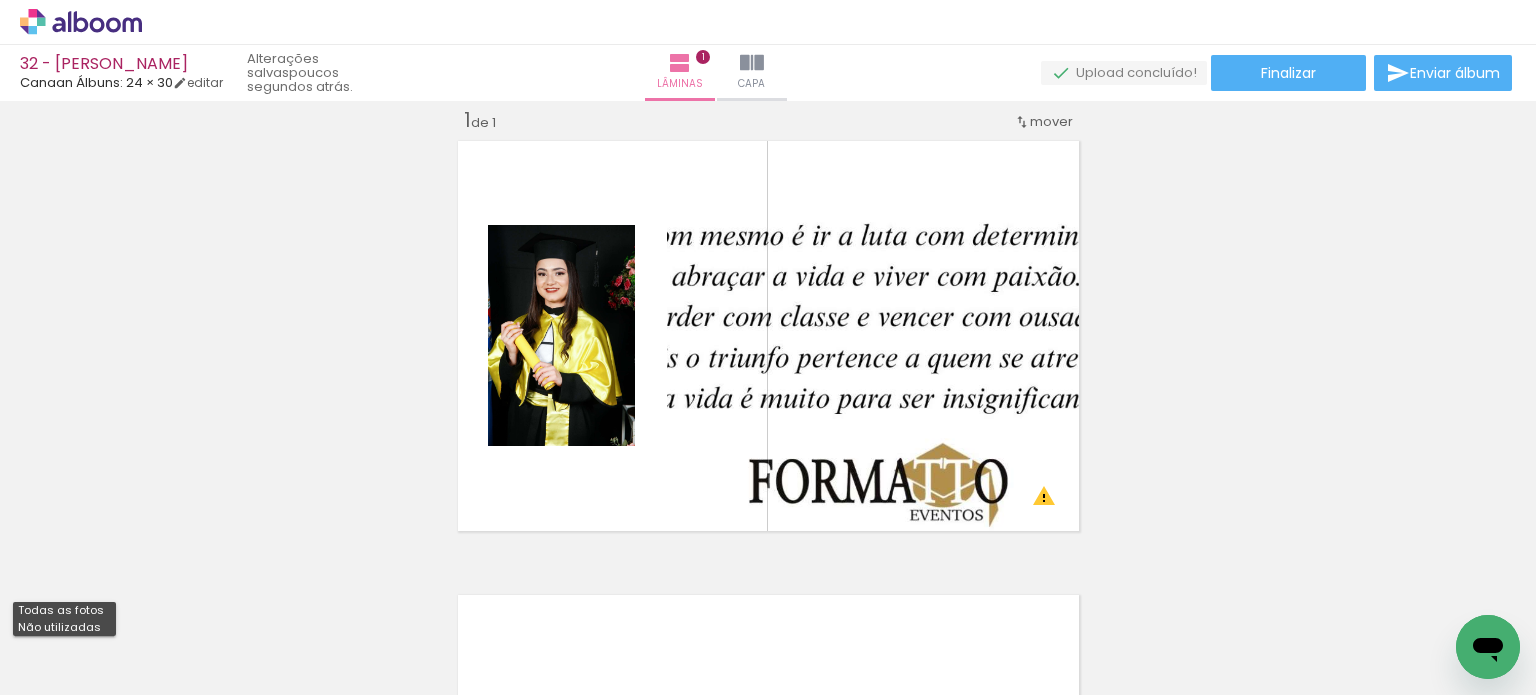 click on "Não utilizadas" at bounding box center [0, 0] 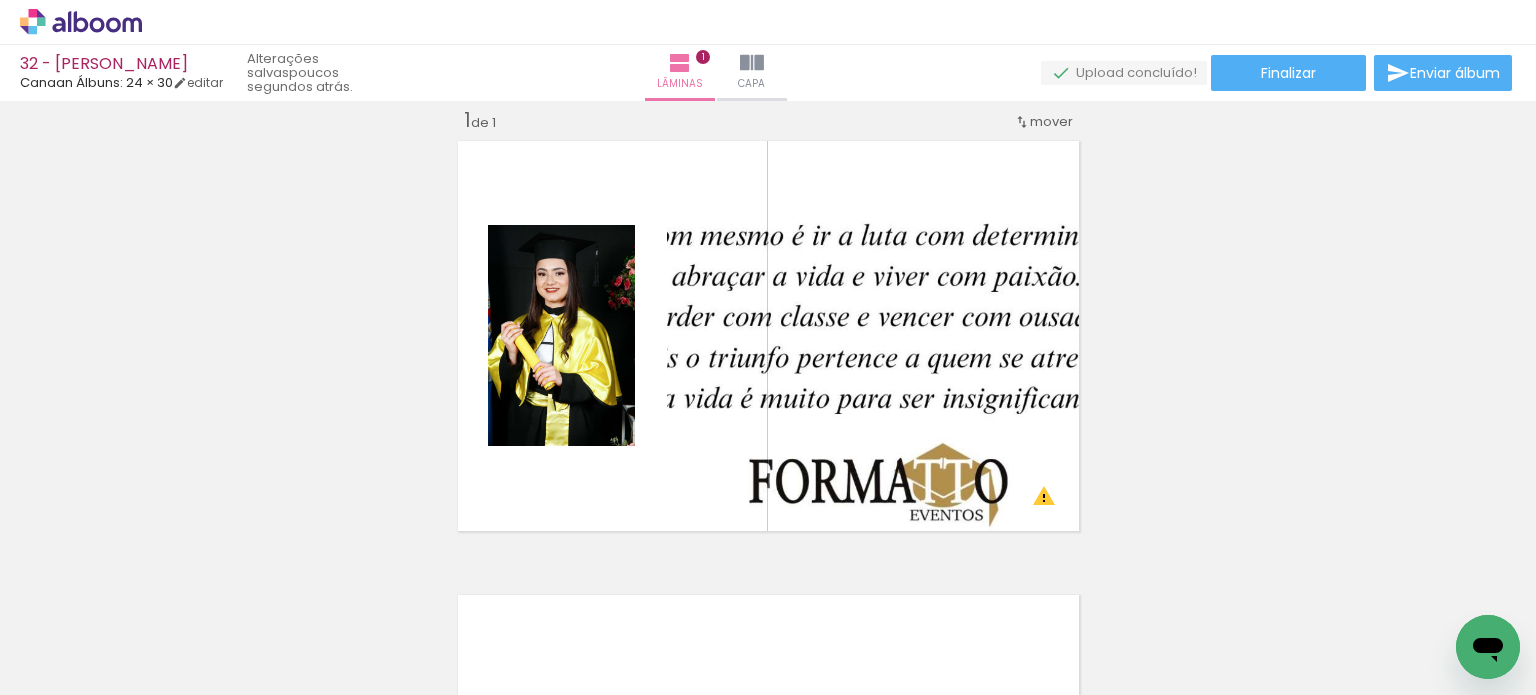 scroll, scrollTop: 0, scrollLeft: 991, axis: horizontal 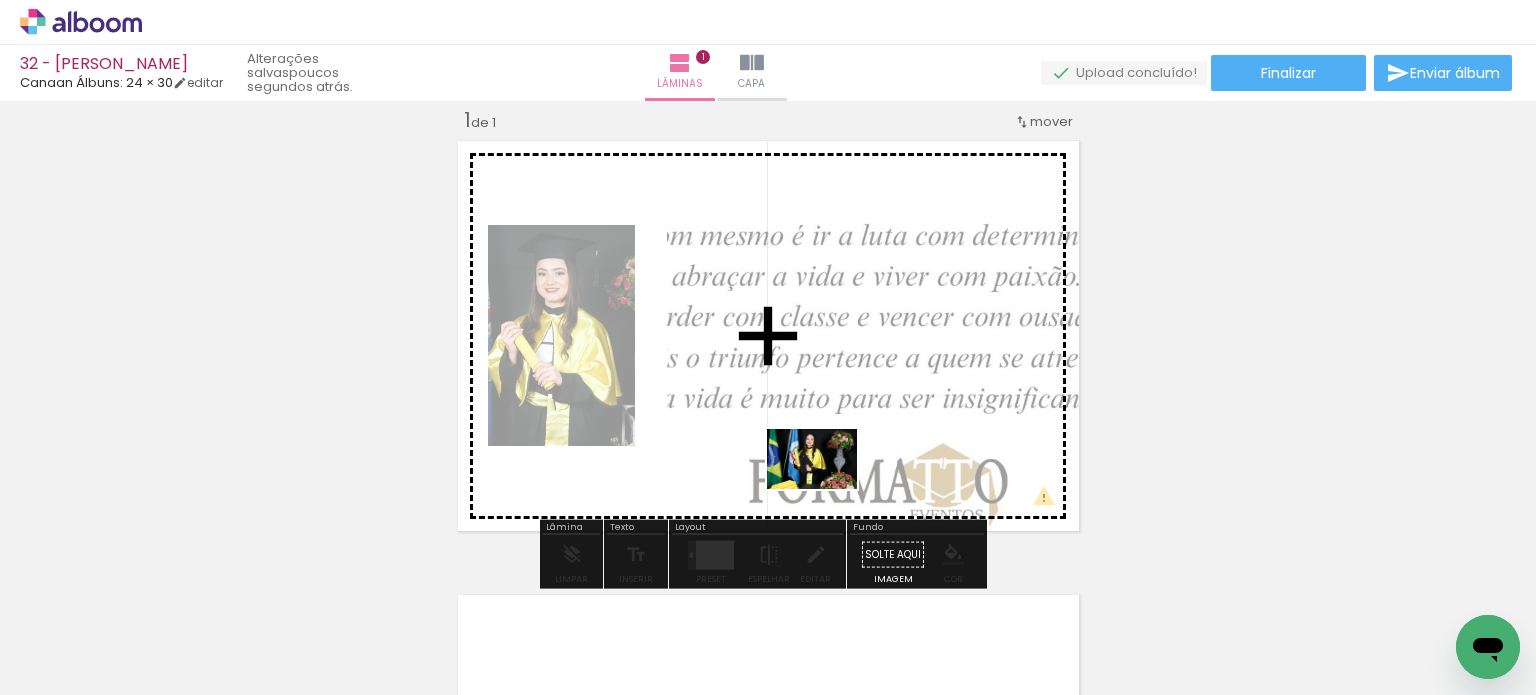 drag, startPoint x: 956, startPoint y: 647, endPoint x: 811, endPoint y: 475, distance: 224.96445 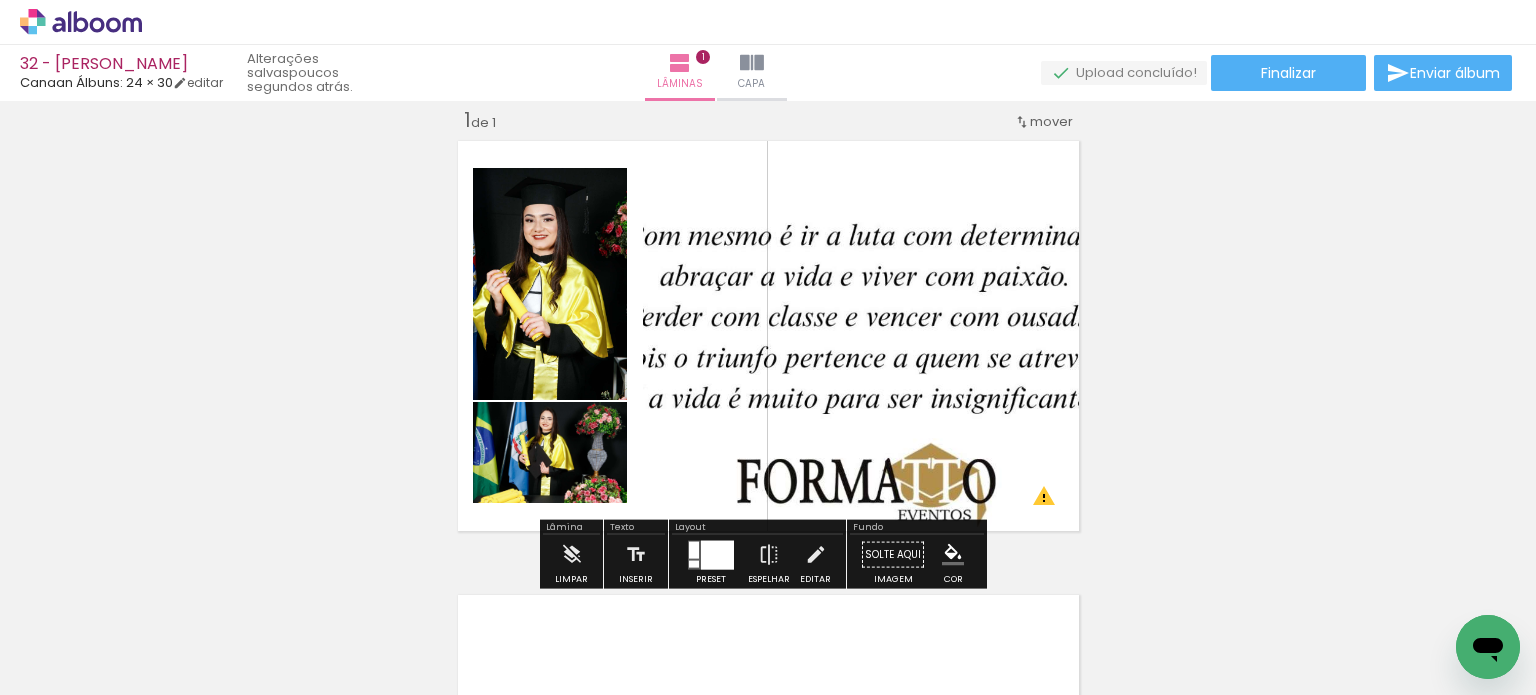 click at bounding box center (717, 554) 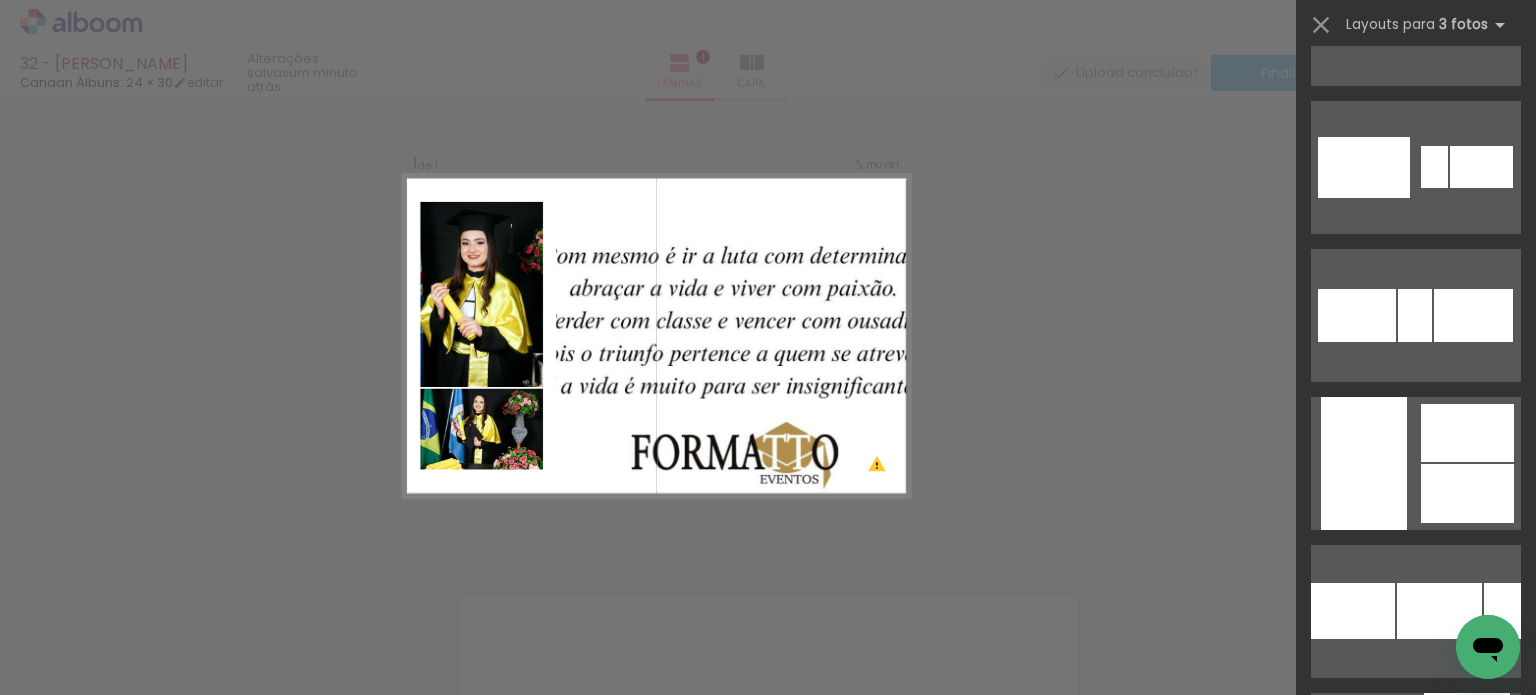 scroll, scrollTop: 4700, scrollLeft: 0, axis: vertical 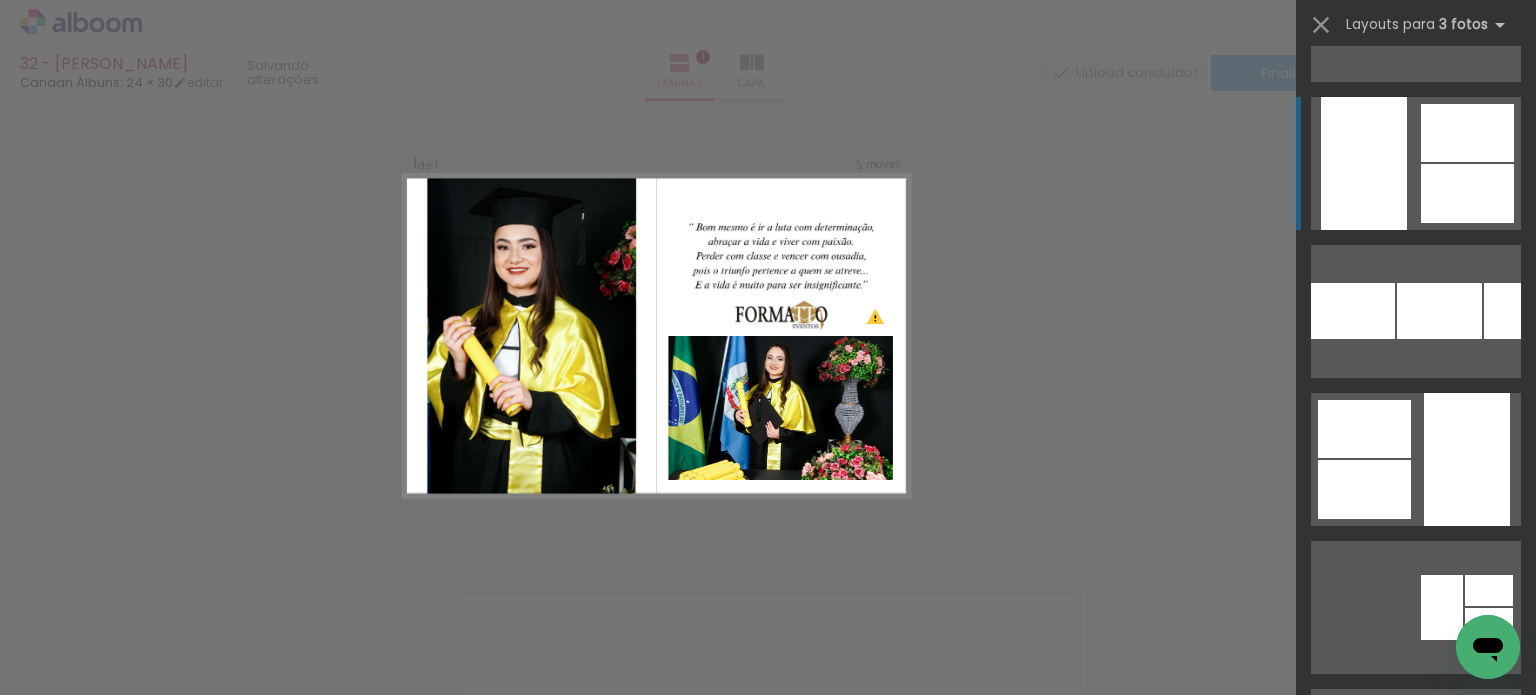 click at bounding box center (1447, -14573) 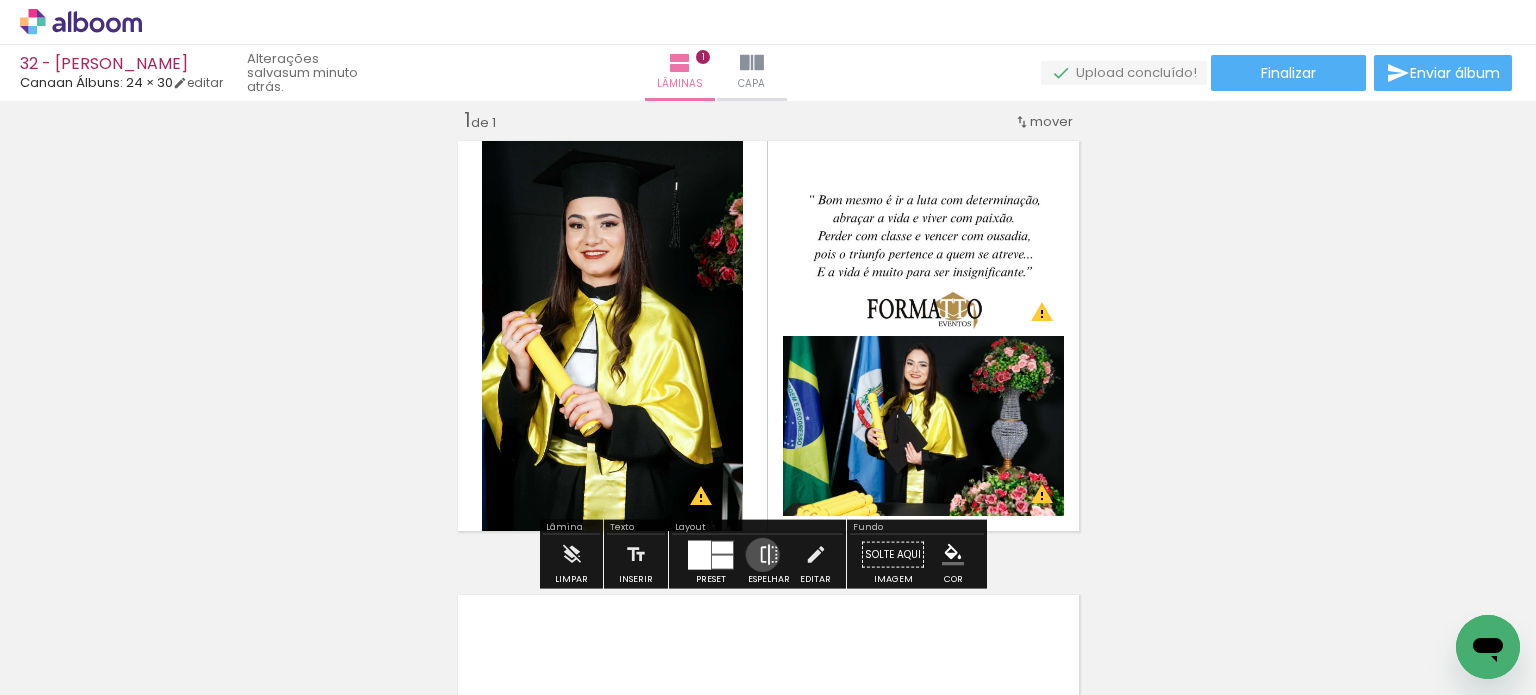 click at bounding box center [769, 555] 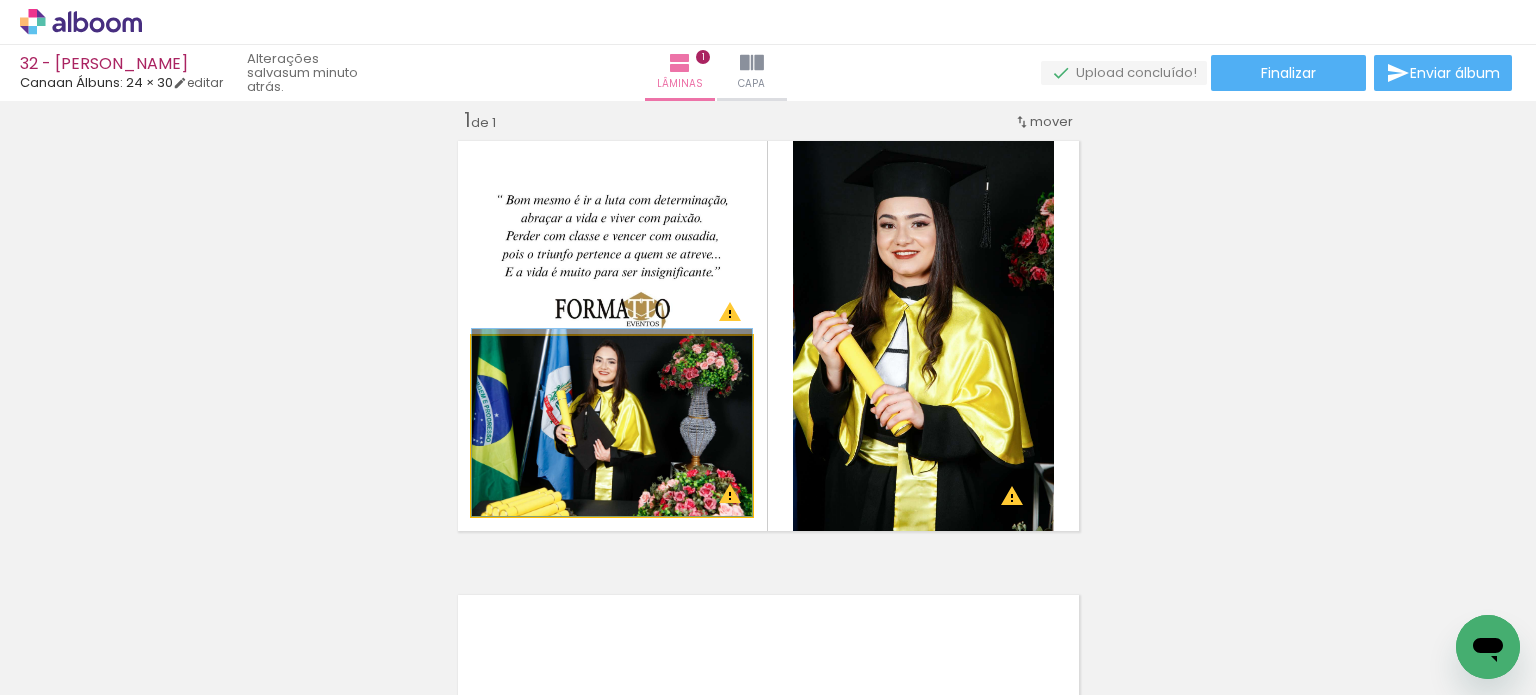 drag, startPoint x: 620, startPoint y: 424, endPoint x: 637, endPoint y: 230, distance: 194.74342 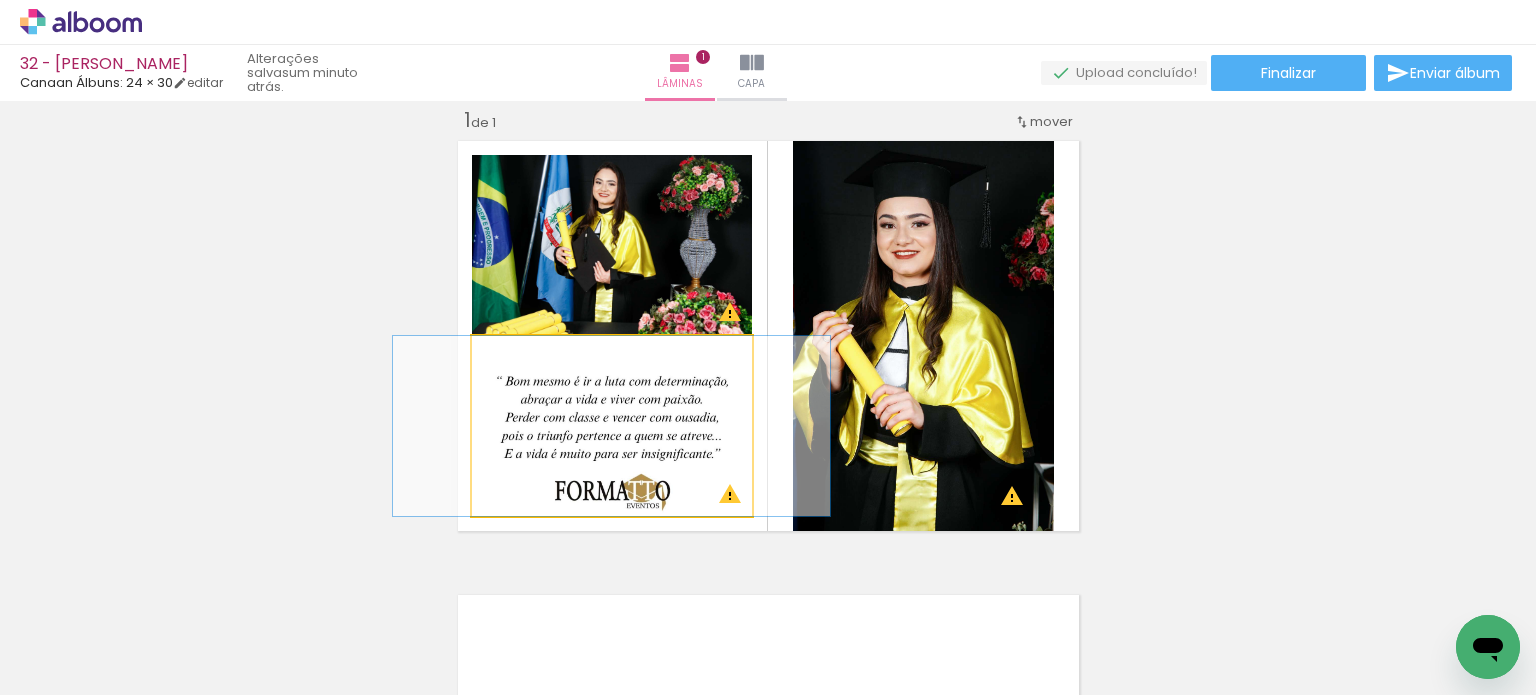 click 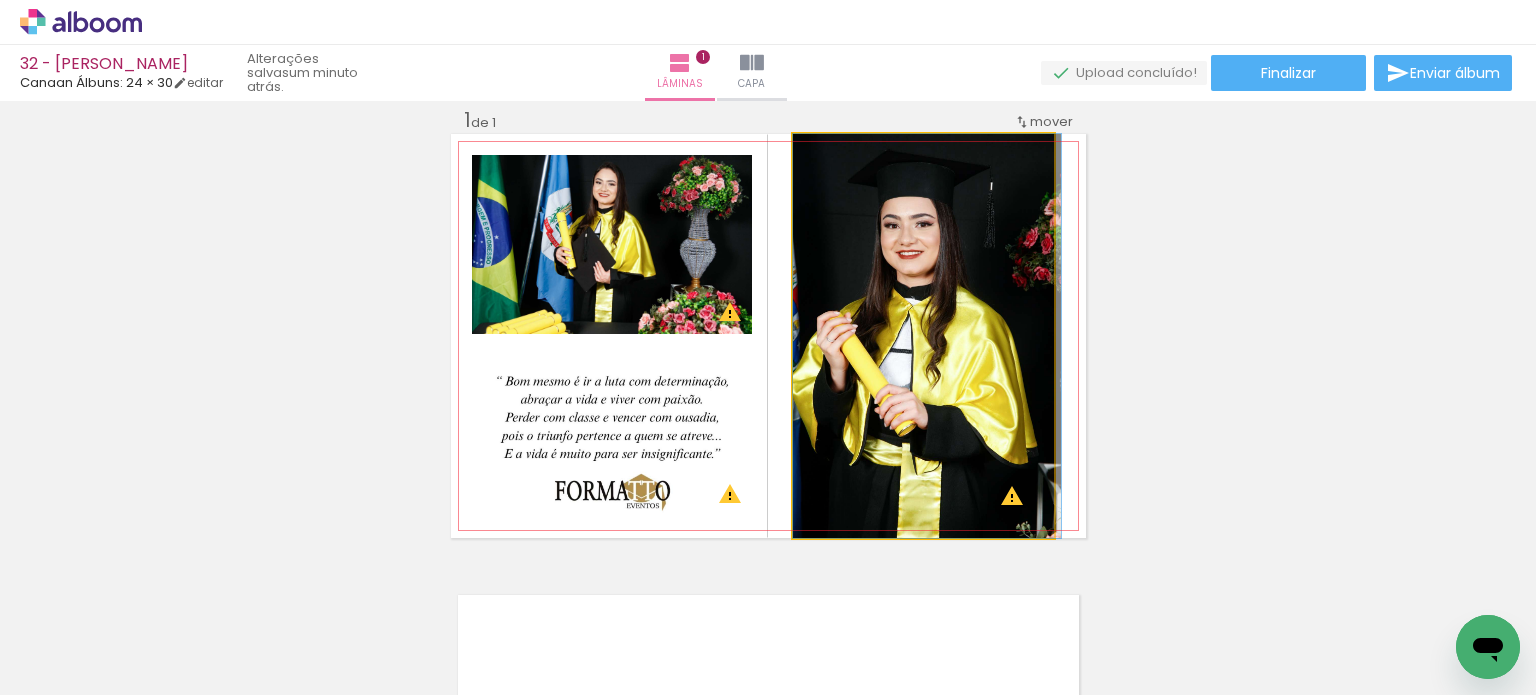 drag, startPoint x: 950, startPoint y: 331, endPoint x: 1002, endPoint y: 338, distance: 52.46904 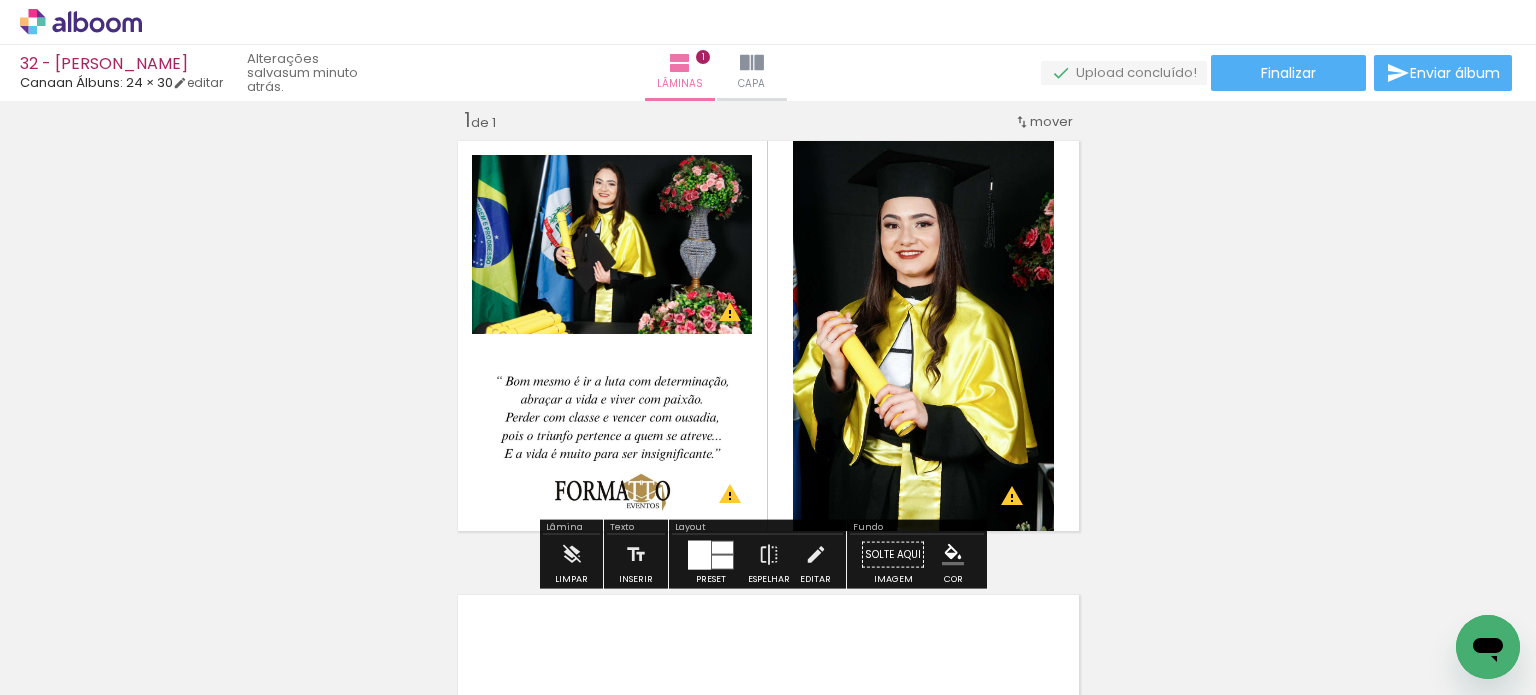 click on "Inserir lâmina 1  de 1 O Designbox precisará aumentar a sua imagem em 176% para exportar para impressão. O Designbox precisará aumentar a sua imagem em 248% para exportar para impressão. O Designbox precisará aumentar a sua imagem em 167% para exportar para impressão." at bounding box center [768, 537] 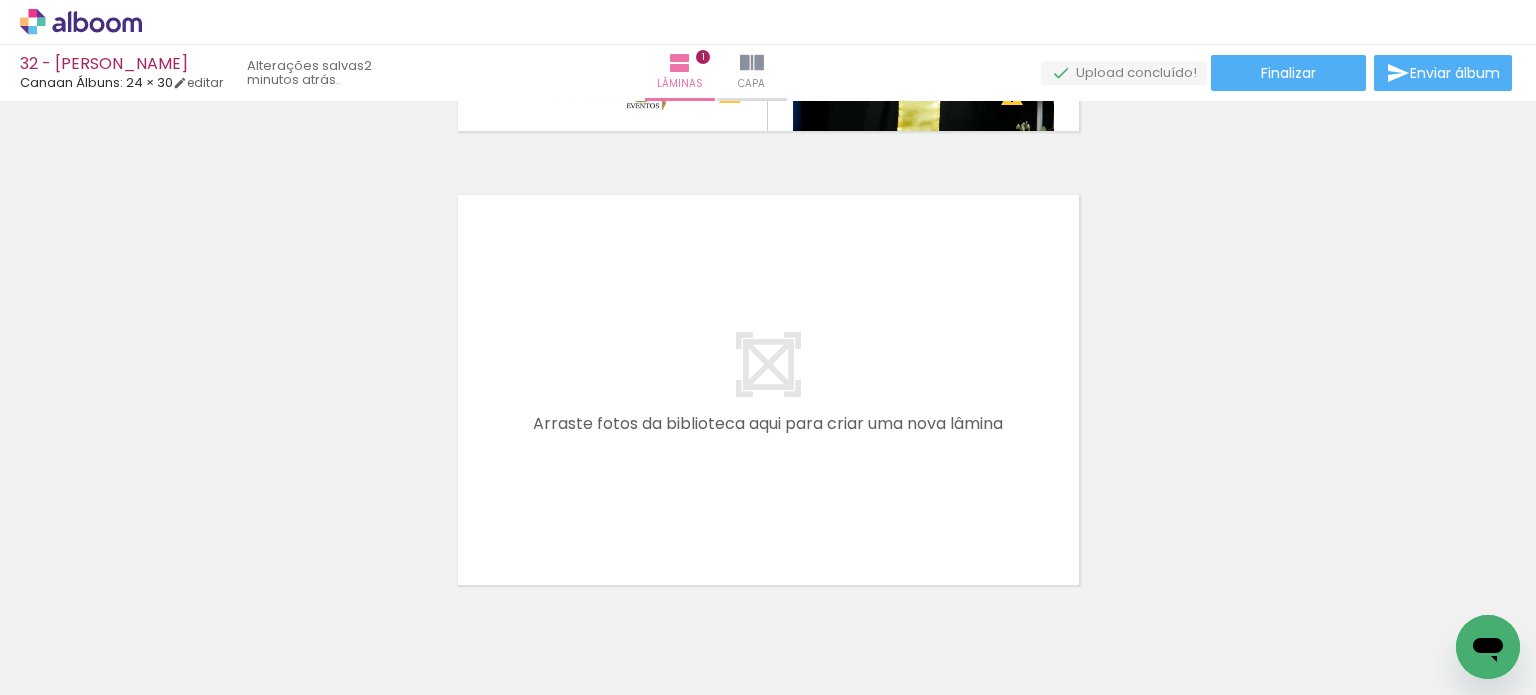 scroll, scrollTop: 516, scrollLeft: 0, axis: vertical 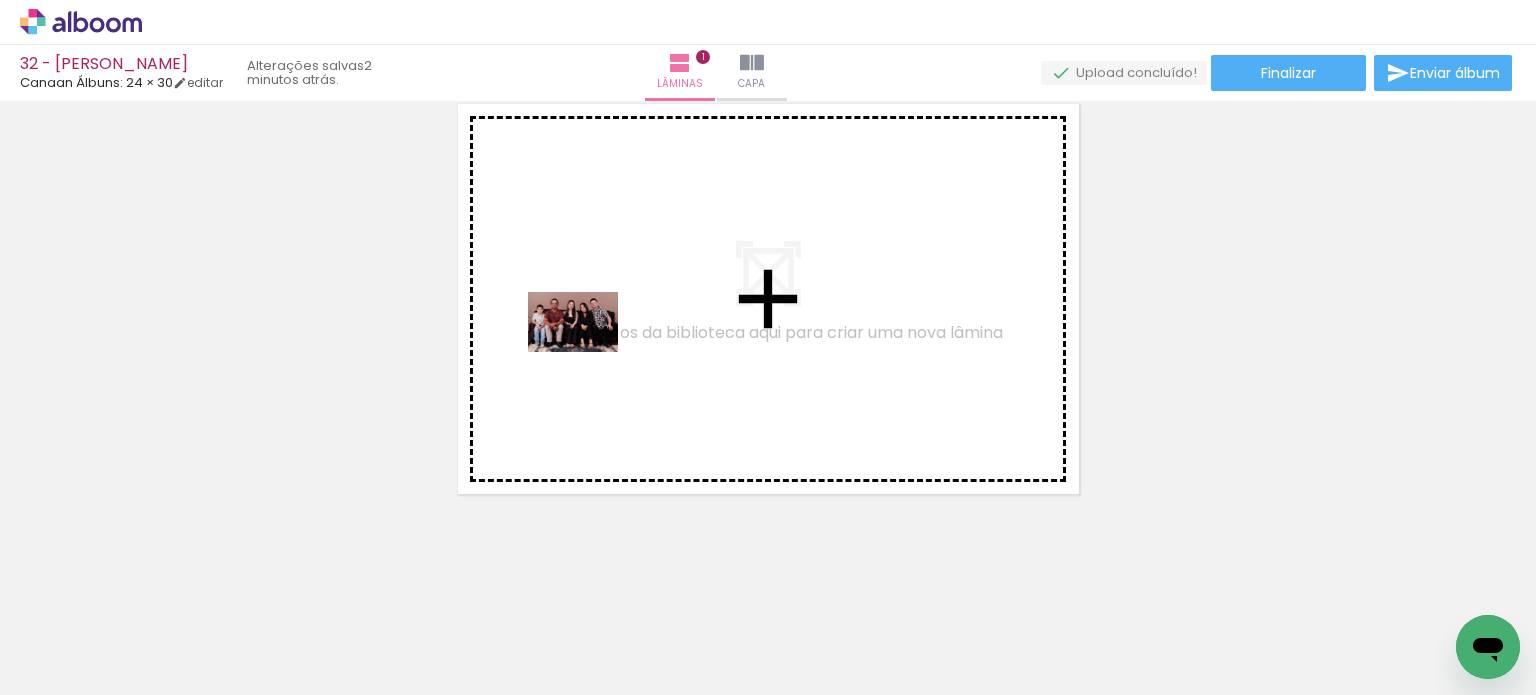 drag, startPoint x: 331, startPoint y: 641, endPoint x: 588, endPoint y: 352, distance: 386.7428 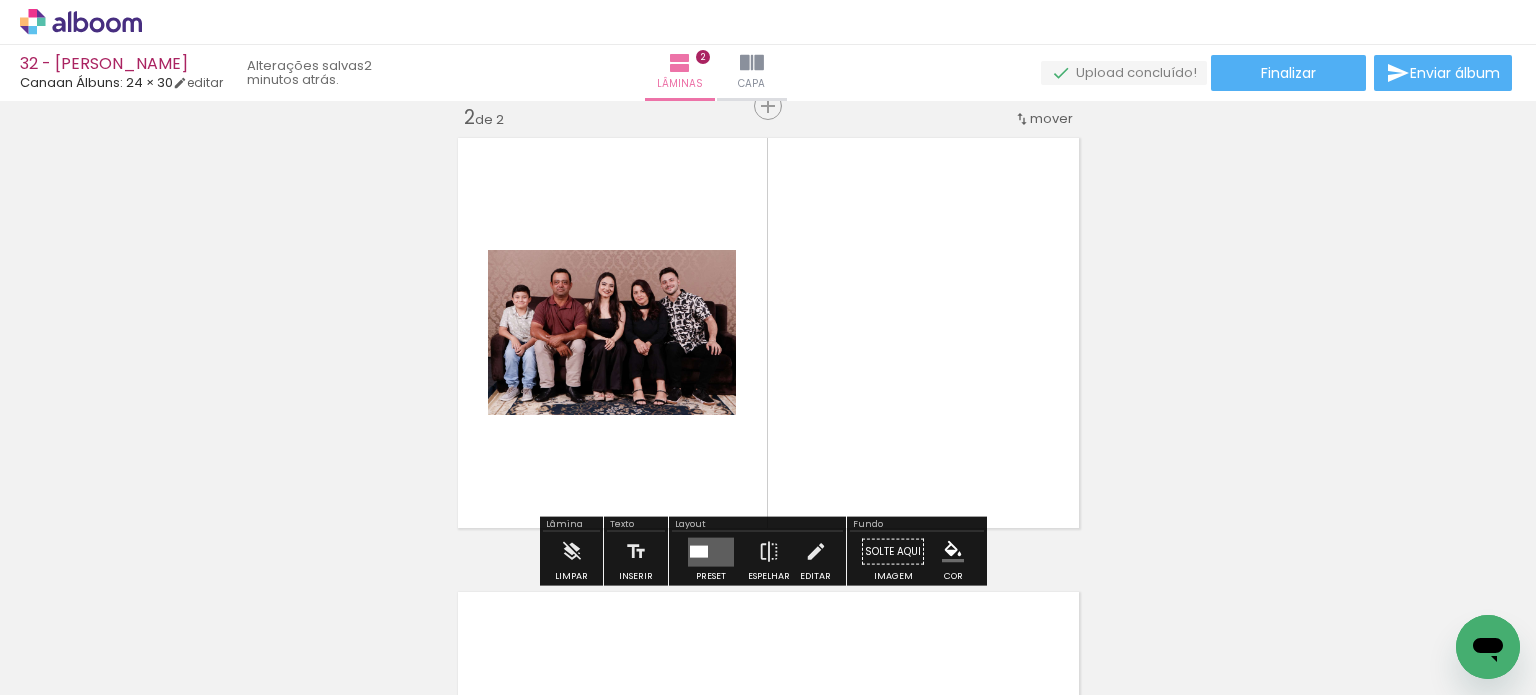scroll, scrollTop: 479, scrollLeft: 0, axis: vertical 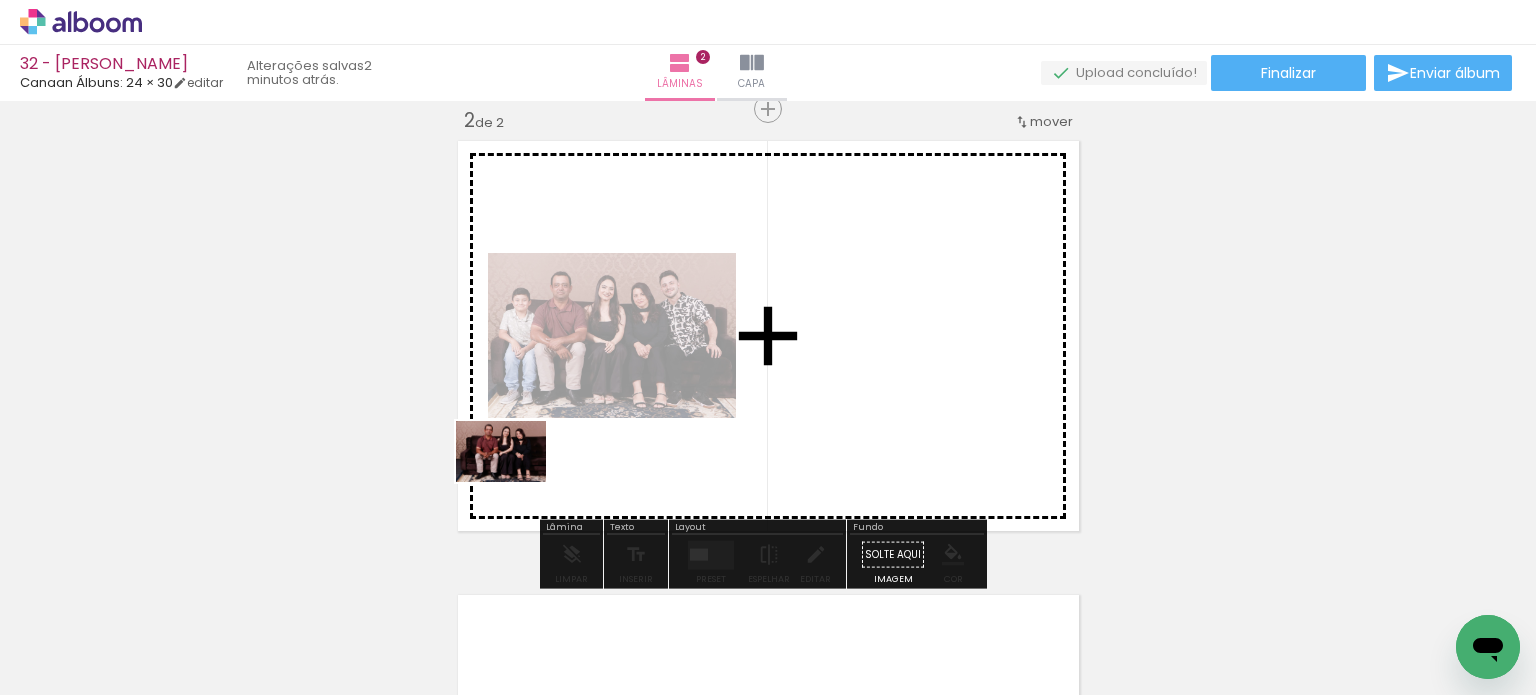 drag, startPoint x: 363, startPoint y: 626, endPoint x: 471, endPoint y: 547, distance: 133.80957 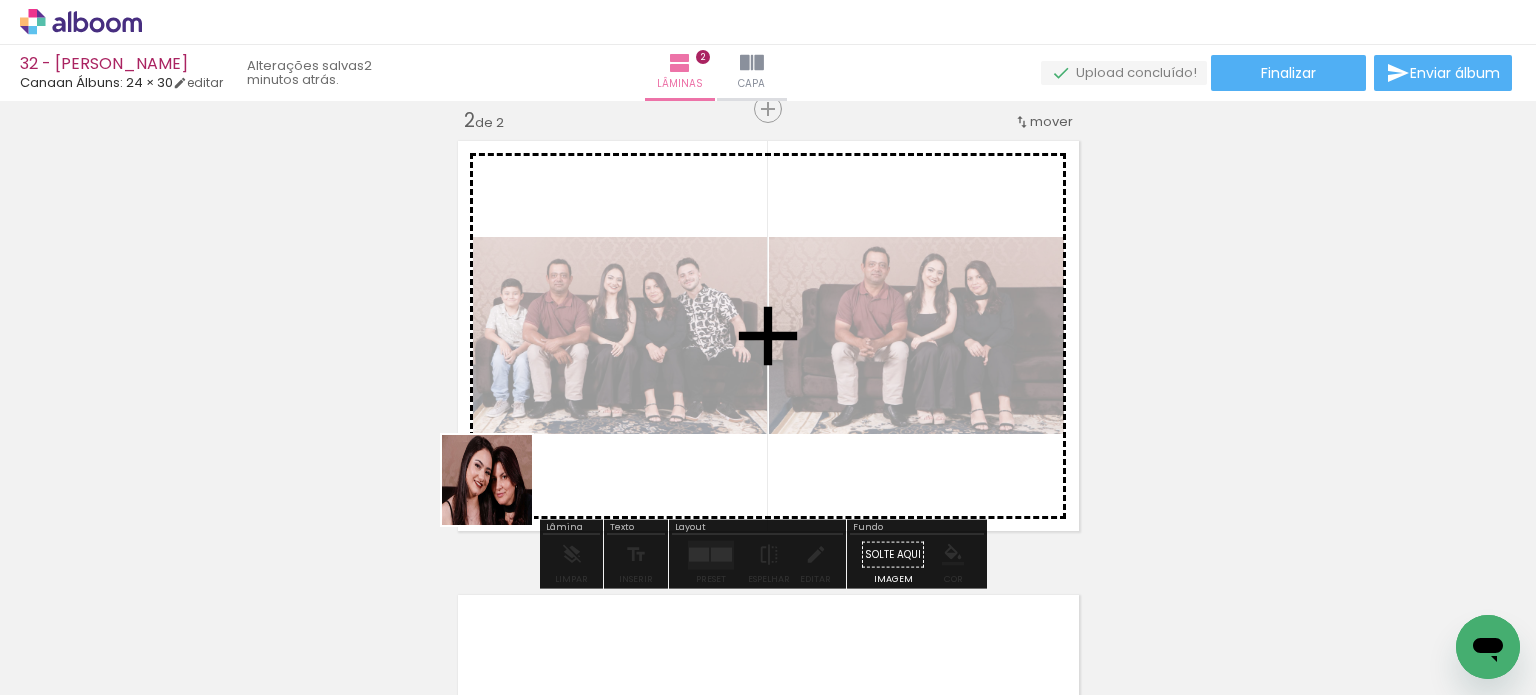 drag, startPoint x: 356, startPoint y: 627, endPoint x: 444, endPoint y: 575, distance: 102.21546 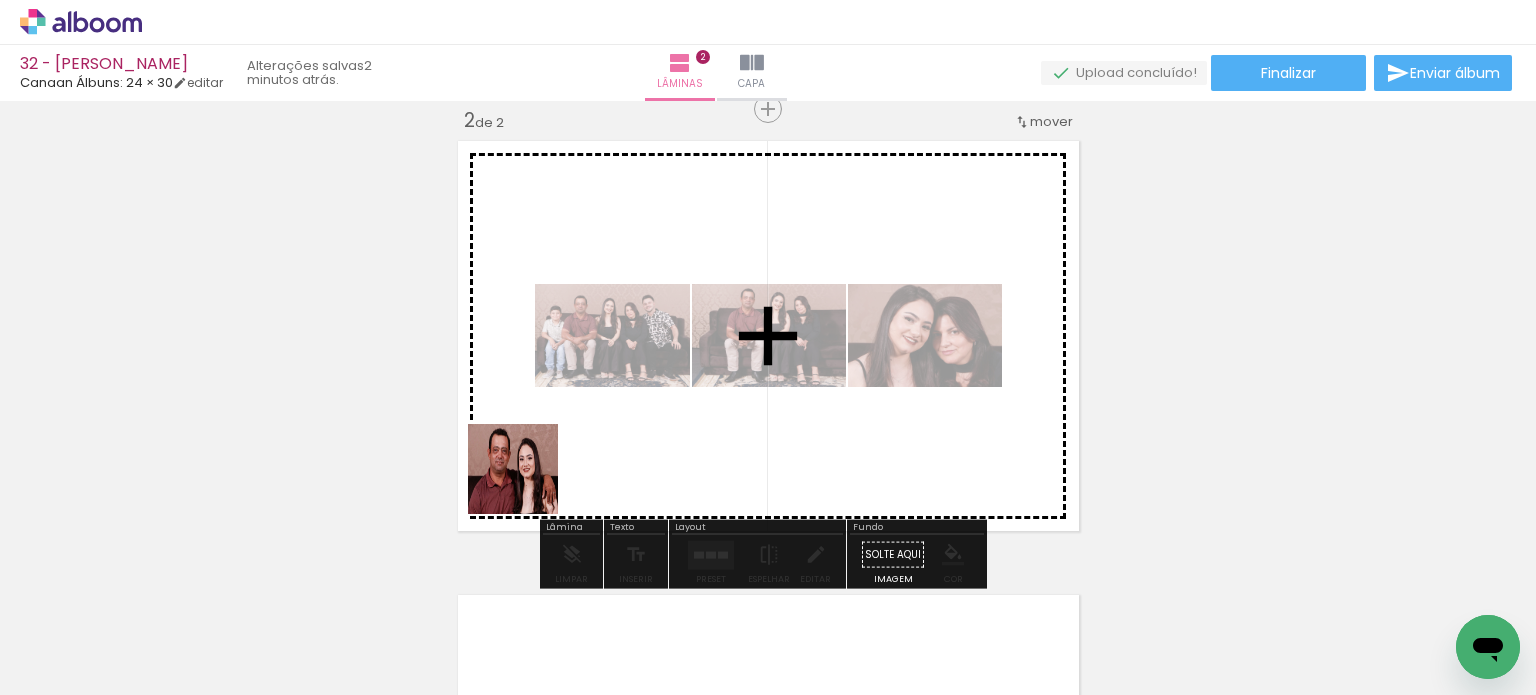 drag, startPoint x: 352, startPoint y: 634, endPoint x: 541, endPoint y: 463, distance: 254.87643 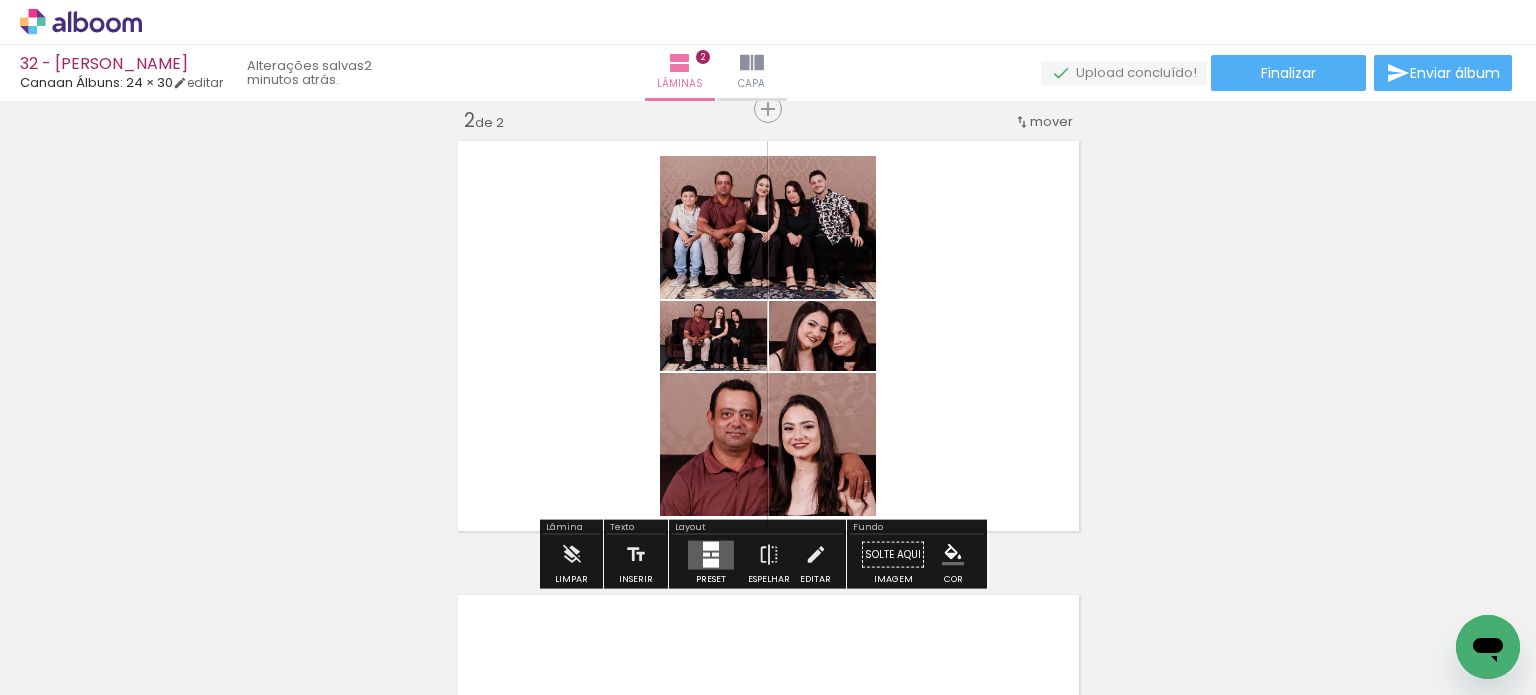 click at bounding box center (711, 545) 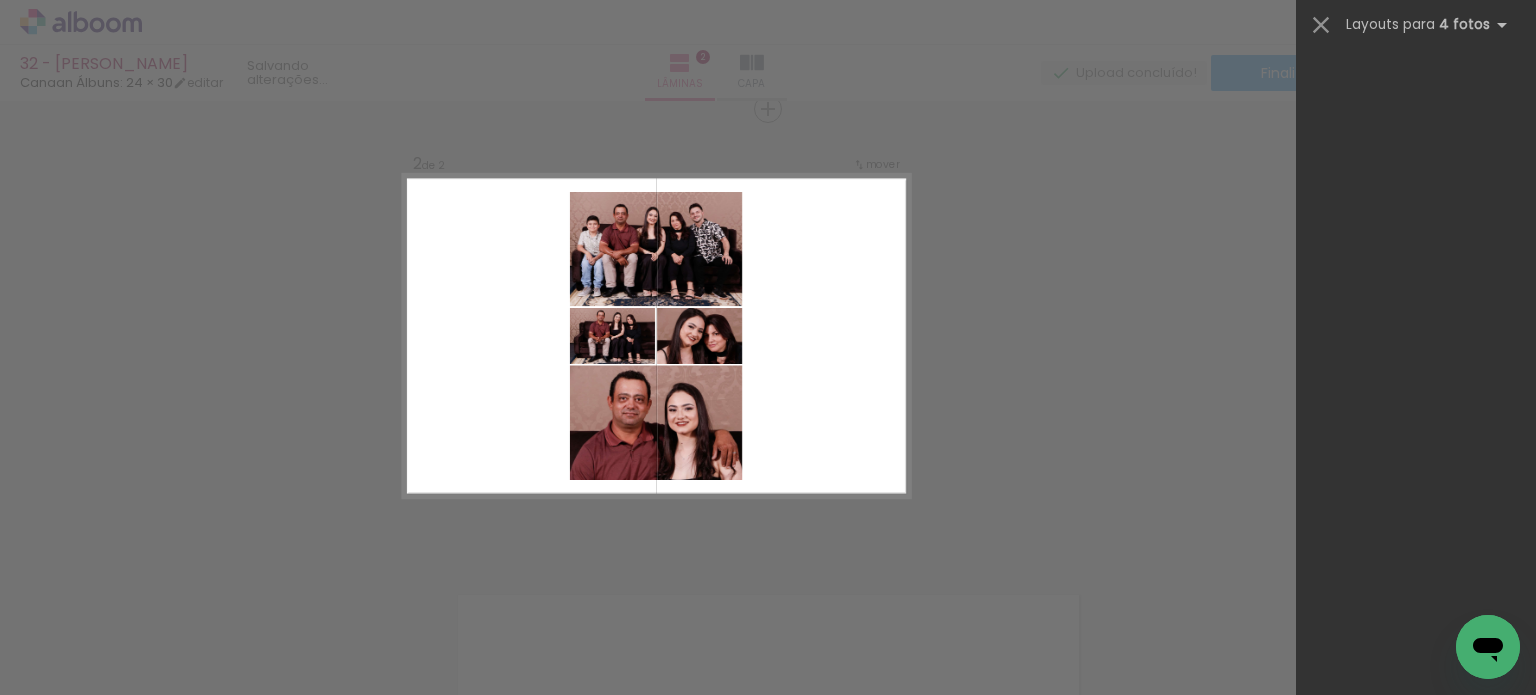 scroll, scrollTop: 0, scrollLeft: 0, axis: both 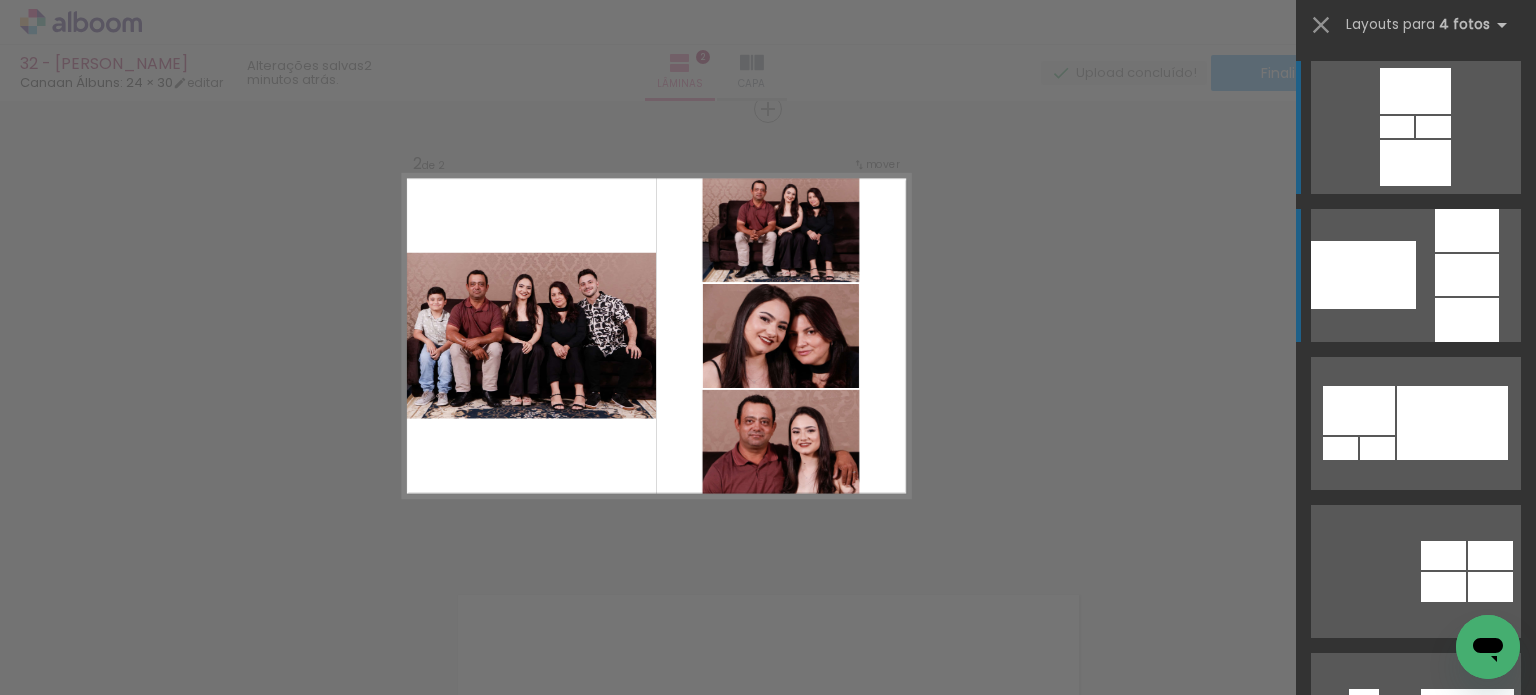 click at bounding box center (1416, 275) 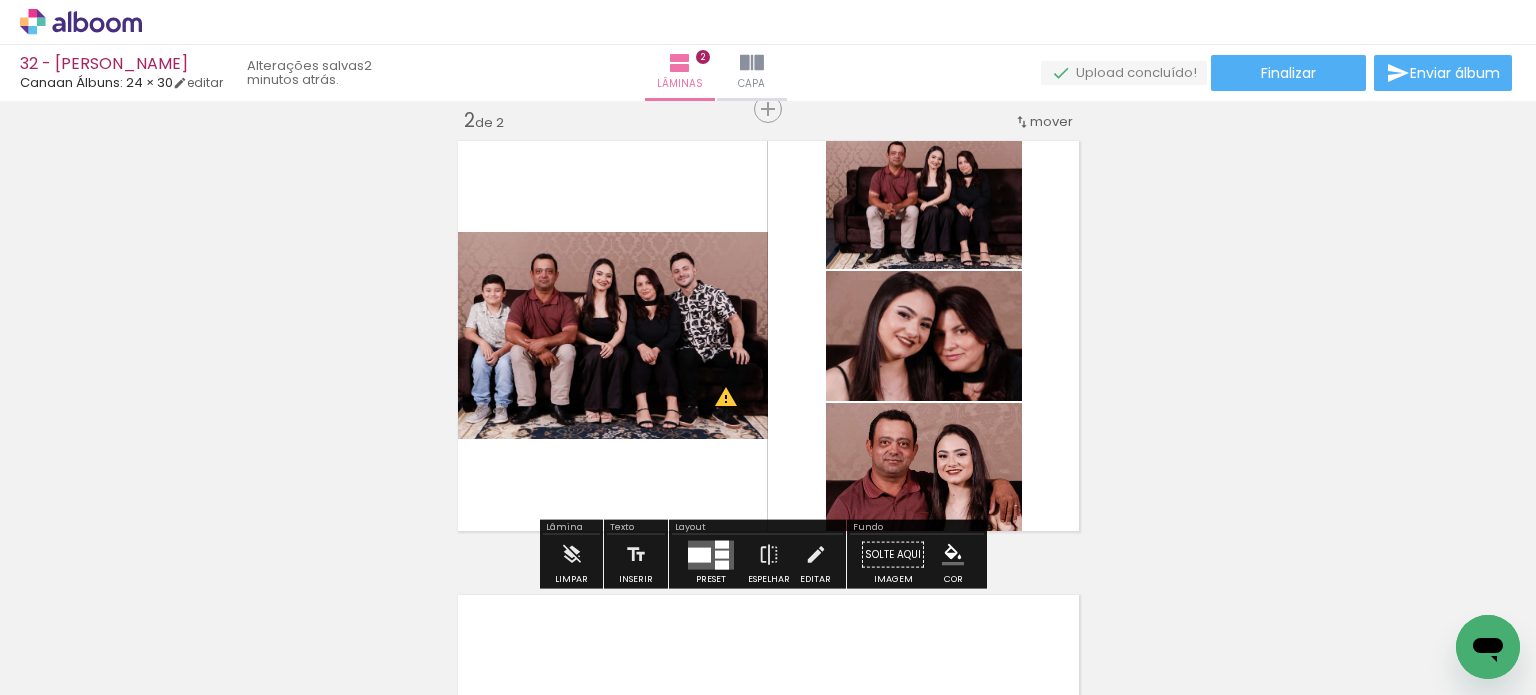 click at bounding box center (699, 554) 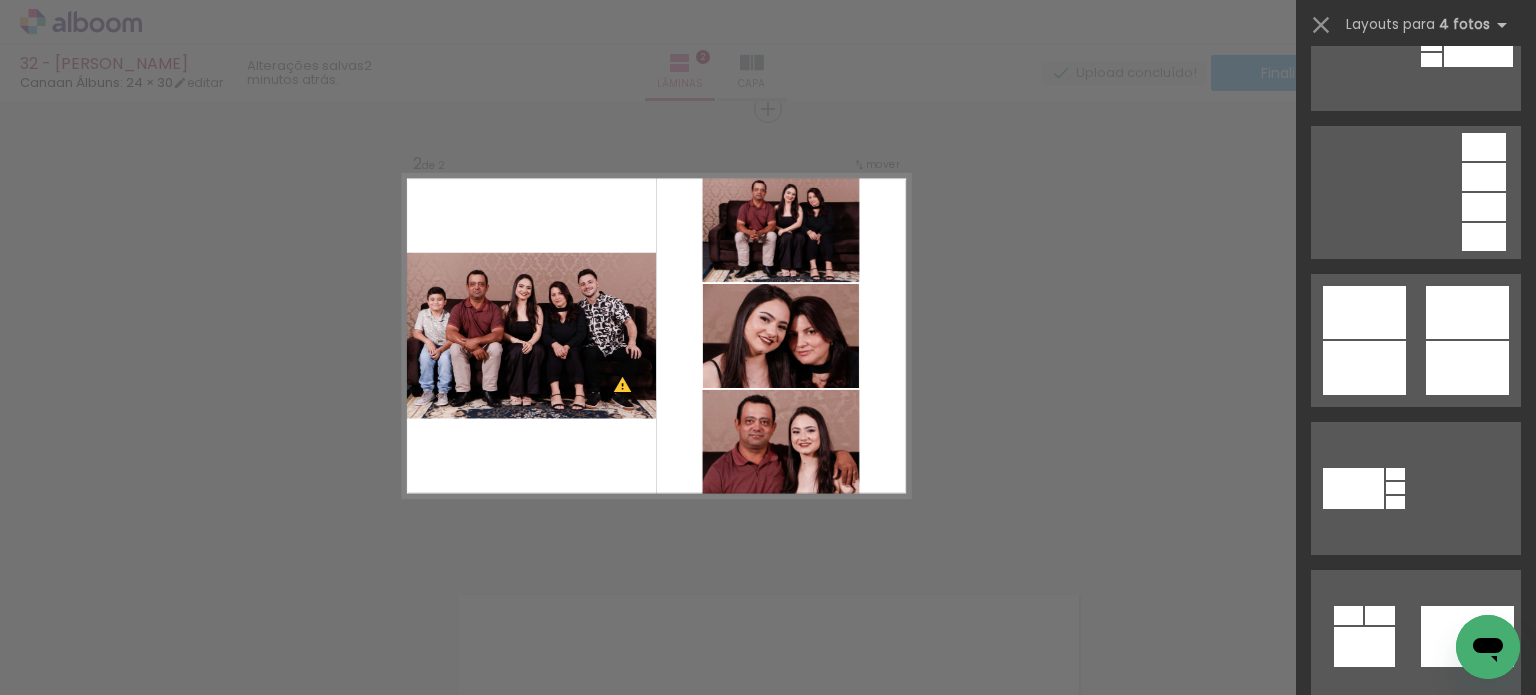 scroll, scrollTop: 1048, scrollLeft: 0, axis: vertical 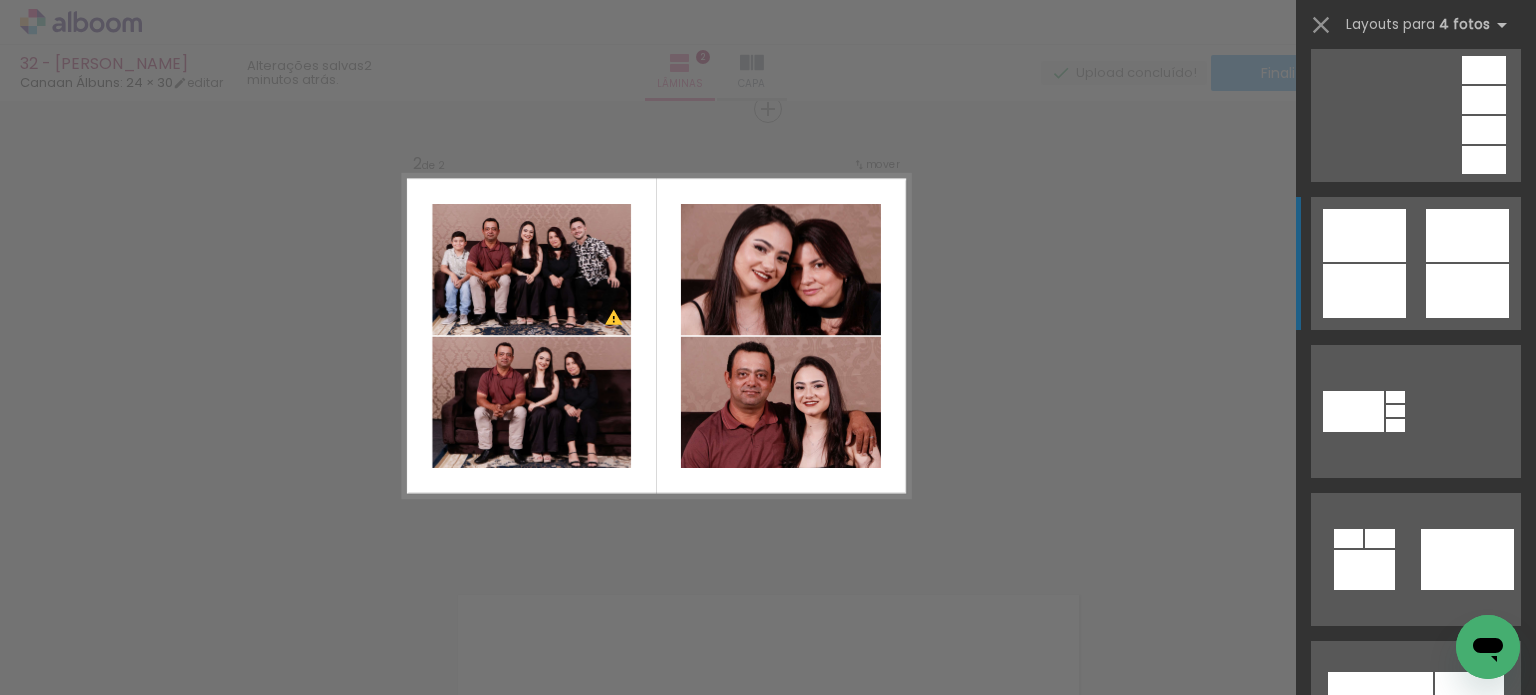 click at bounding box center [1467, -10921] 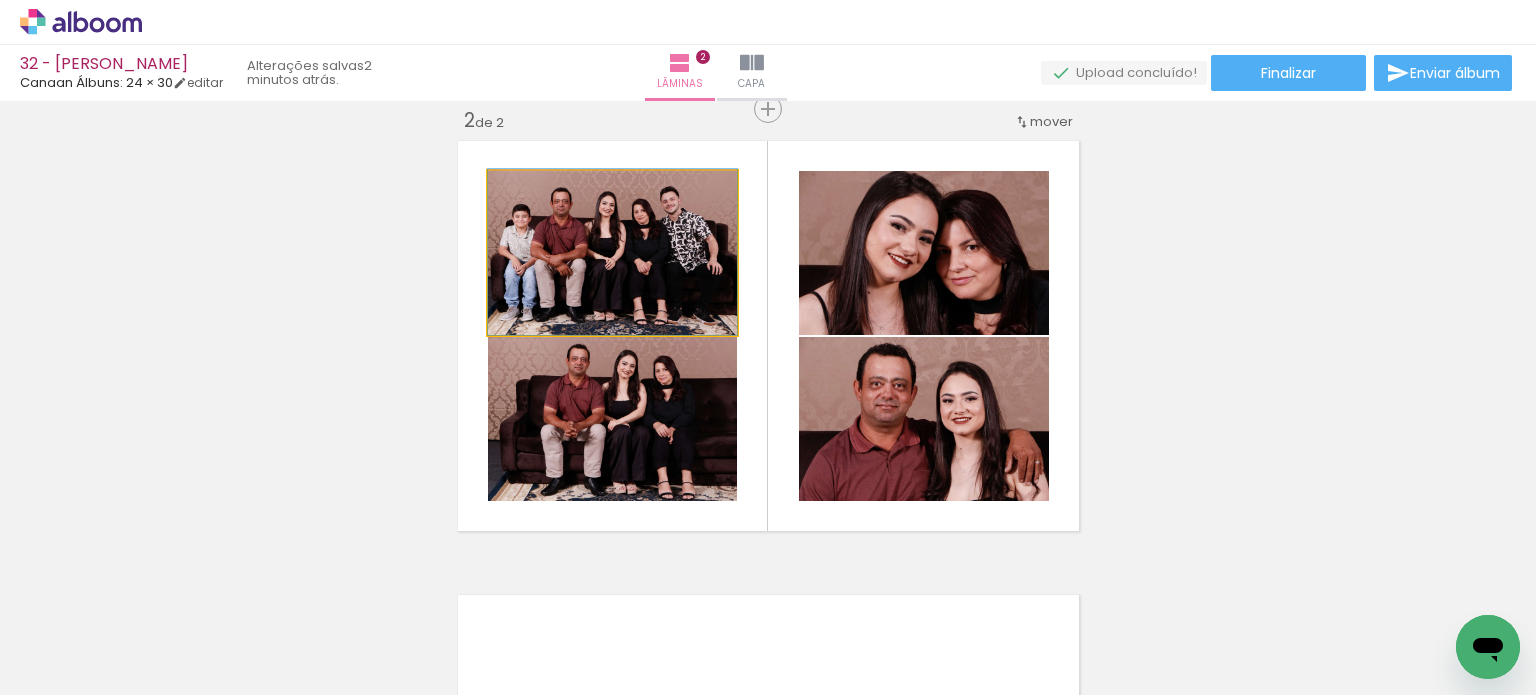 drag, startPoint x: 656, startPoint y: 281, endPoint x: 653, endPoint y: 263, distance: 18.248287 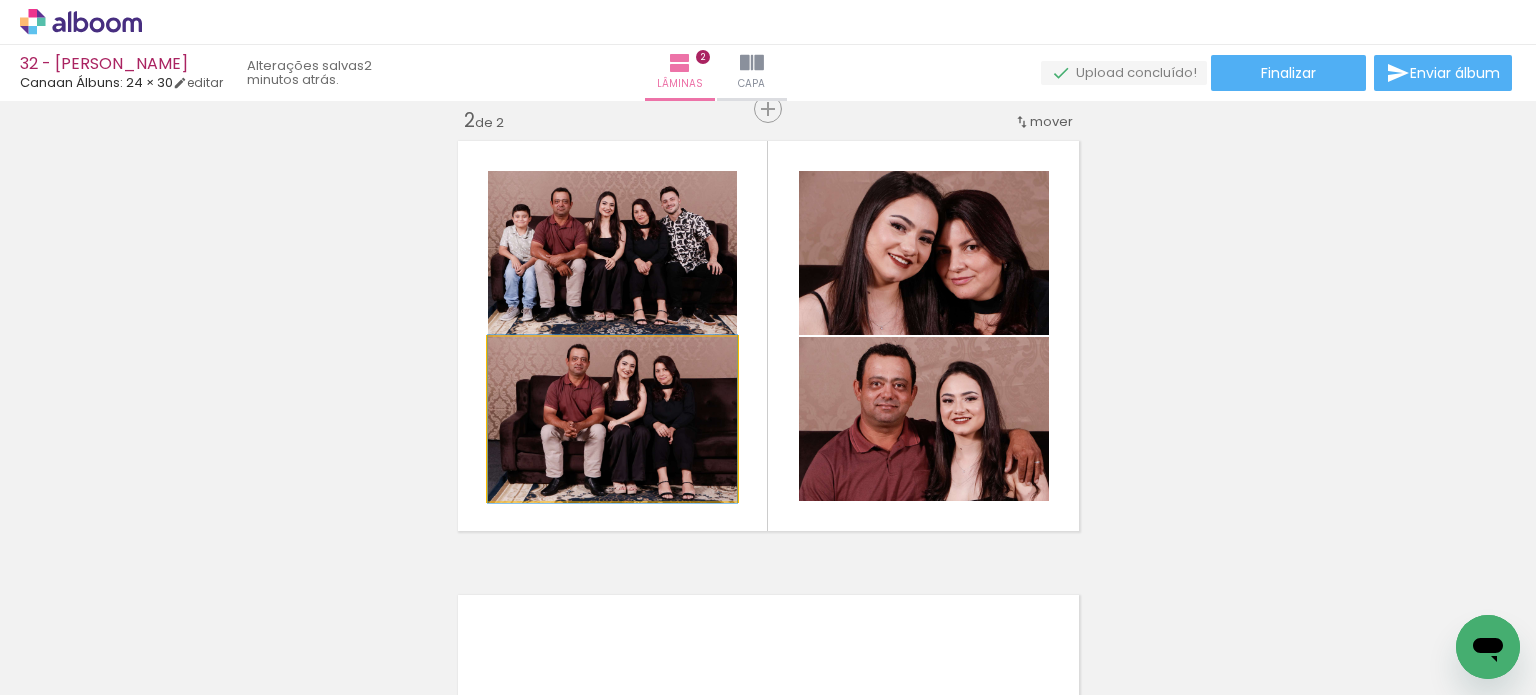 drag, startPoint x: 694, startPoint y: 445, endPoint x: 697, endPoint y: 231, distance: 214.02103 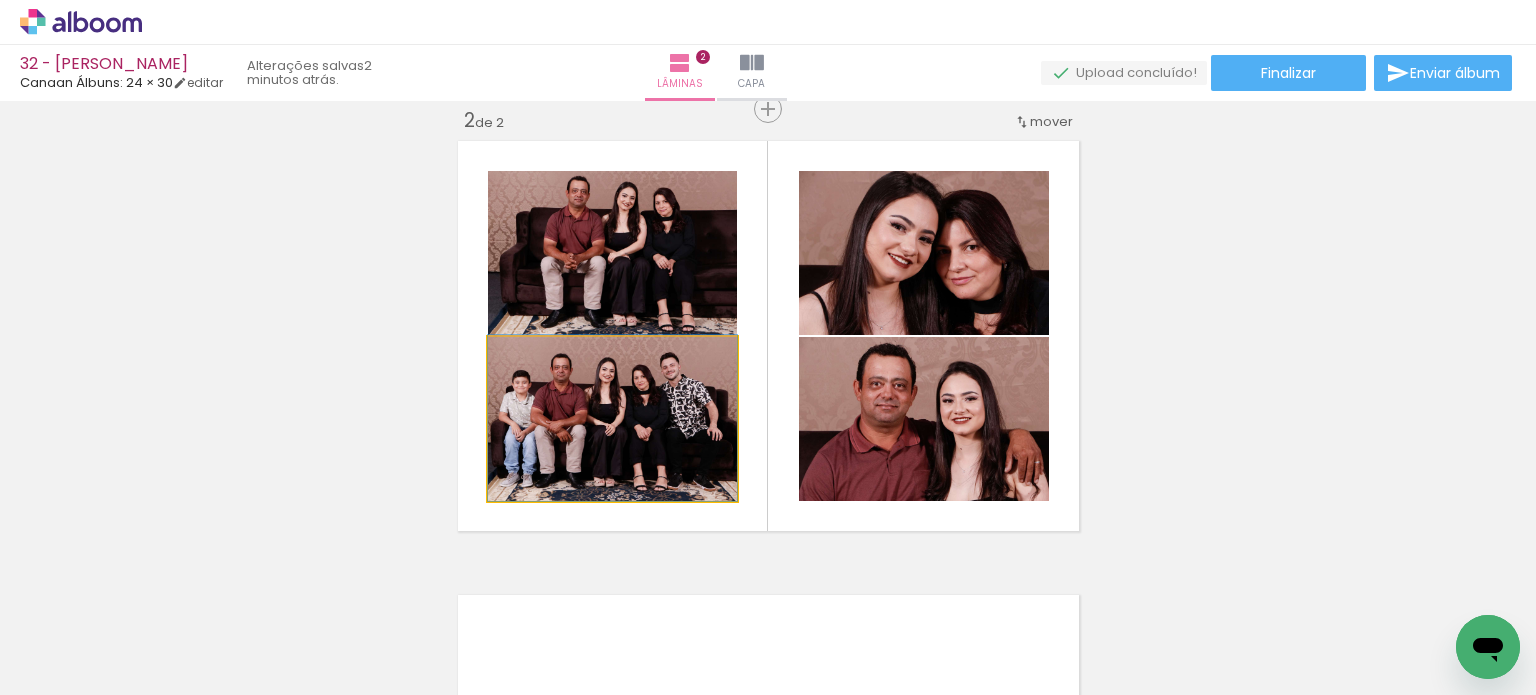 drag, startPoint x: 584, startPoint y: 437, endPoint x: 593, endPoint y: 432, distance: 10.29563 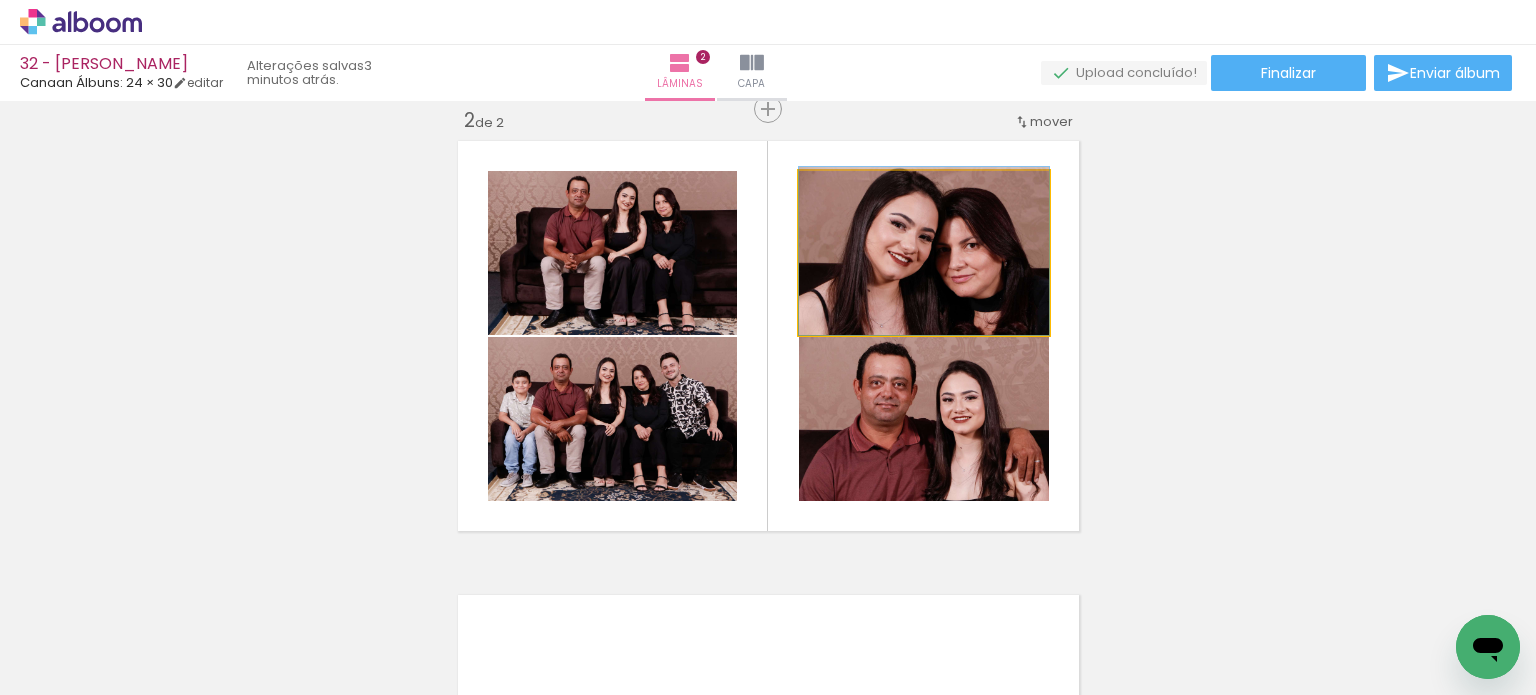 drag, startPoint x: 901, startPoint y: 295, endPoint x: 902, endPoint y: 280, distance: 15.033297 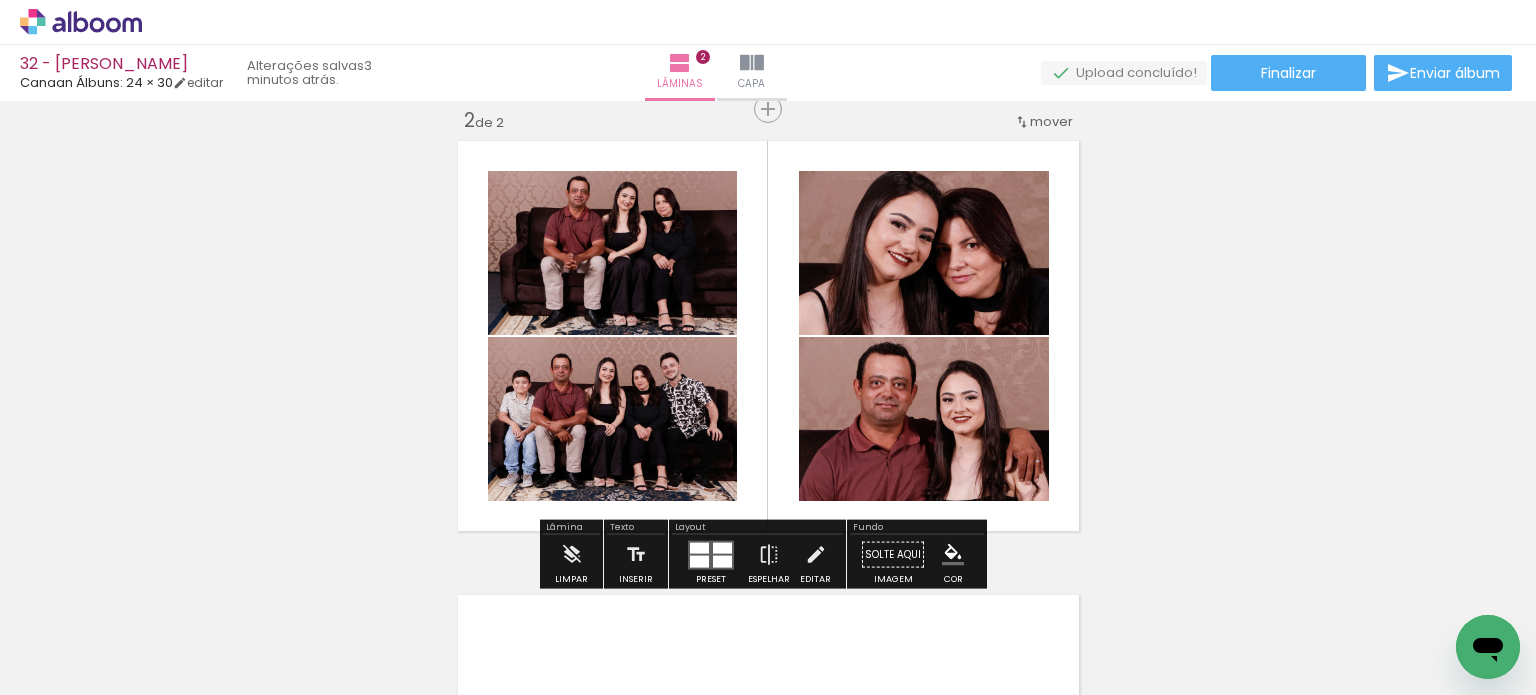 click on "Inserir lâmina 1  de 2  Inserir lâmina 2  de 2 O Designbox precisará aumentar a sua imagem em 176% para exportar para impressão. O Designbox precisará aumentar a sua imagem em 248% para exportar para impressão. O Designbox precisará aumentar a sua imagem em 167% para exportar para impressão." at bounding box center (768, 310) 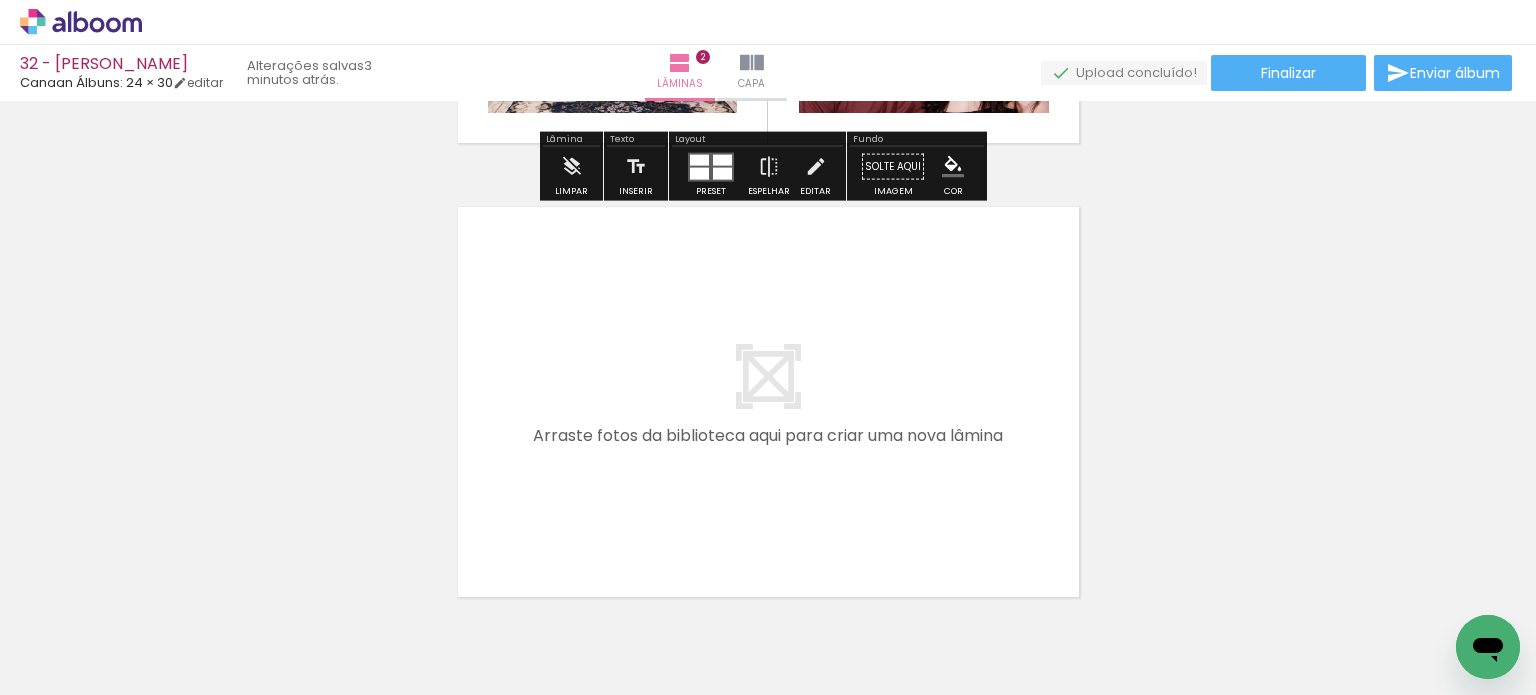 scroll, scrollTop: 879, scrollLeft: 0, axis: vertical 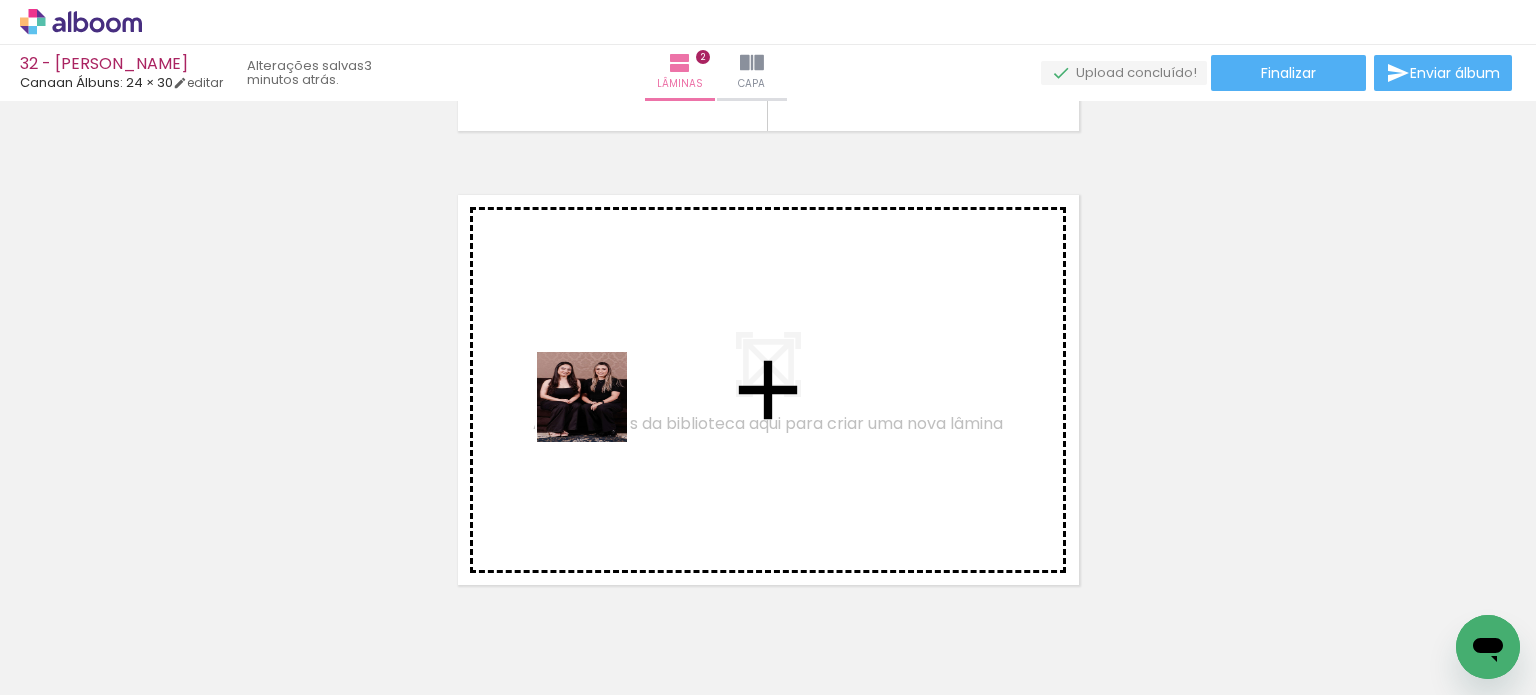 drag, startPoint x: 540, startPoint y: 639, endPoint x: 598, endPoint y: 405, distance: 241.0809 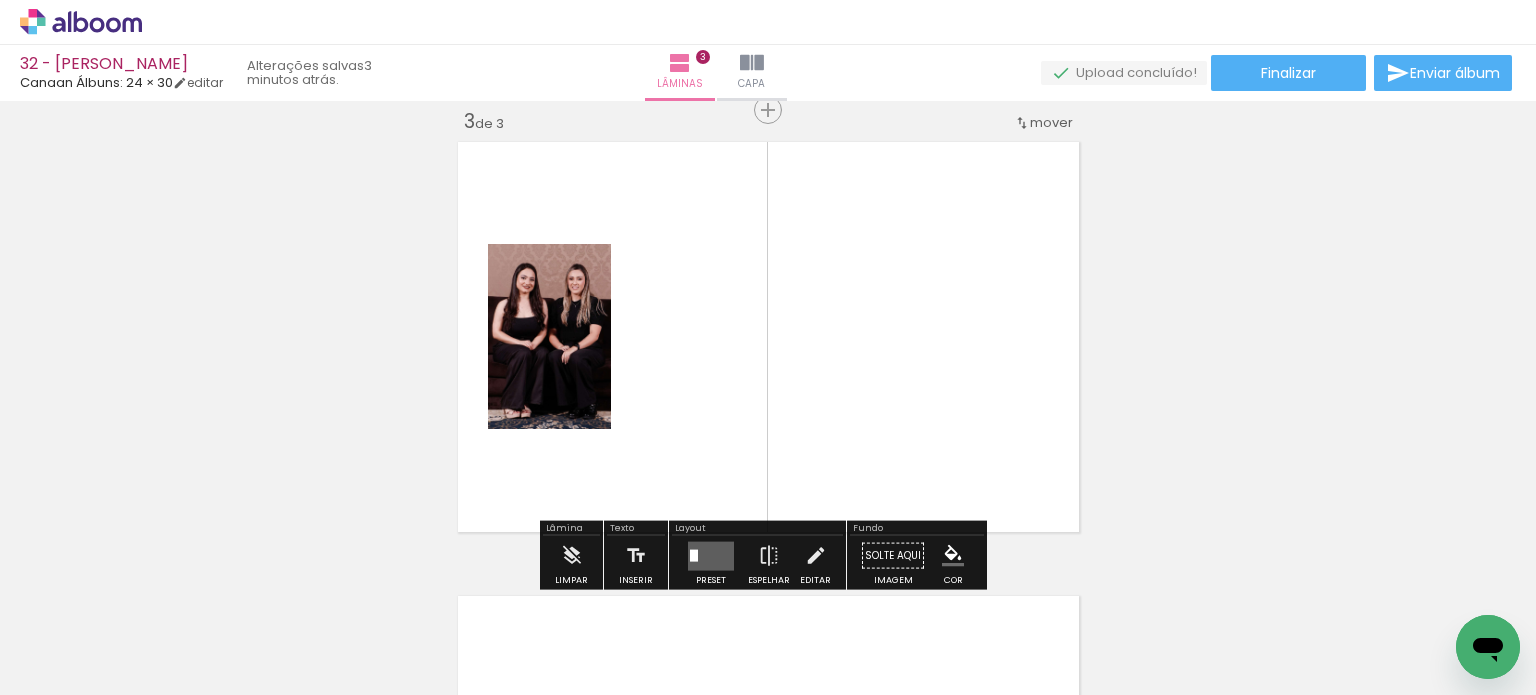 scroll, scrollTop: 933, scrollLeft: 0, axis: vertical 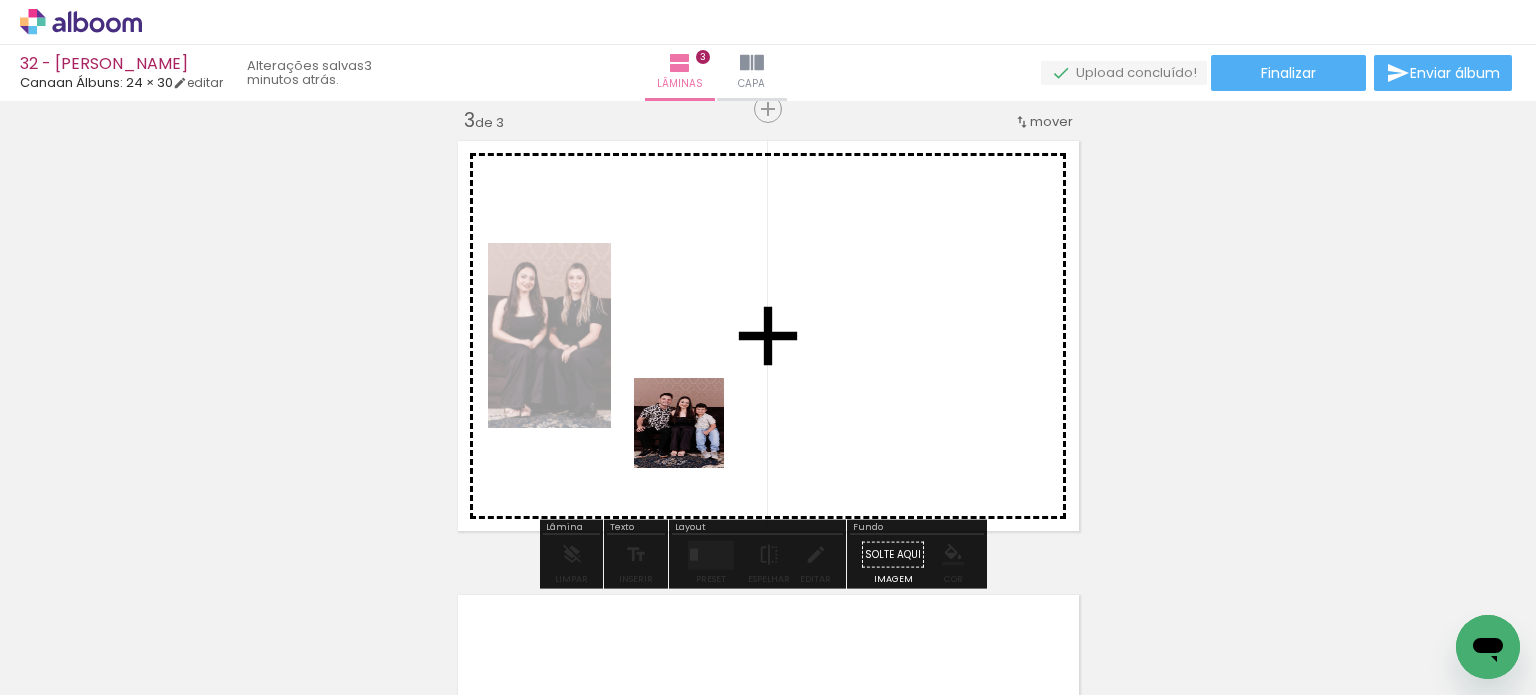 drag, startPoint x: 563, startPoint y: 612, endPoint x: 688, endPoint y: 532, distance: 148.40822 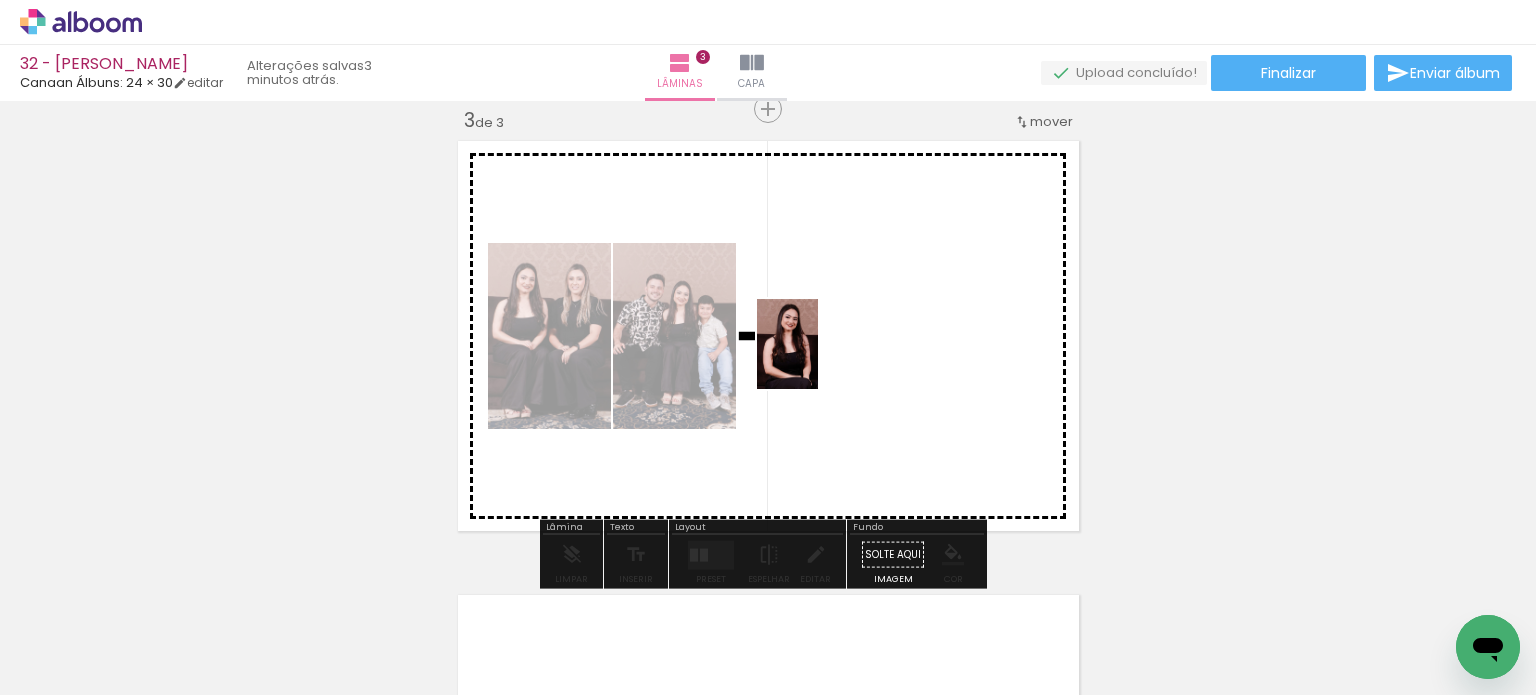 drag, startPoint x: 566, startPoint y: 639, endPoint x: 817, endPoint y: 359, distance: 376.03323 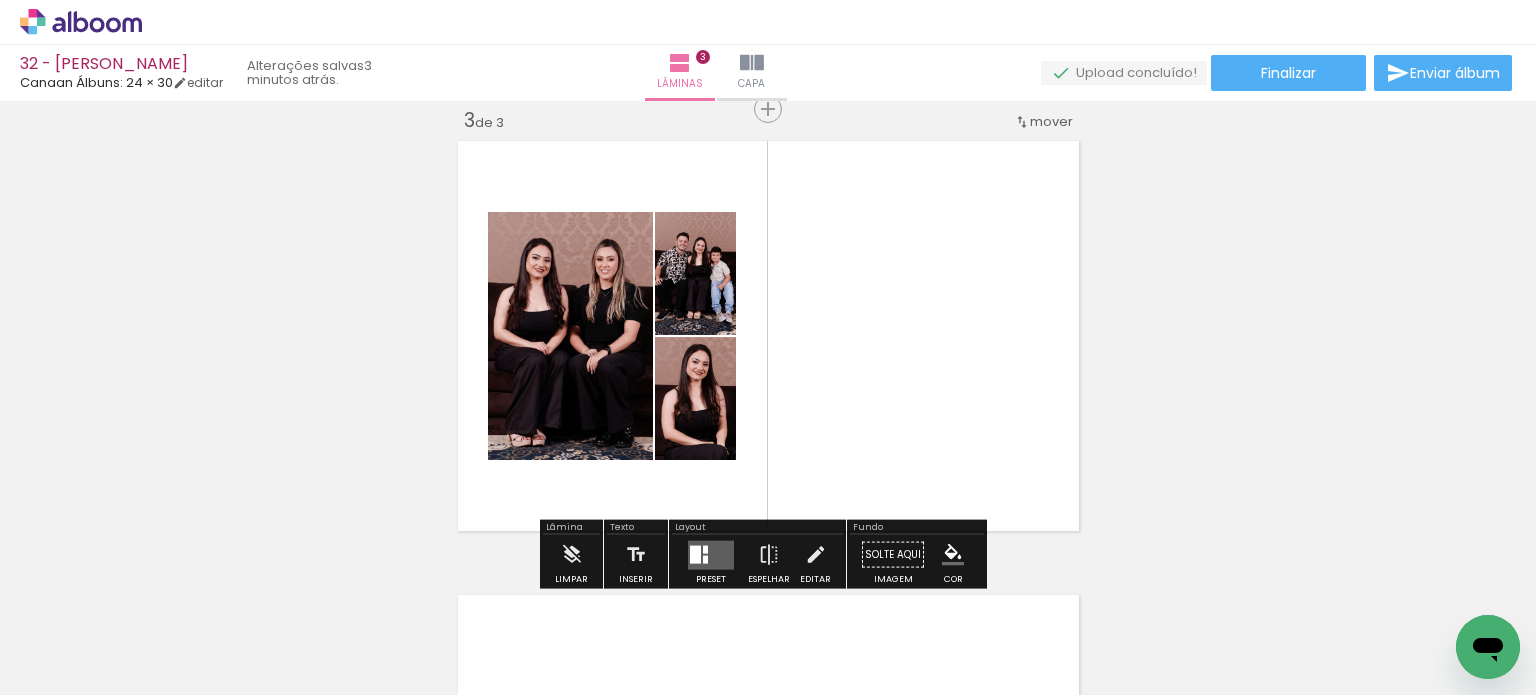 click at bounding box center [711, 555] 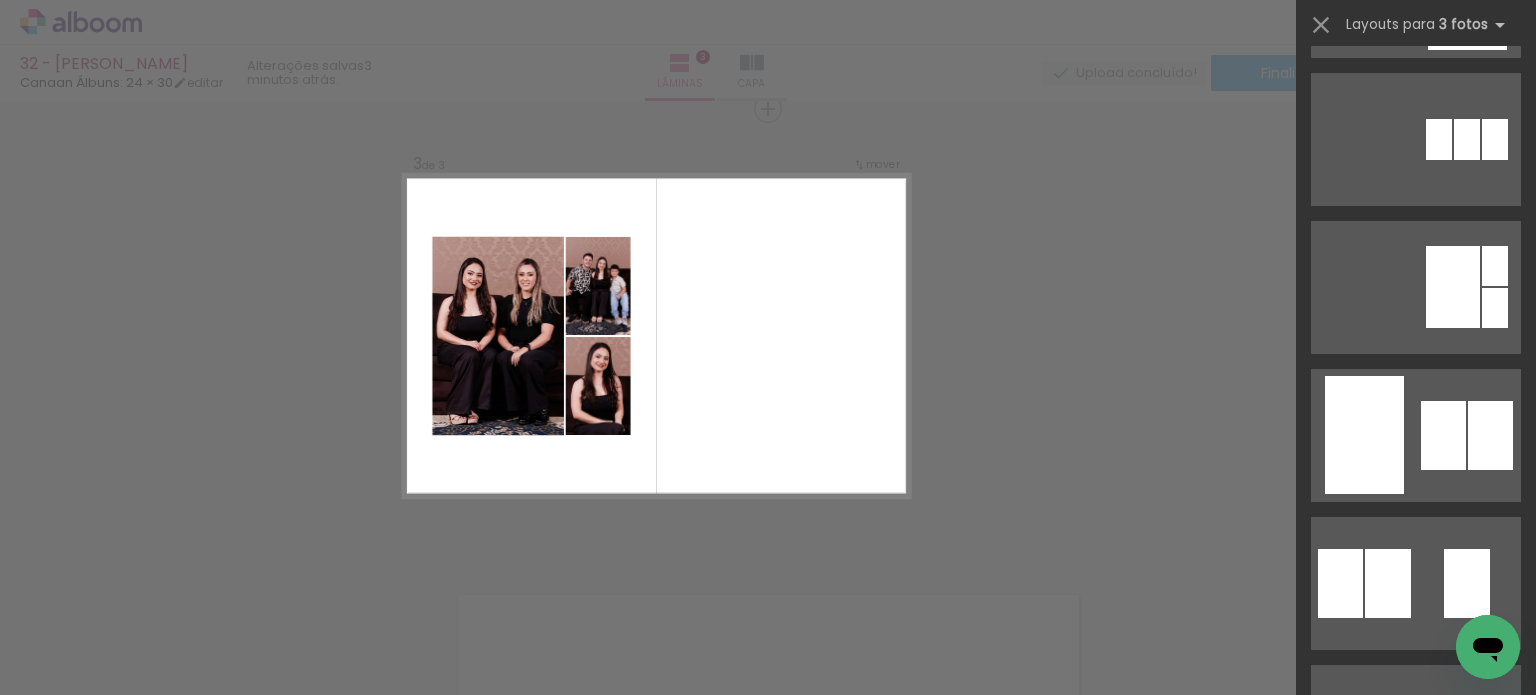 scroll, scrollTop: 700, scrollLeft: 0, axis: vertical 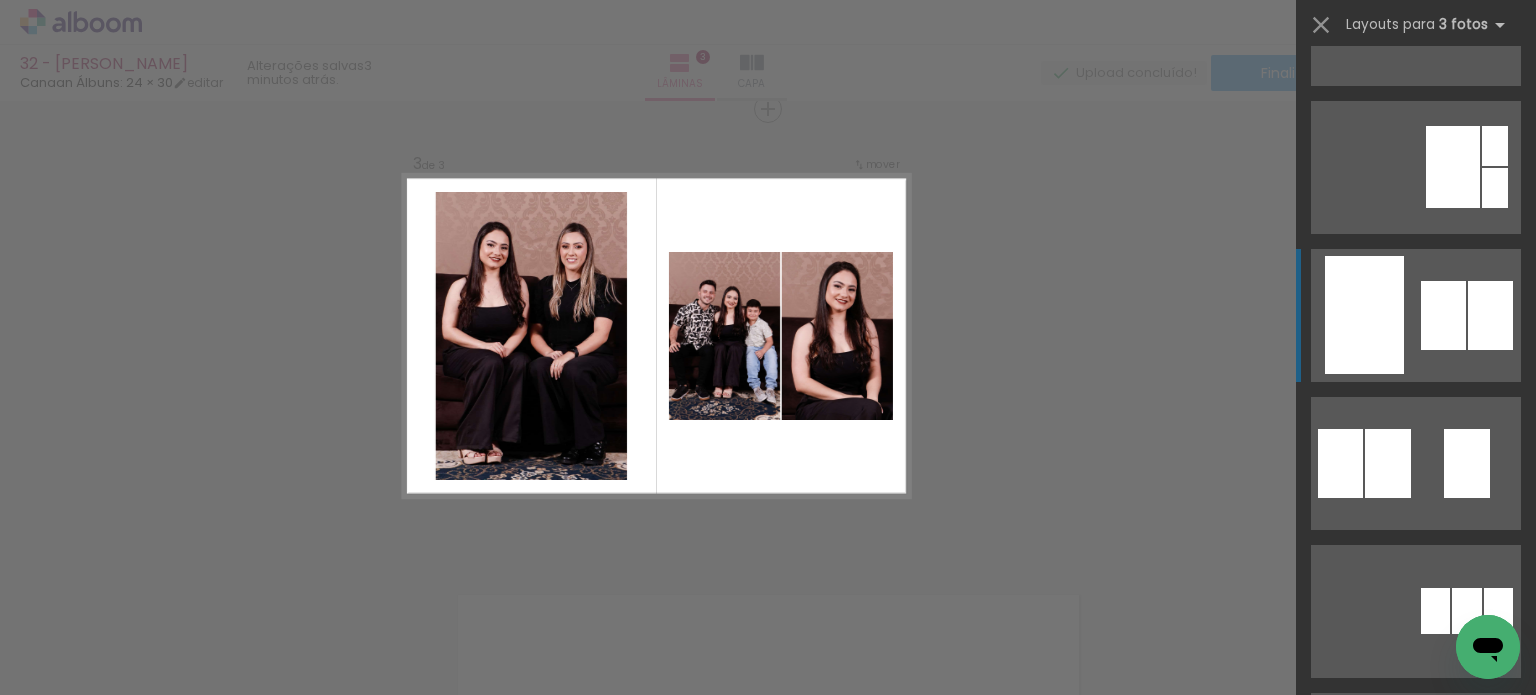 click at bounding box center [1498, -277] 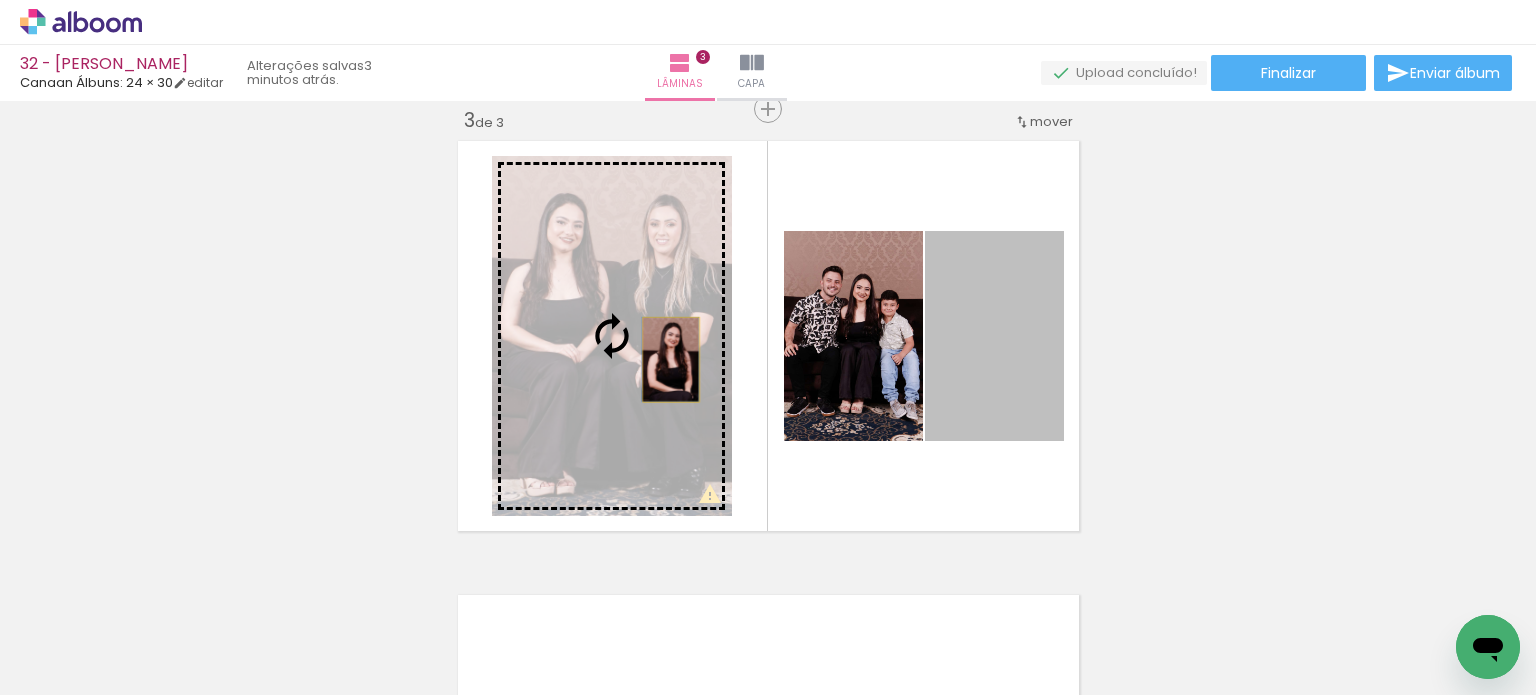 drag, startPoint x: 1028, startPoint y: 363, endPoint x: 662, endPoint y: 359, distance: 366.02185 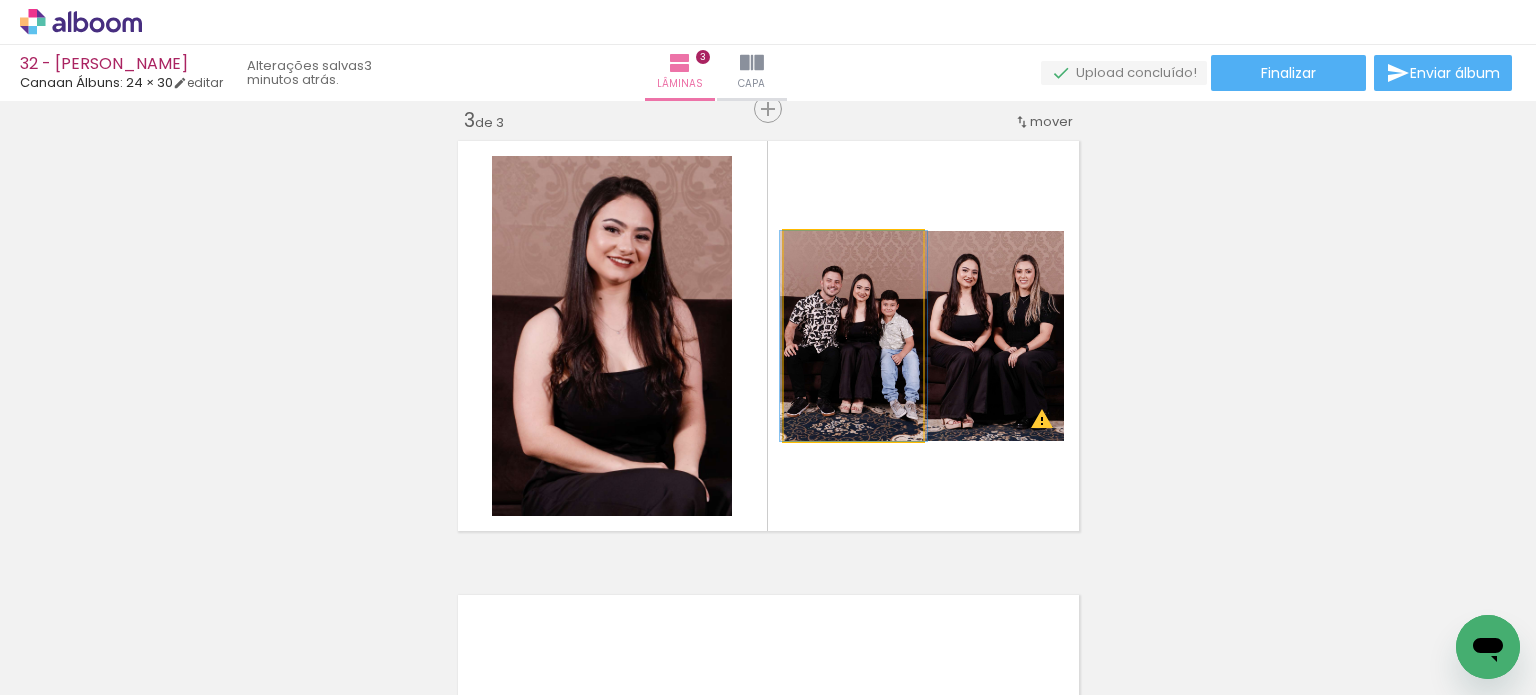 drag, startPoint x: 854, startPoint y: 367, endPoint x: 865, endPoint y: 371, distance: 11.7046995 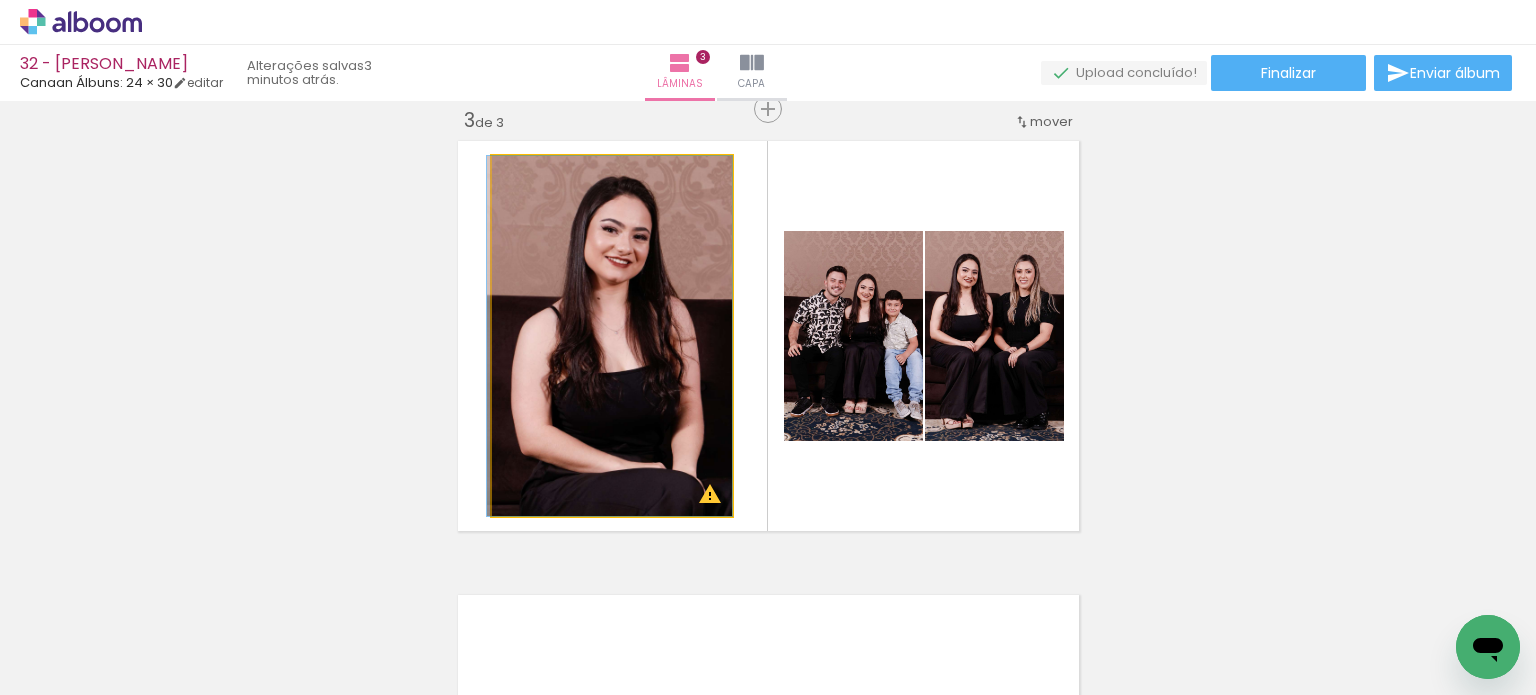 drag, startPoint x: 675, startPoint y: 363, endPoint x: 664, endPoint y: 347, distance: 19.416489 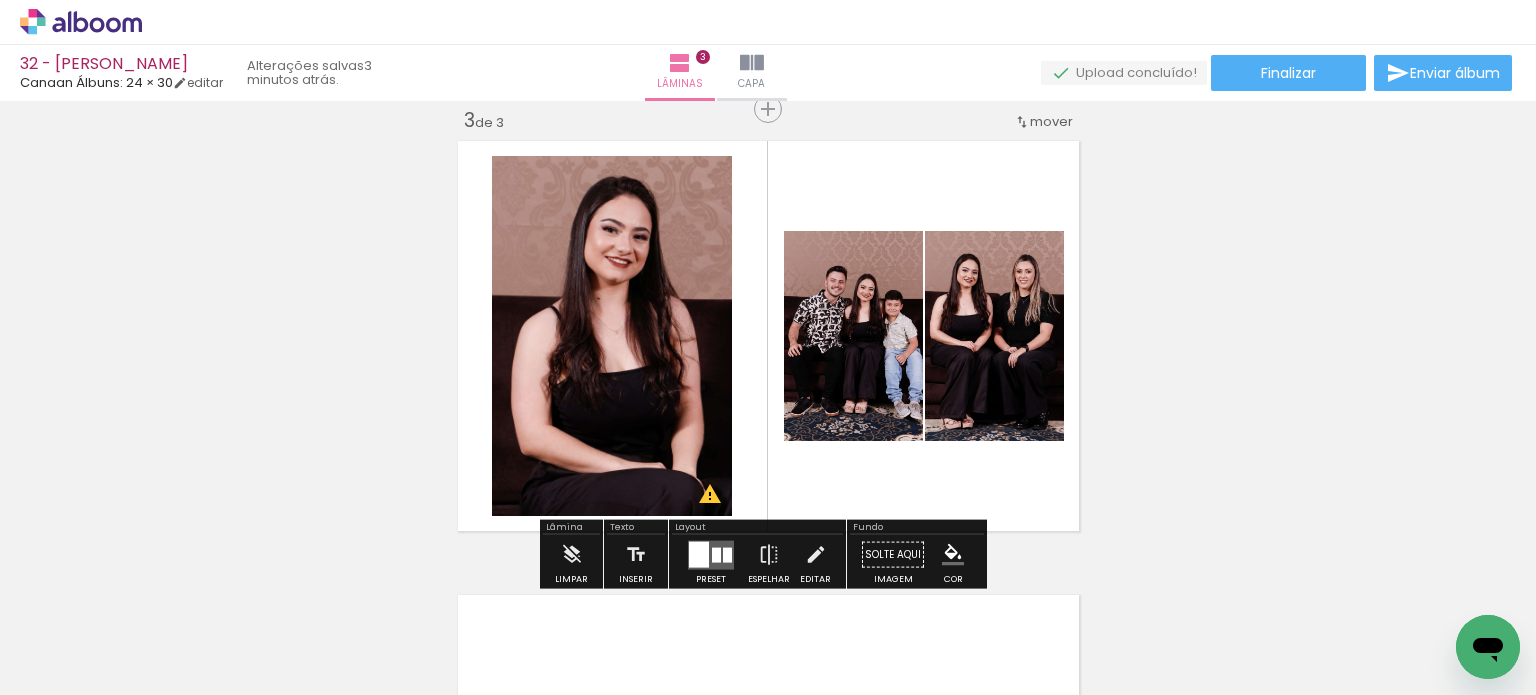 click on "Inserir lâmina 1  de 3  Inserir lâmina 2  de 3  Inserir lâmina 3  de 3 O Designbox precisará aumentar a sua imagem em 176% para exportar para impressão. O Designbox precisará aumentar a sua imagem em 248% para exportar para impressão. O Designbox precisará aumentar a sua imagem em 167% para exportar para impressão. O Designbox precisará aumentar a sua imagem em 157% para exportar para impressão." at bounding box center (768, 83) 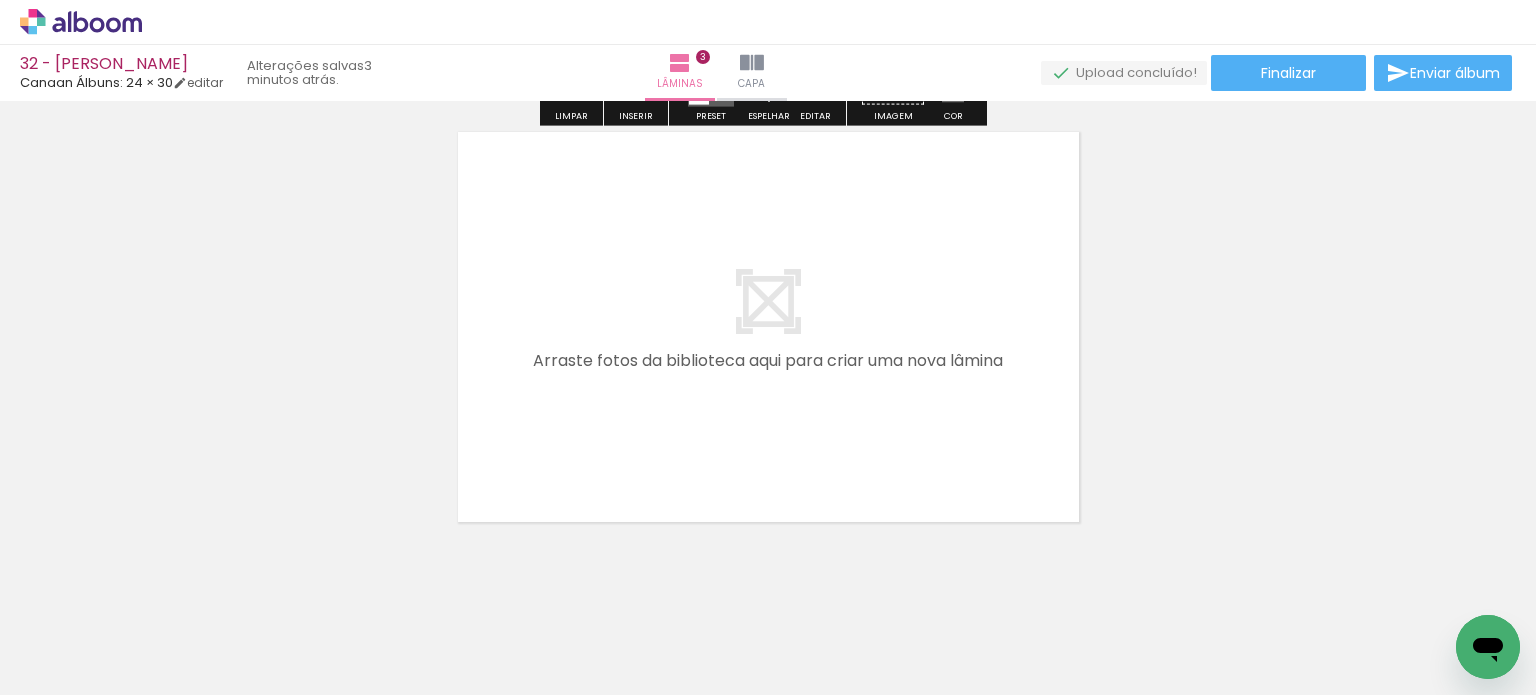 scroll, scrollTop: 1424, scrollLeft: 0, axis: vertical 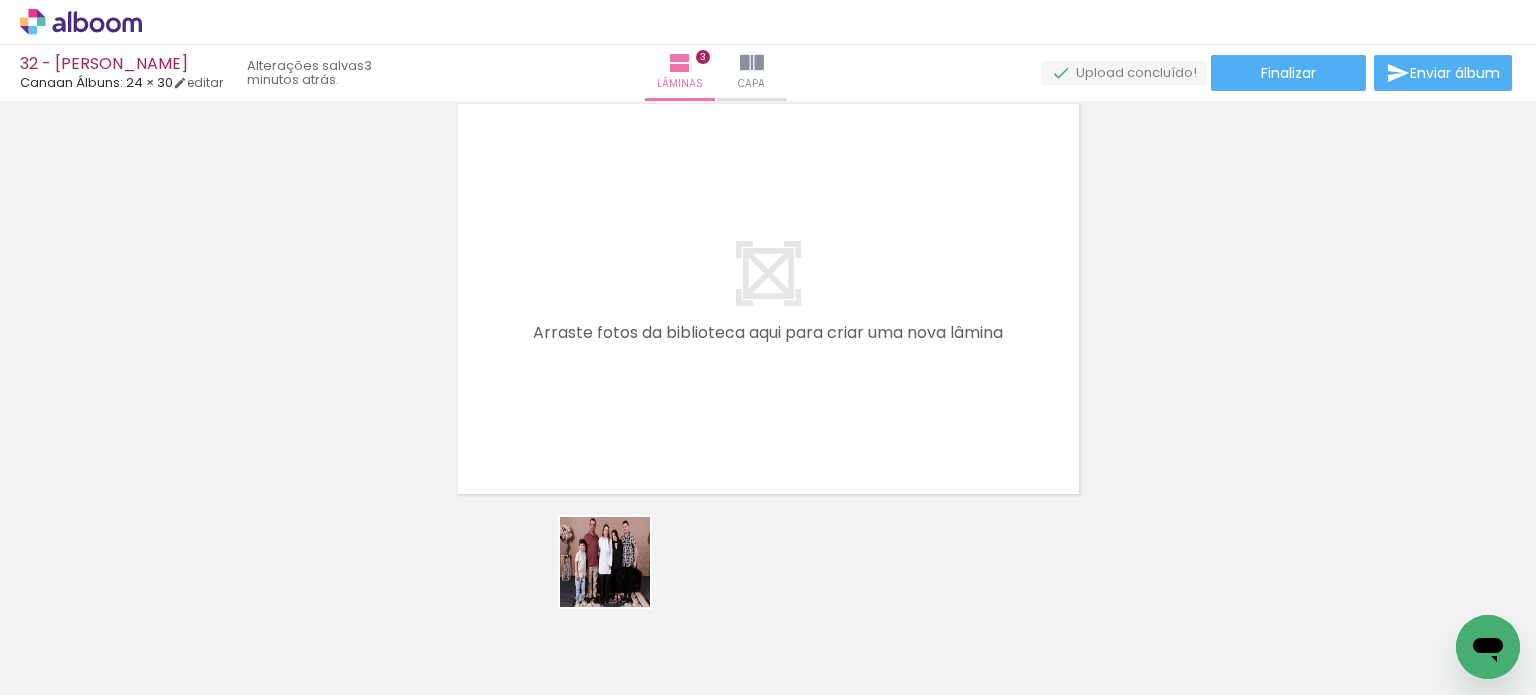 drag, startPoint x: 570, startPoint y: 621, endPoint x: 725, endPoint y: 370, distance: 295.0017 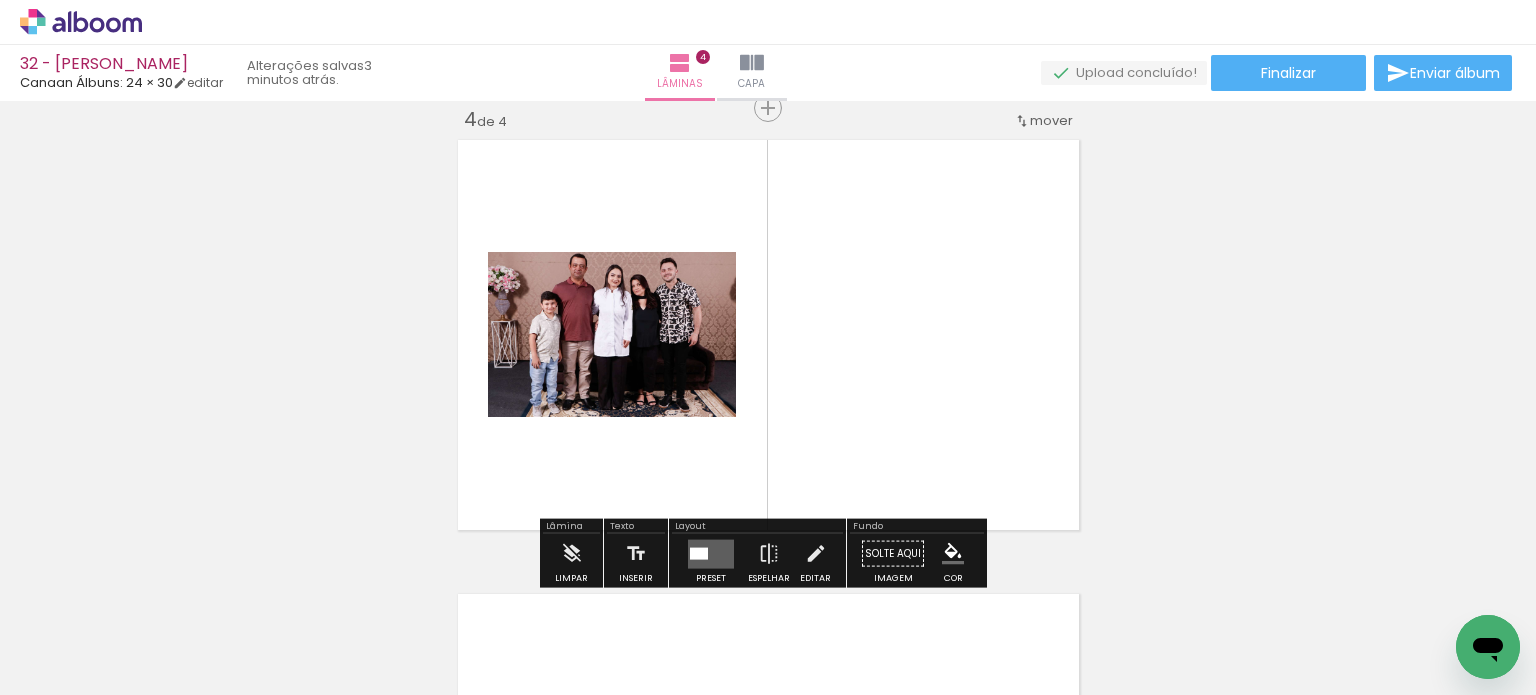 scroll, scrollTop: 1387, scrollLeft: 0, axis: vertical 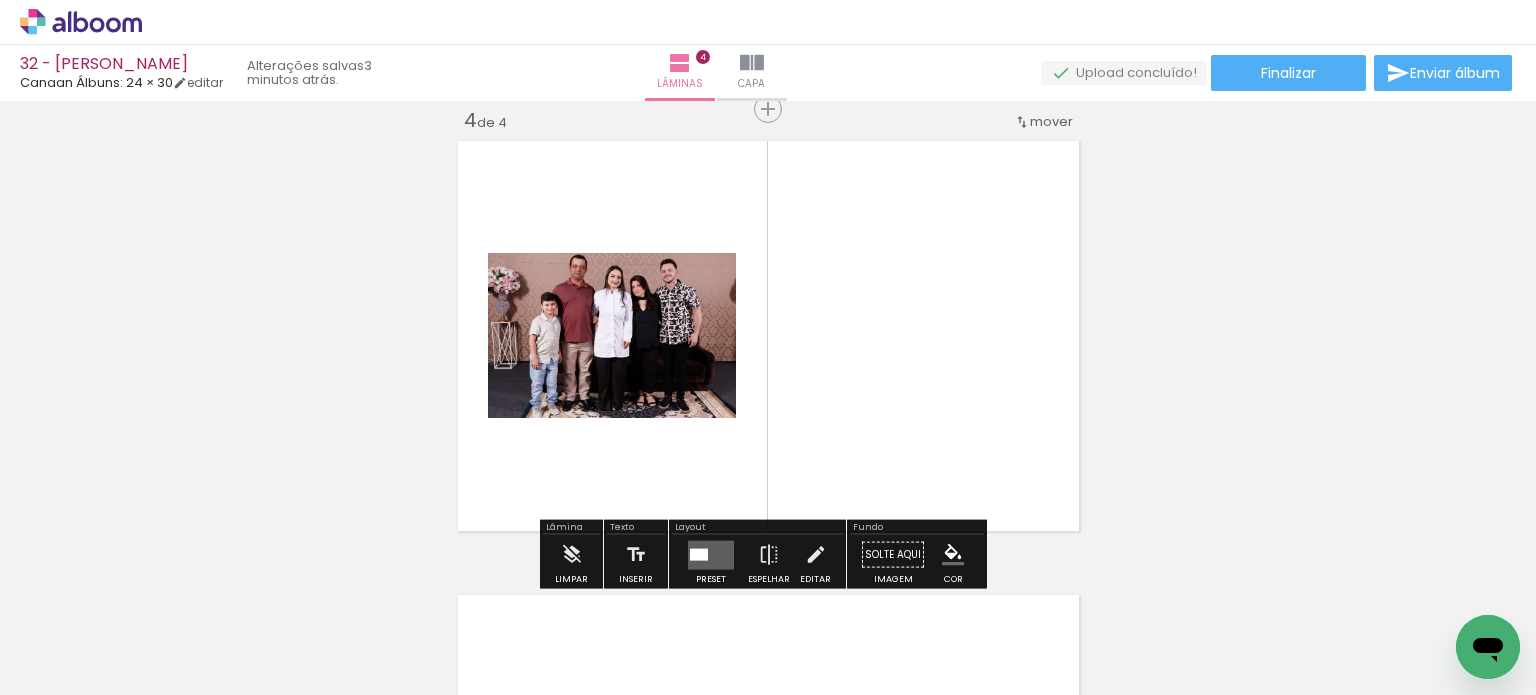 click at bounding box center (699, 554) 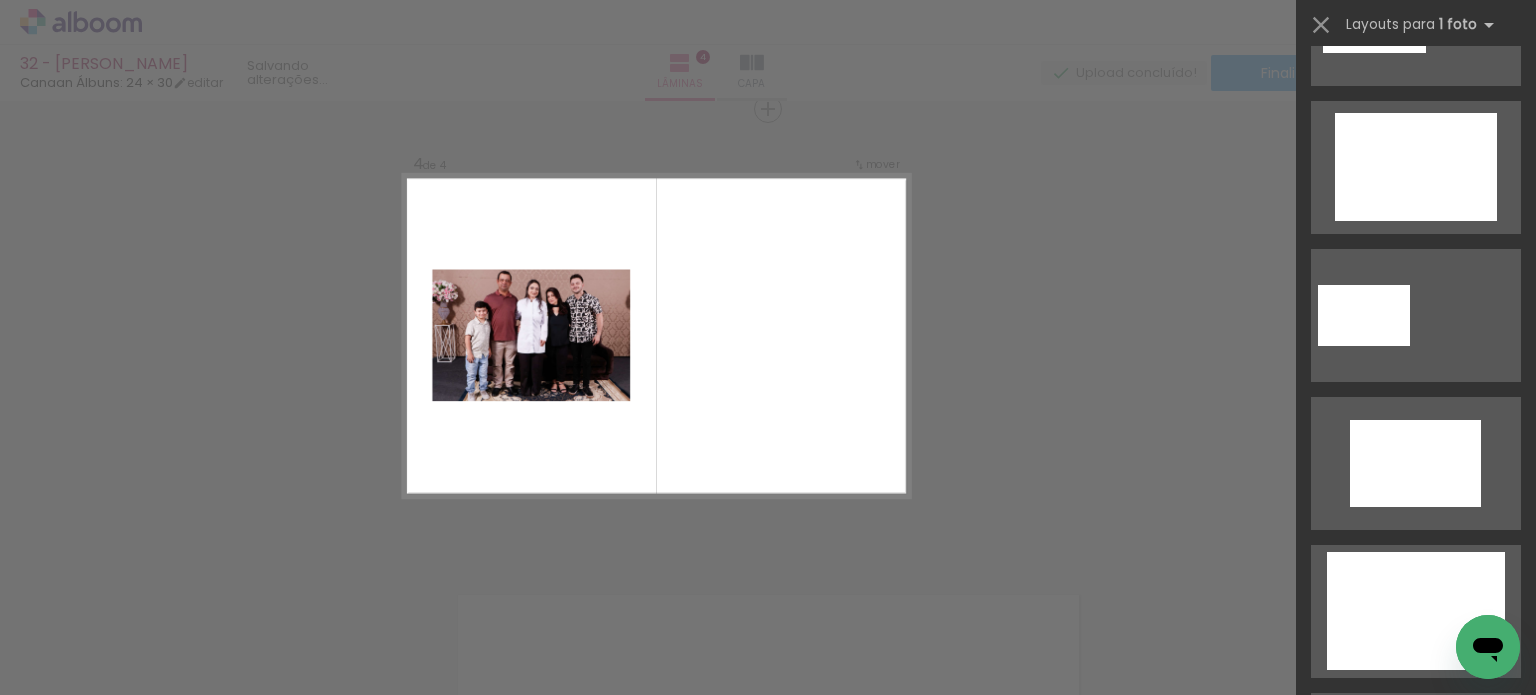 scroll, scrollTop: 0, scrollLeft: 0, axis: both 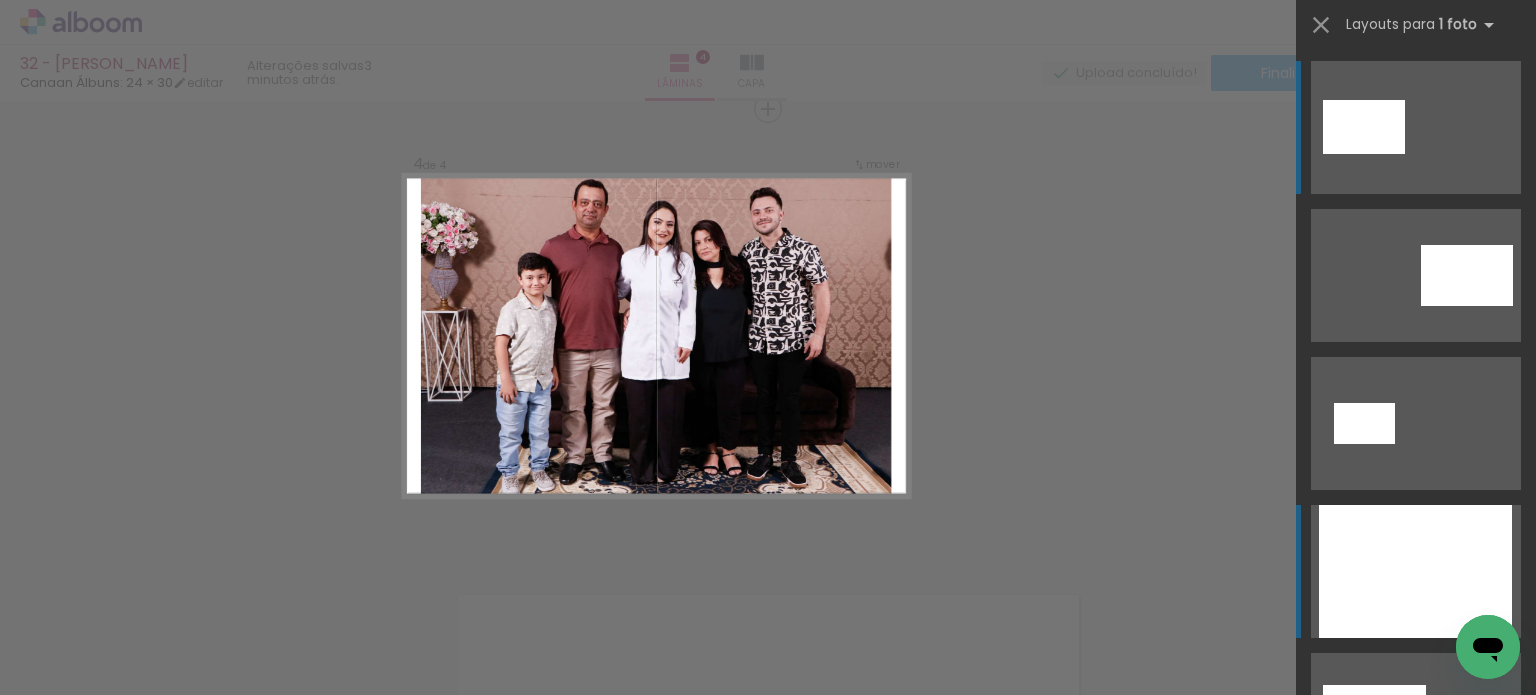 click at bounding box center (1415, 571) 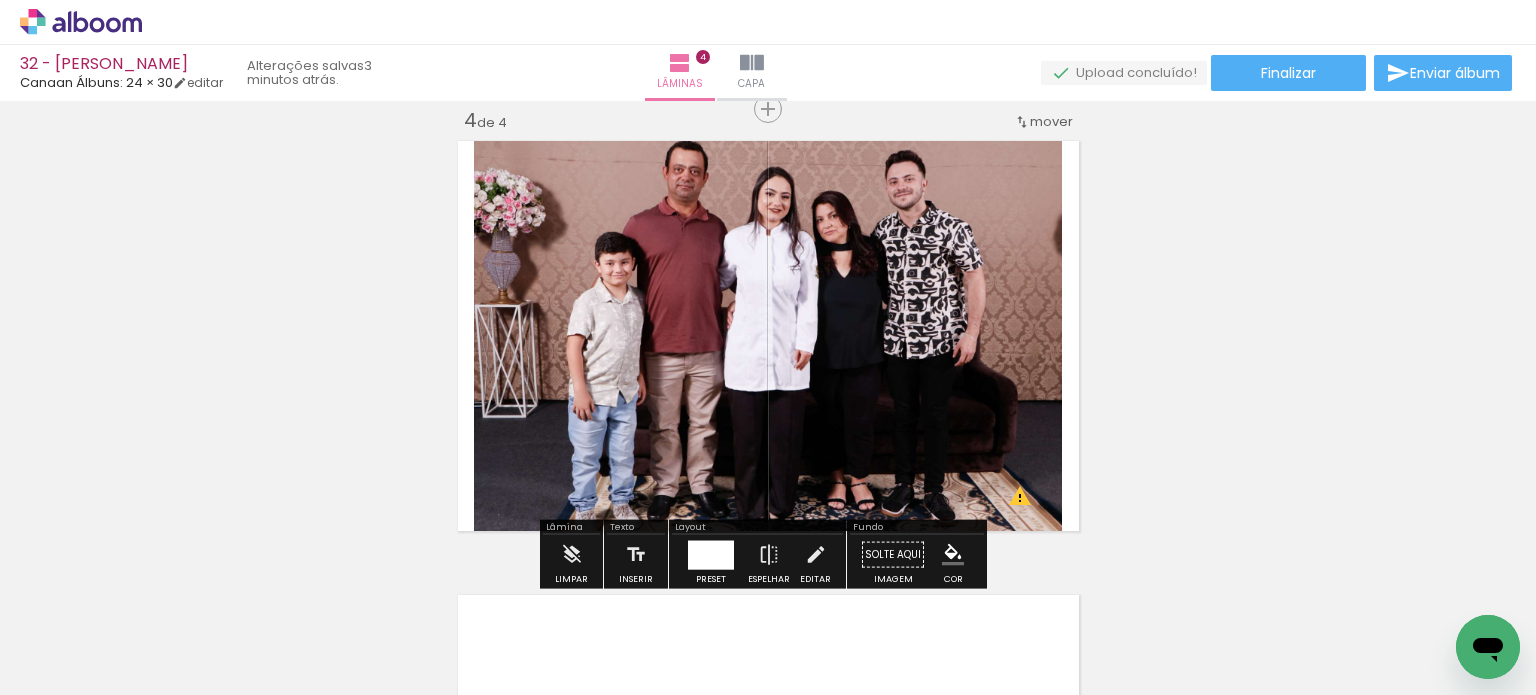 click at bounding box center [711, 554] 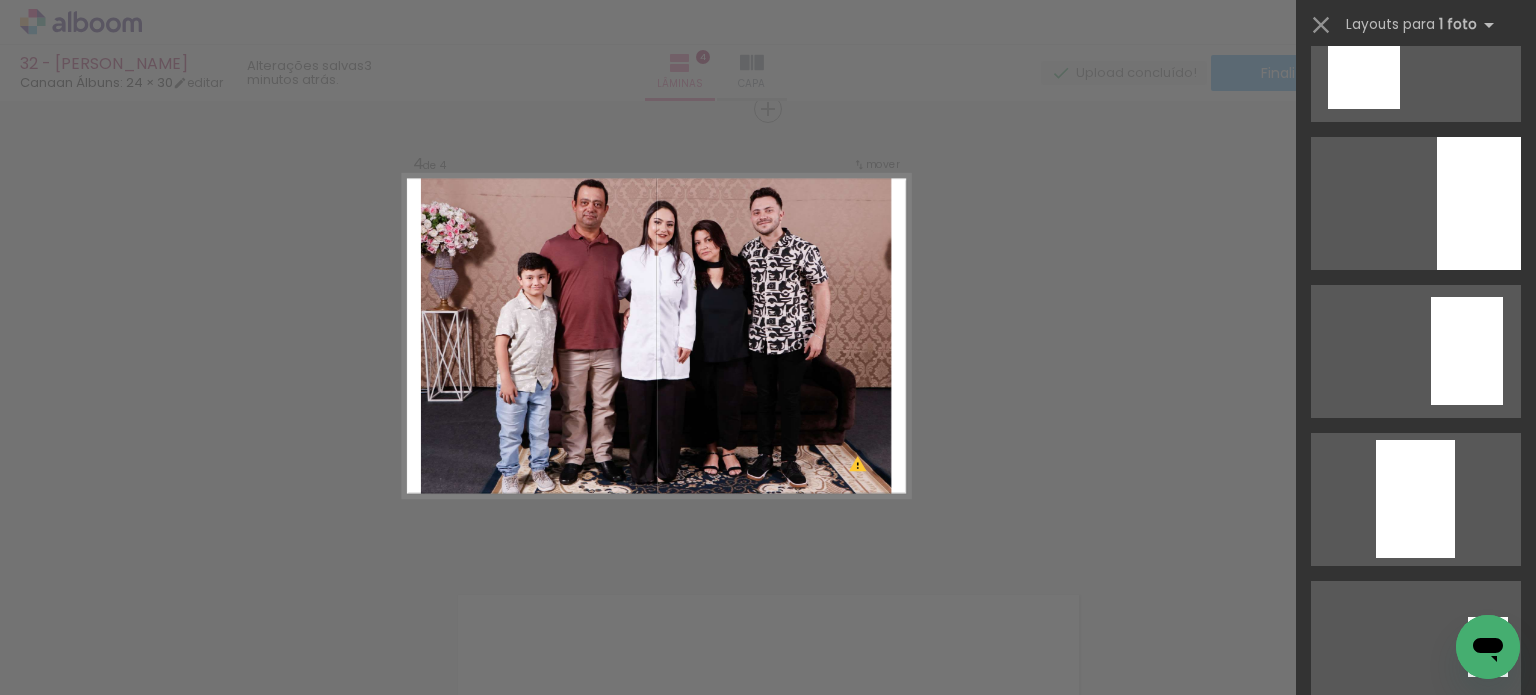 scroll, scrollTop: 5244, scrollLeft: 0, axis: vertical 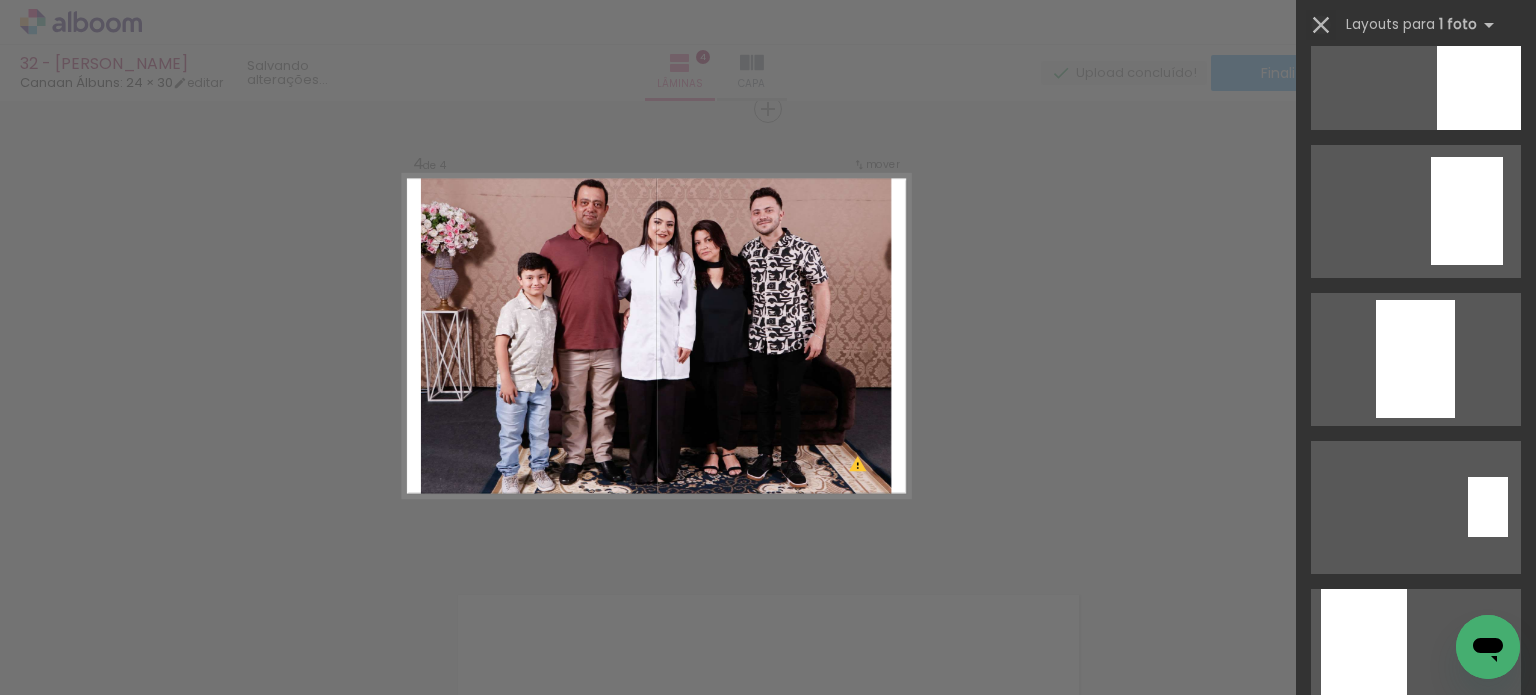 click at bounding box center (1321, 25) 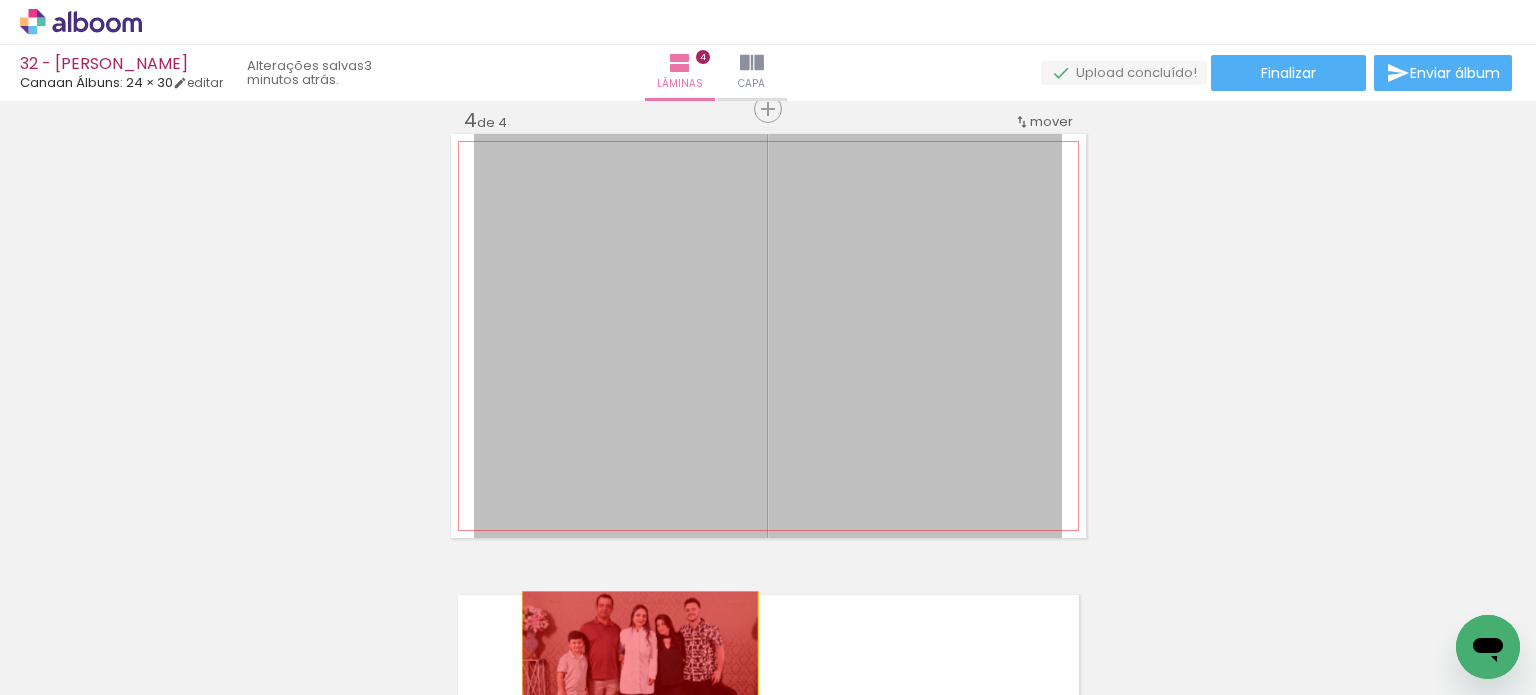 drag, startPoint x: 889, startPoint y: 354, endPoint x: 607, endPoint y: 698, distance: 444.81458 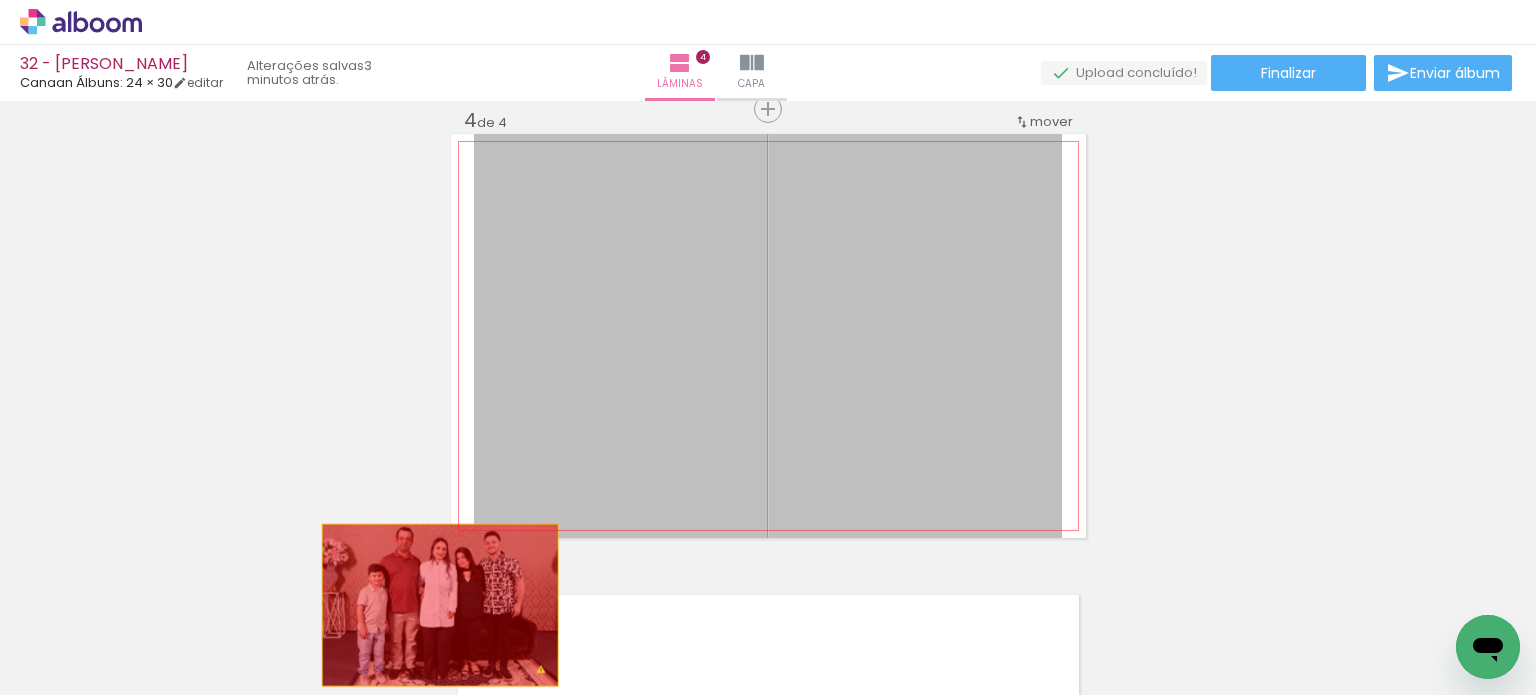drag, startPoint x: 602, startPoint y: 386, endPoint x: 391, endPoint y: 670, distance: 353.80362 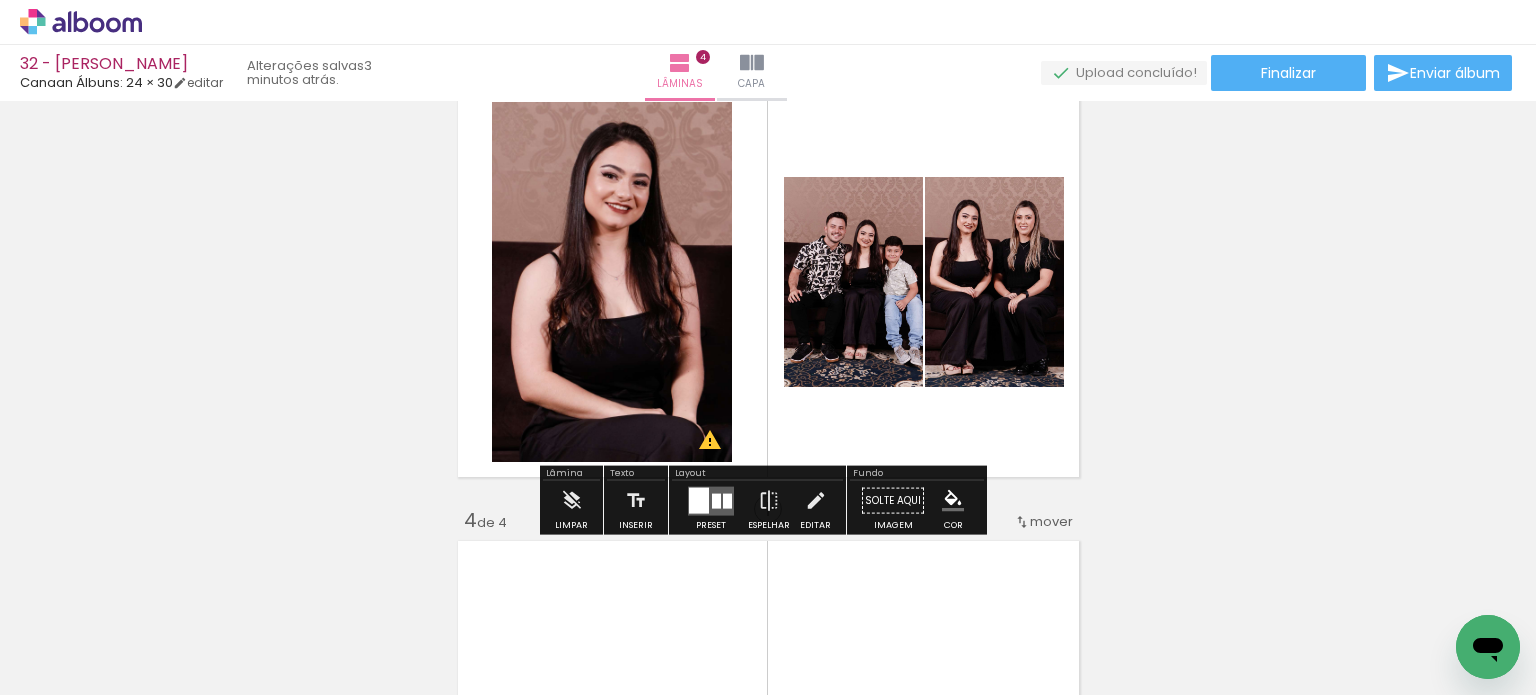 scroll, scrollTop: 887, scrollLeft: 0, axis: vertical 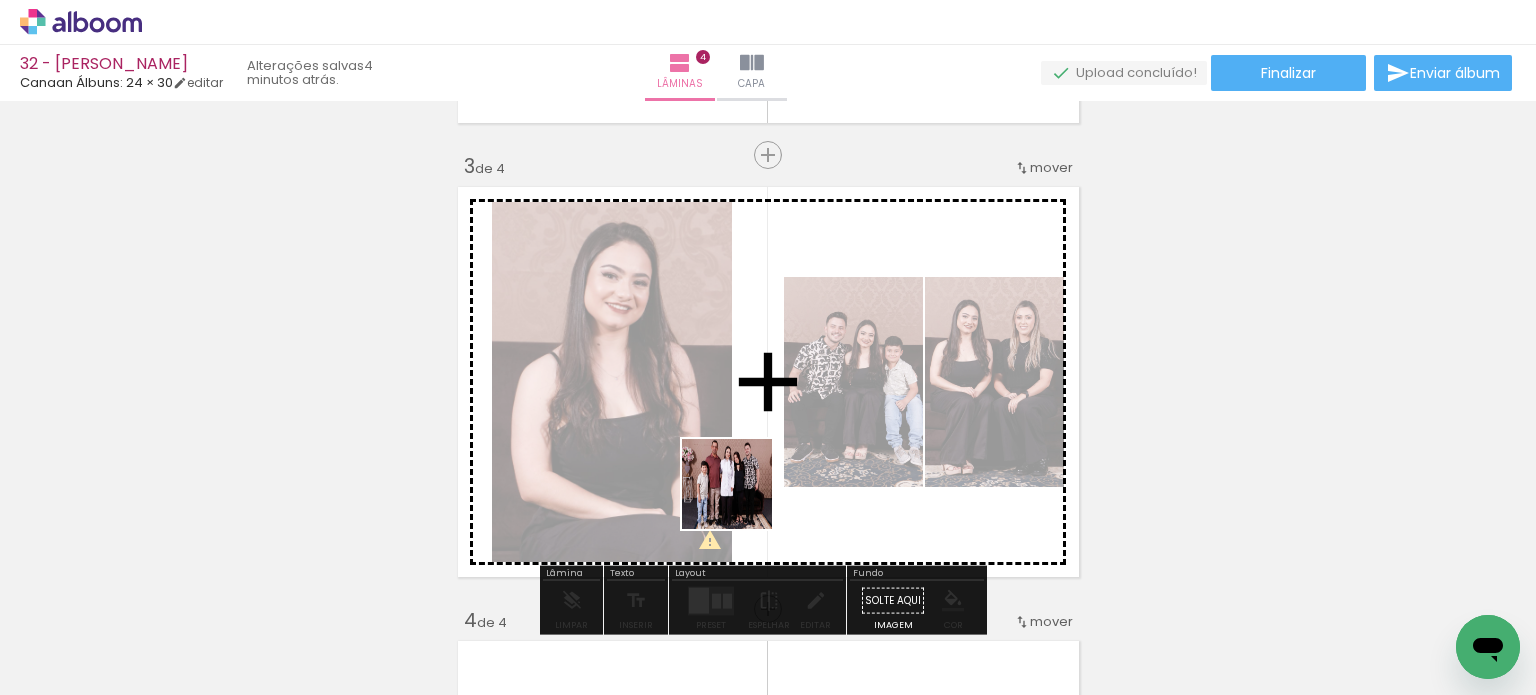 drag, startPoint x: 677, startPoint y: 541, endPoint x: 742, endPoint y: 491, distance: 82.006096 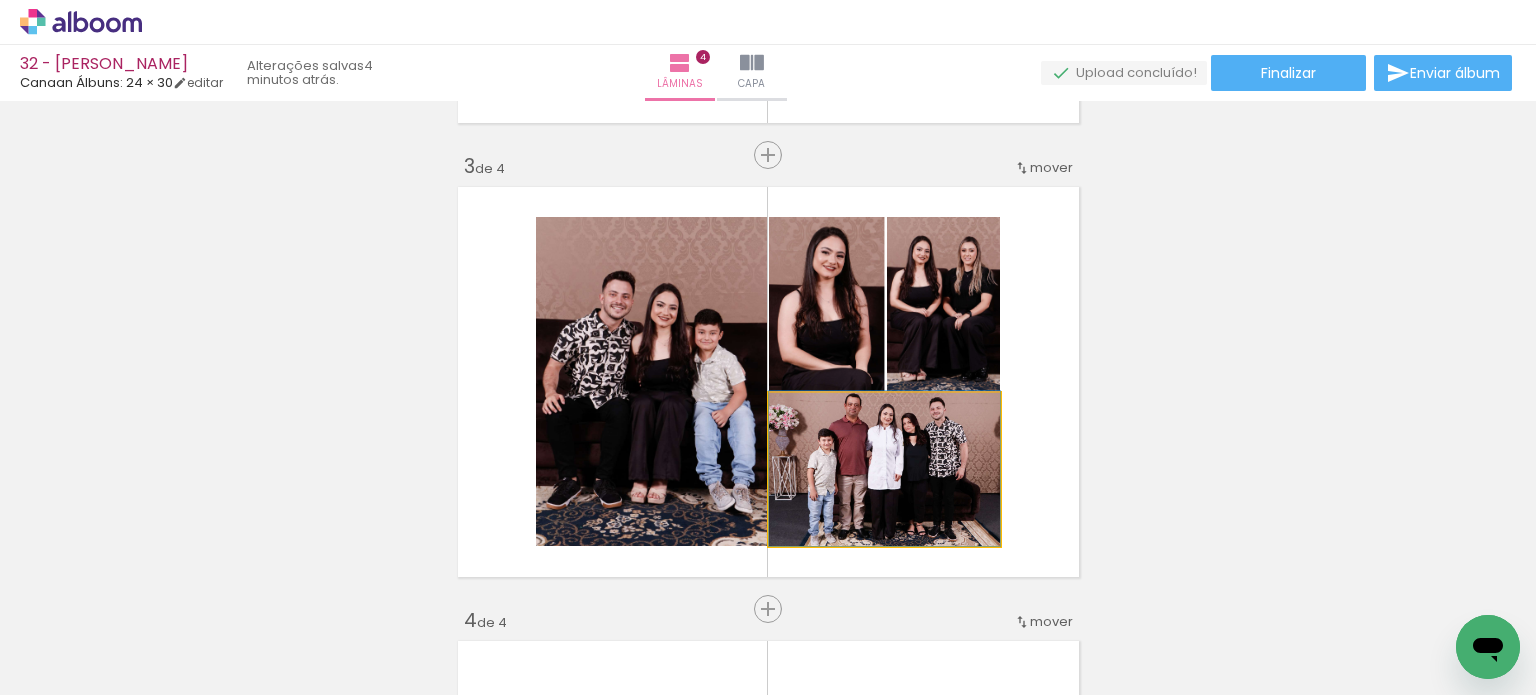 drag, startPoint x: 945, startPoint y: 479, endPoint x: 965, endPoint y: 468, distance: 22.825424 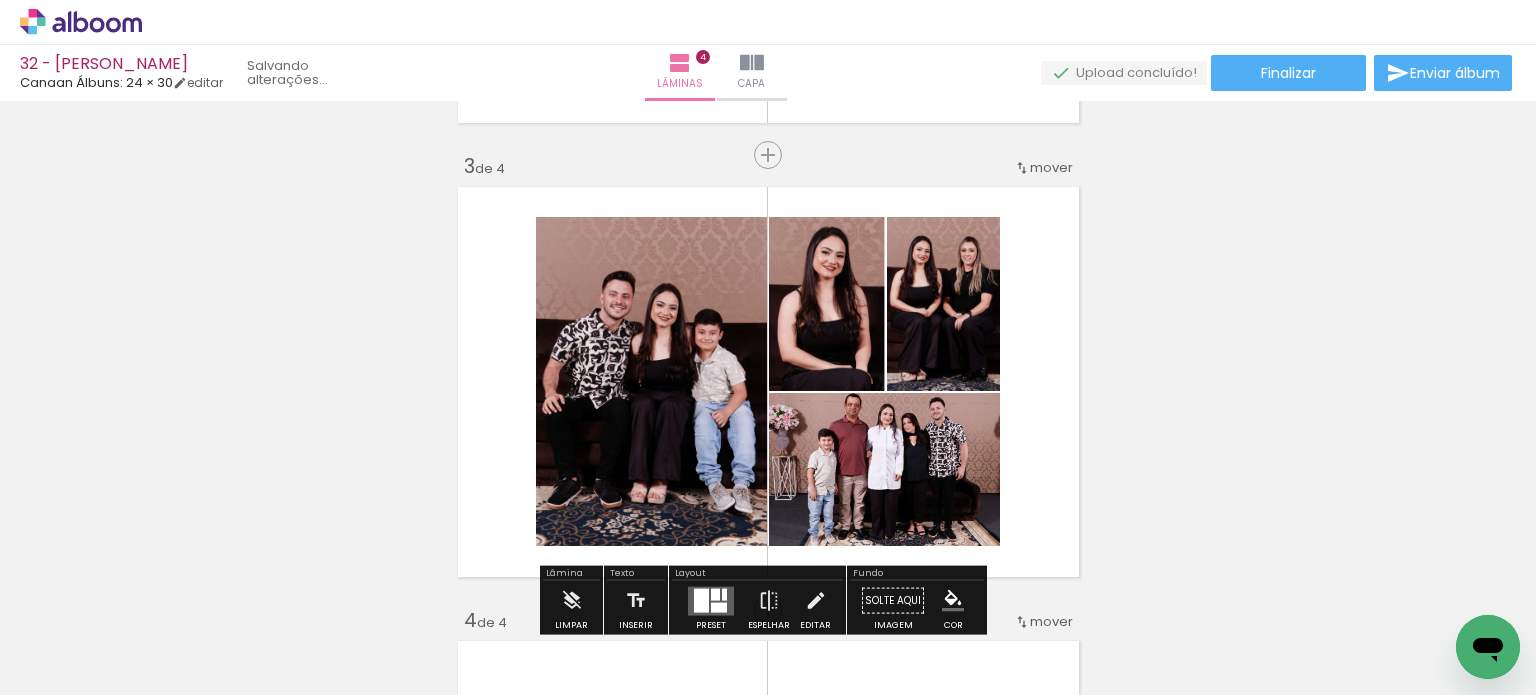 click on "Inserir lâmina 1  de 4  Inserir lâmina 2  de 4  Inserir lâmina 3  de 4  Inserir lâmina 4  de 4 O Designbox precisará aumentar a sua imagem em 176% para exportar para impressão. O Designbox precisará aumentar a sua imagem em 248% para exportar para impressão. O Designbox precisará aumentar a sua imagem em 167% para exportar para impressão. O Designbox precisará aumentar a sua imagem em 358% para exportar para impressão." at bounding box center [768, 356] 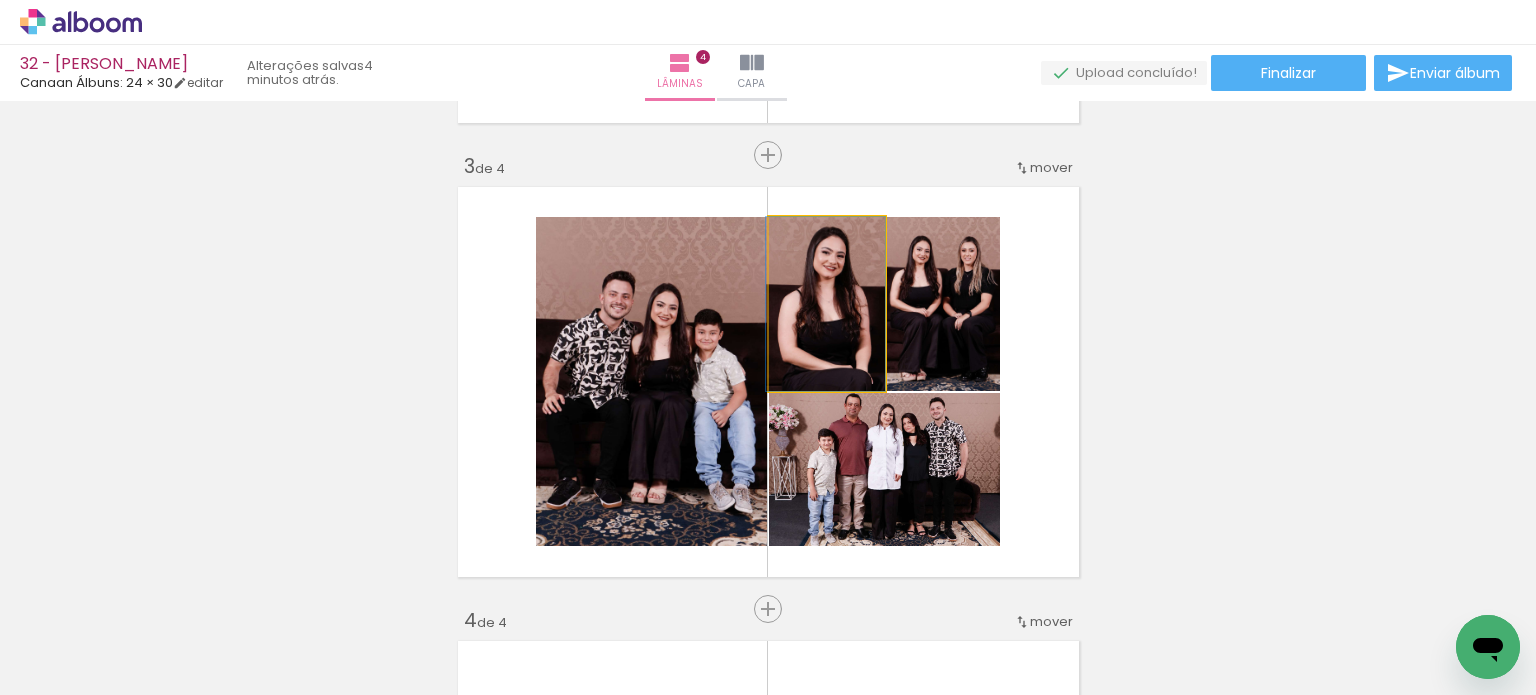 drag, startPoint x: 827, startPoint y: 340, endPoint x: 672, endPoint y: 354, distance: 155.63097 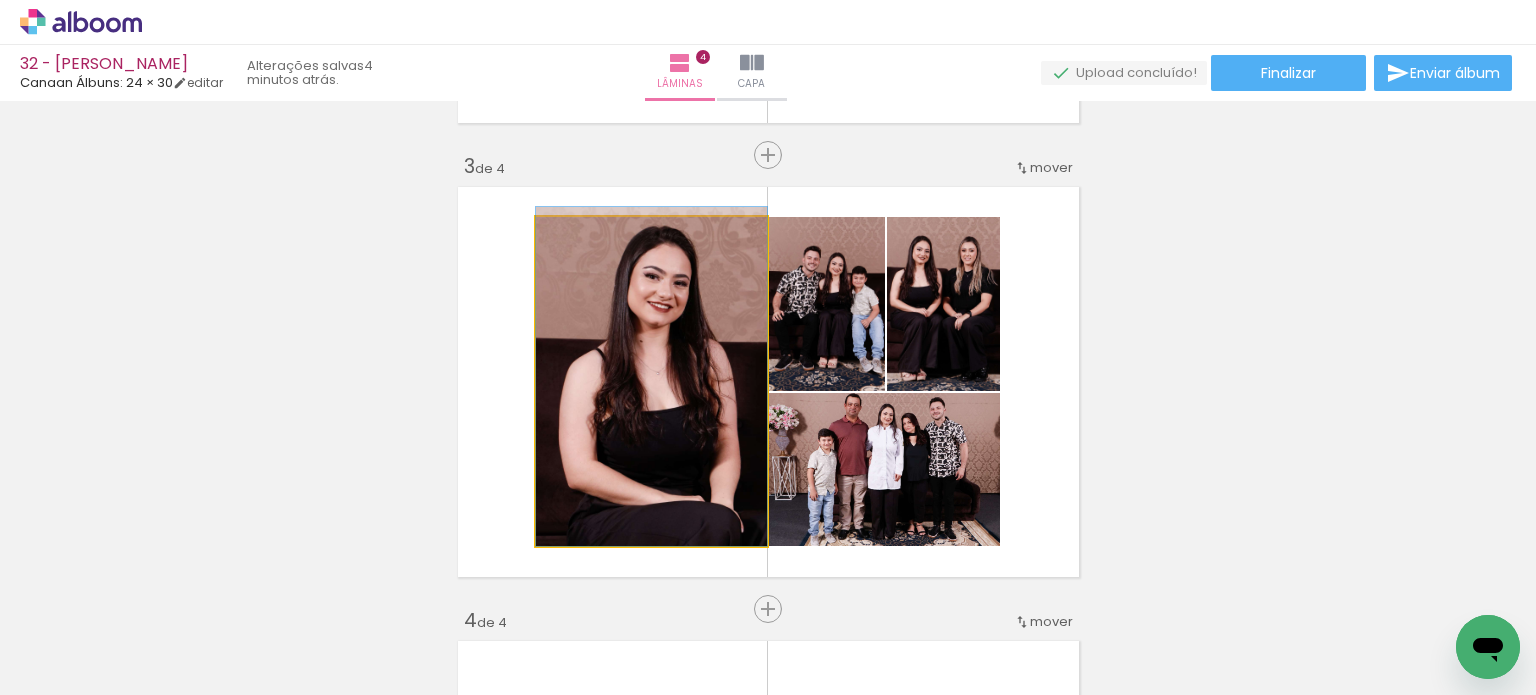 drag, startPoint x: 714, startPoint y: 383, endPoint x: 689, endPoint y: 376, distance: 25.96151 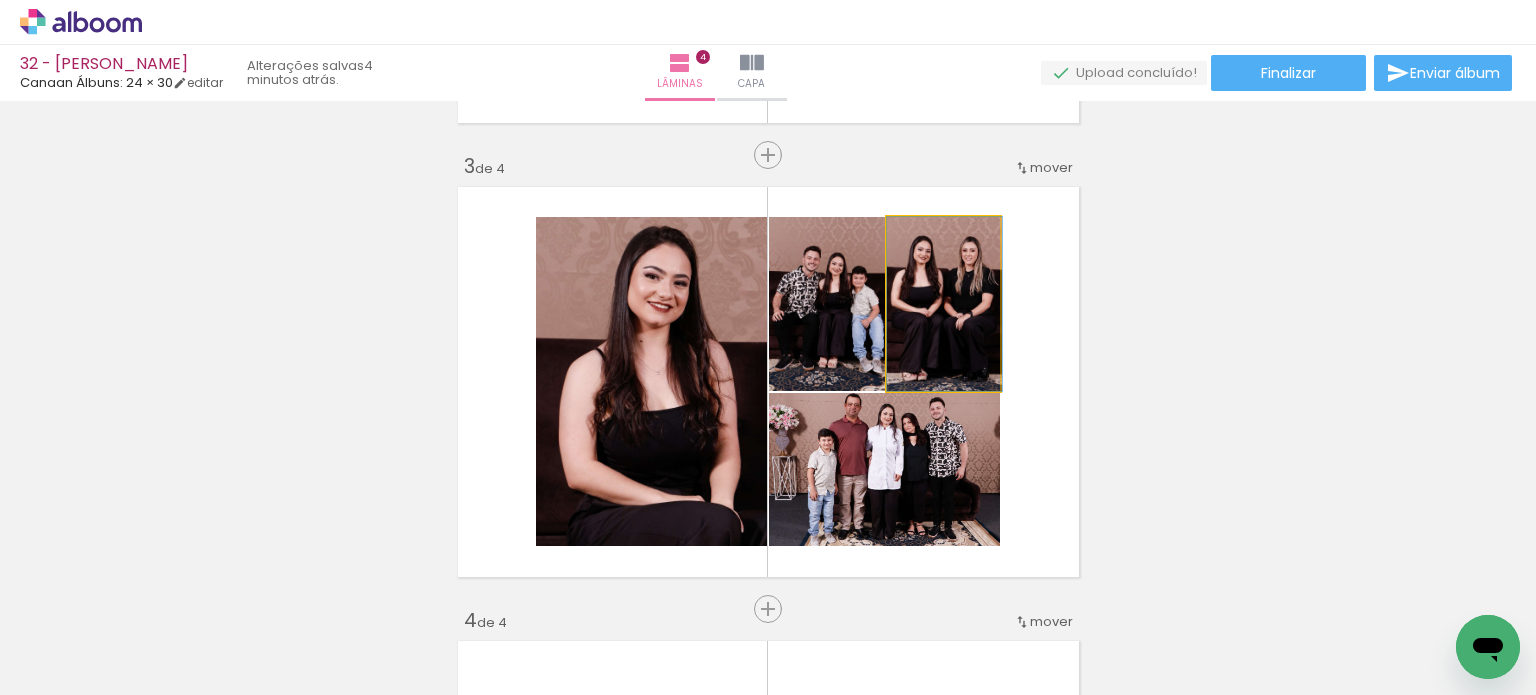 drag, startPoint x: 950, startPoint y: 360, endPoint x: 969, endPoint y: 375, distance: 24.207438 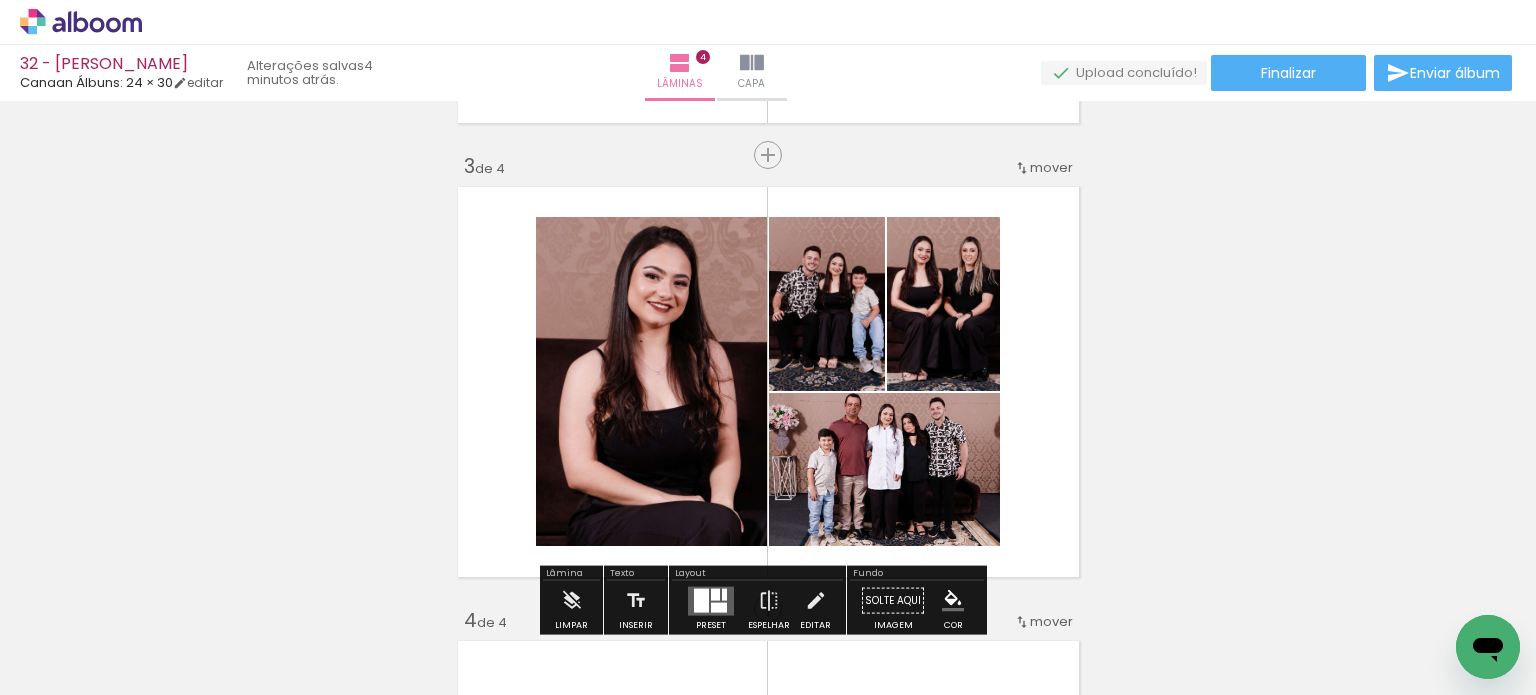 click on "Inserir lâmina 1  de 4  Inserir lâmina 2  de 4  Inserir lâmina 3  de 4  Inserir lâmina 4  de 4 O Designbox precisará aumentar a sua imagem em 176% para exportar para impressão. O Designbox precisará aumentar a sua imagem em 248% para exportar para impressão. O Designbox precisará aumentar a sua imagem em 167% para exportar para impressão. O Designbox precisará aumentar a sua imagem em 358% para exportar para impressão." at bounding box center [768, 356] 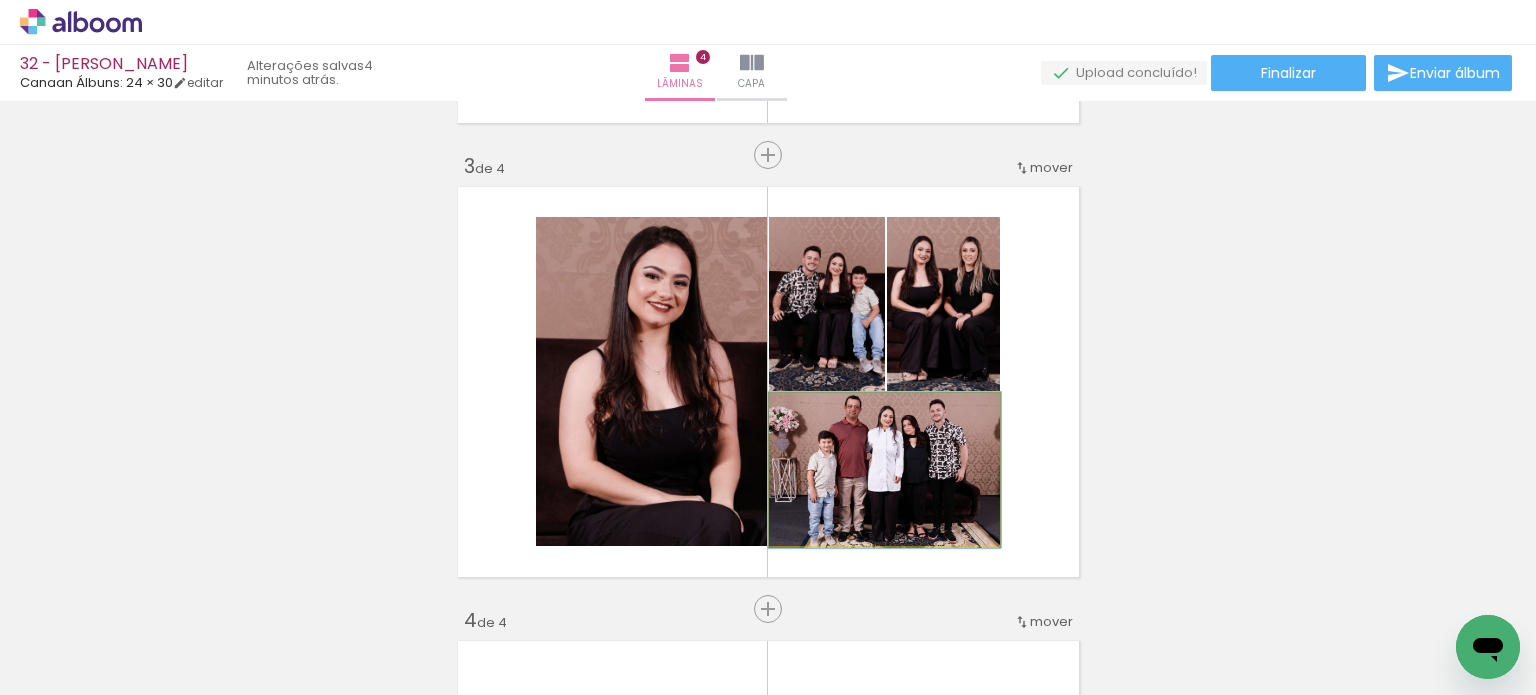 drag, startPoint x: 970, startPoint y: 486, endPoint x: 975, endPoint y: 496, distance: 11.18034 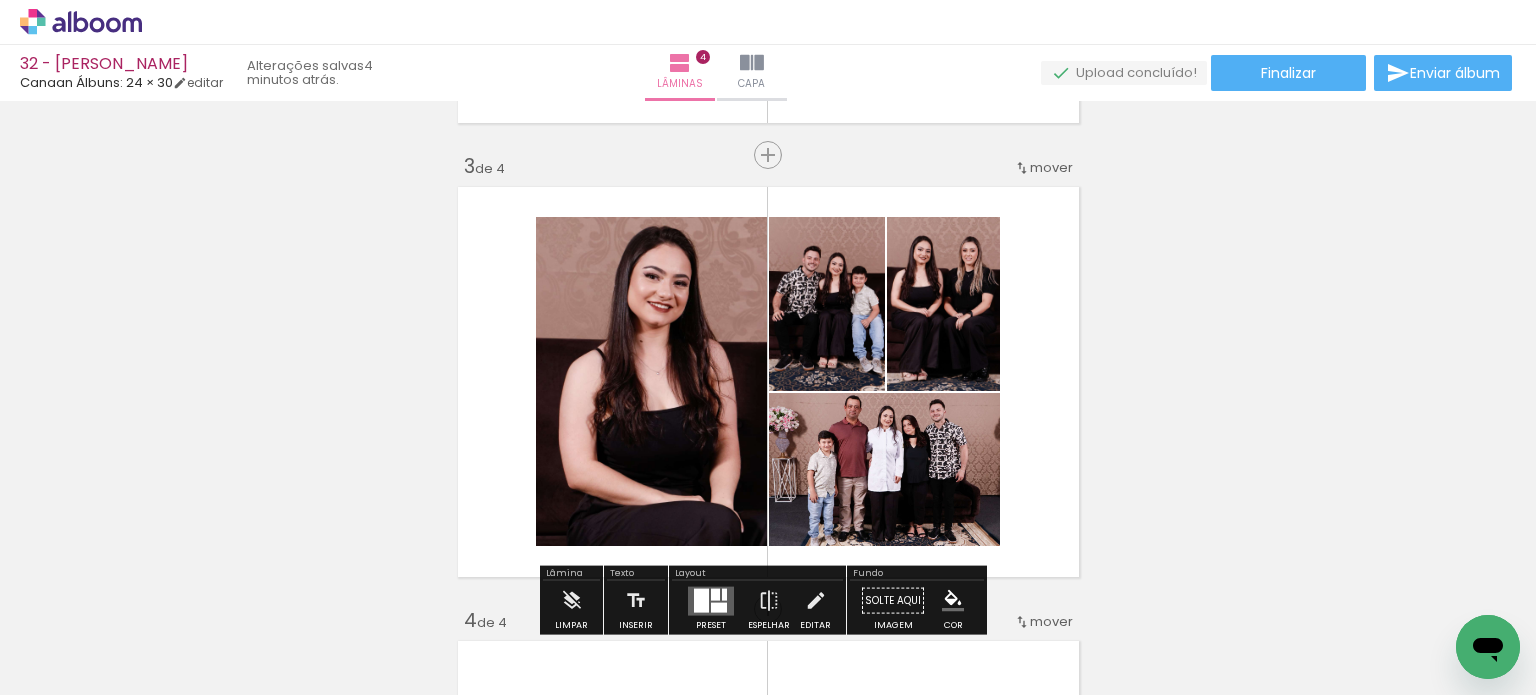 click on "Inserir lâmina 1  de 4  Inserir lâmina 2  de 4  Inserir lâmina 3  de 4  Inserir lâmina 4  de 4 O Designbox precisará aumentar a sua imagem em 176% para exportar para impressão. O Designbox precisará aumentar a sua imagem em 248% para exportar para impressão. O Designbox precisará aumentar a sua imagem em 167% para exportar para impressão. O Designbox precisará aumentar a sua imagem em 358% para exportar para impressão." at bounding box center [768, 356] 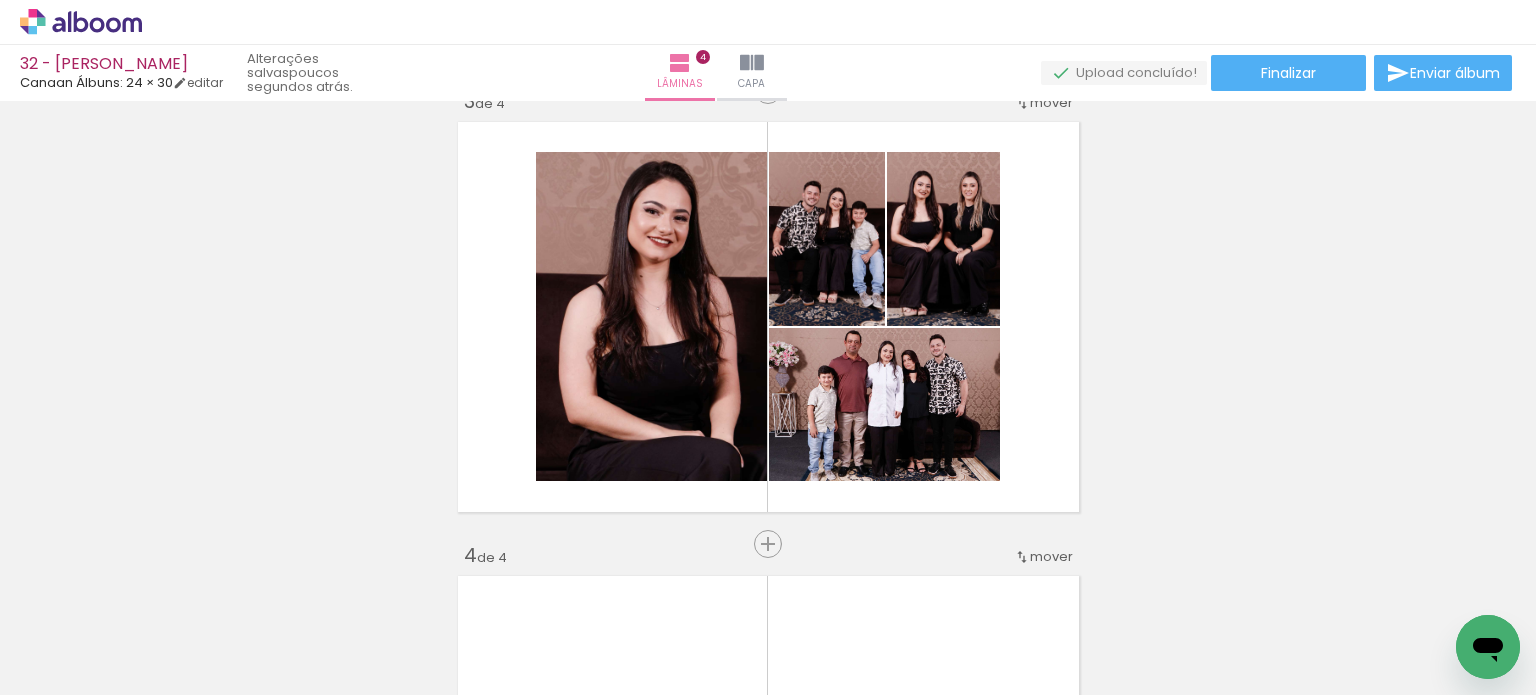 scroll, scrollTop: 987, scrollLeft: 0, axis: vertical 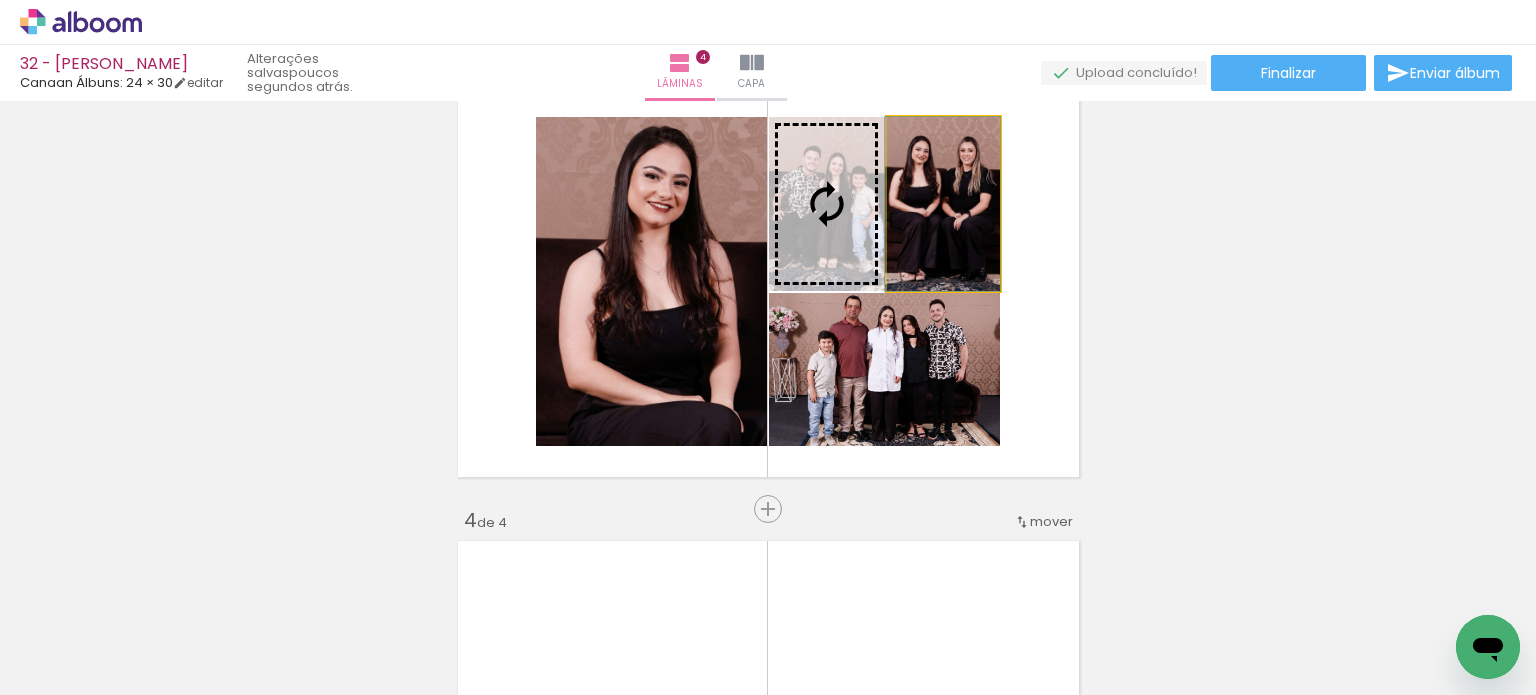drag, startPoint x: 932, startPoint y: 237, endPoint x: 852, endPoint y: 216, distance: 82.710335 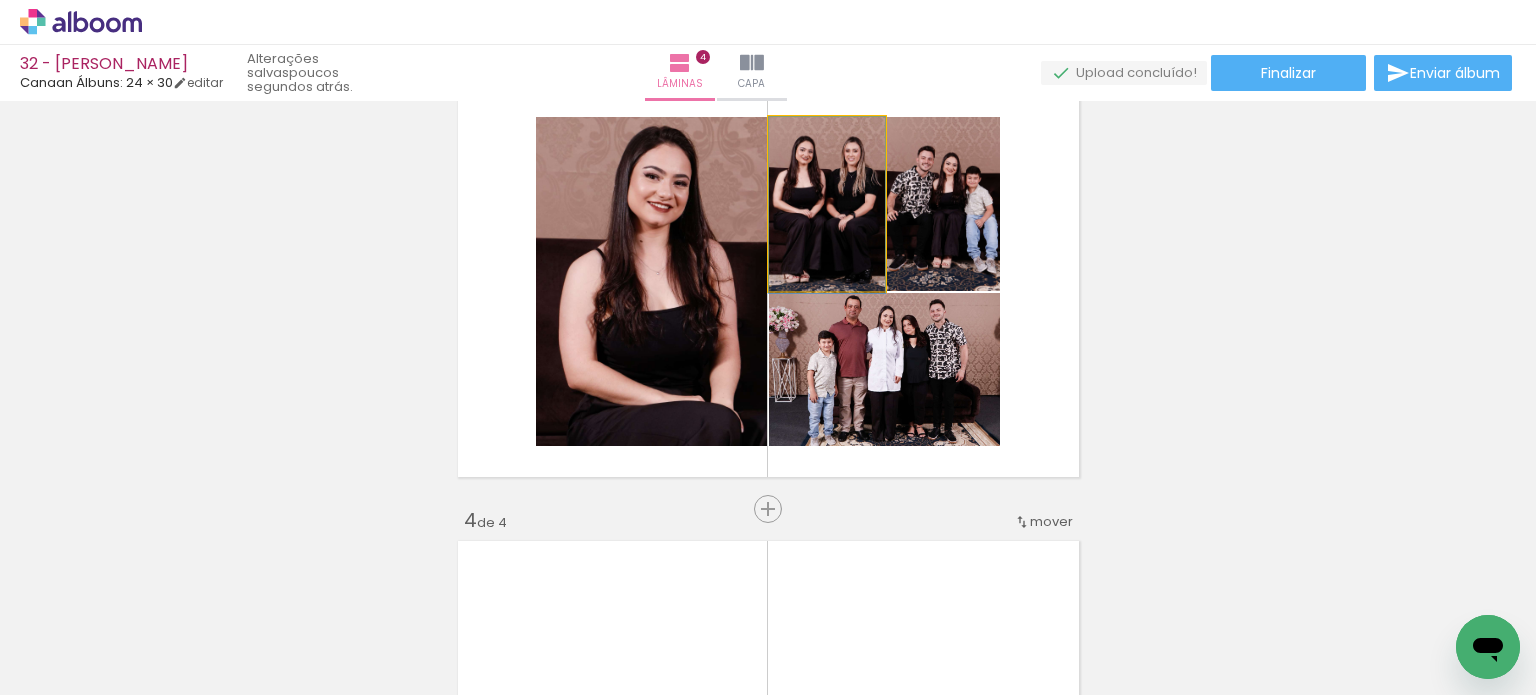 drag, startPoint x: 832, startPoint y: 235, endPoint x: 843, endPoint y: 239, distance: 11.7046995 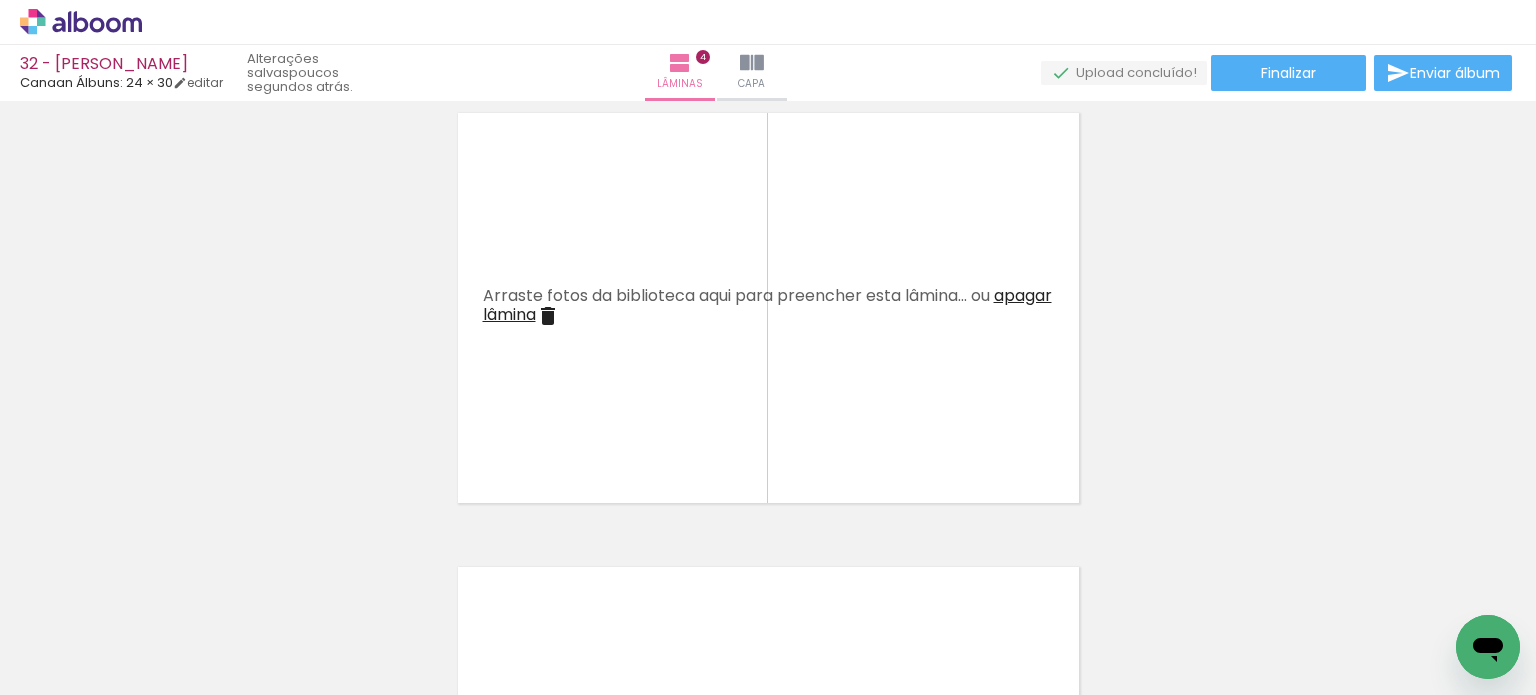 scroll, scrollTop: 1387, scrollLeft: 0, axis: vertical 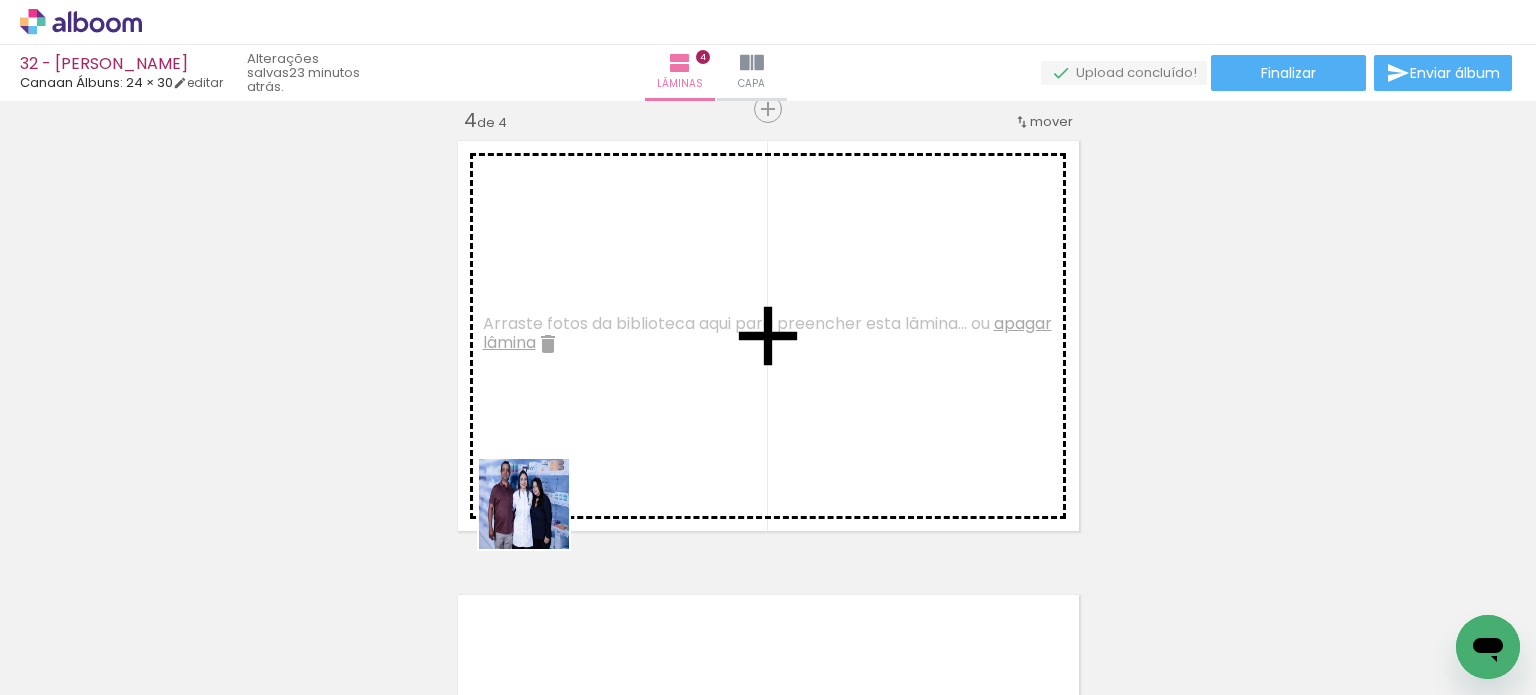 drag, startPoint x: 460, startPoint y: 630, endPoint x: 508, endPoint y: 573, distance: 74.518456 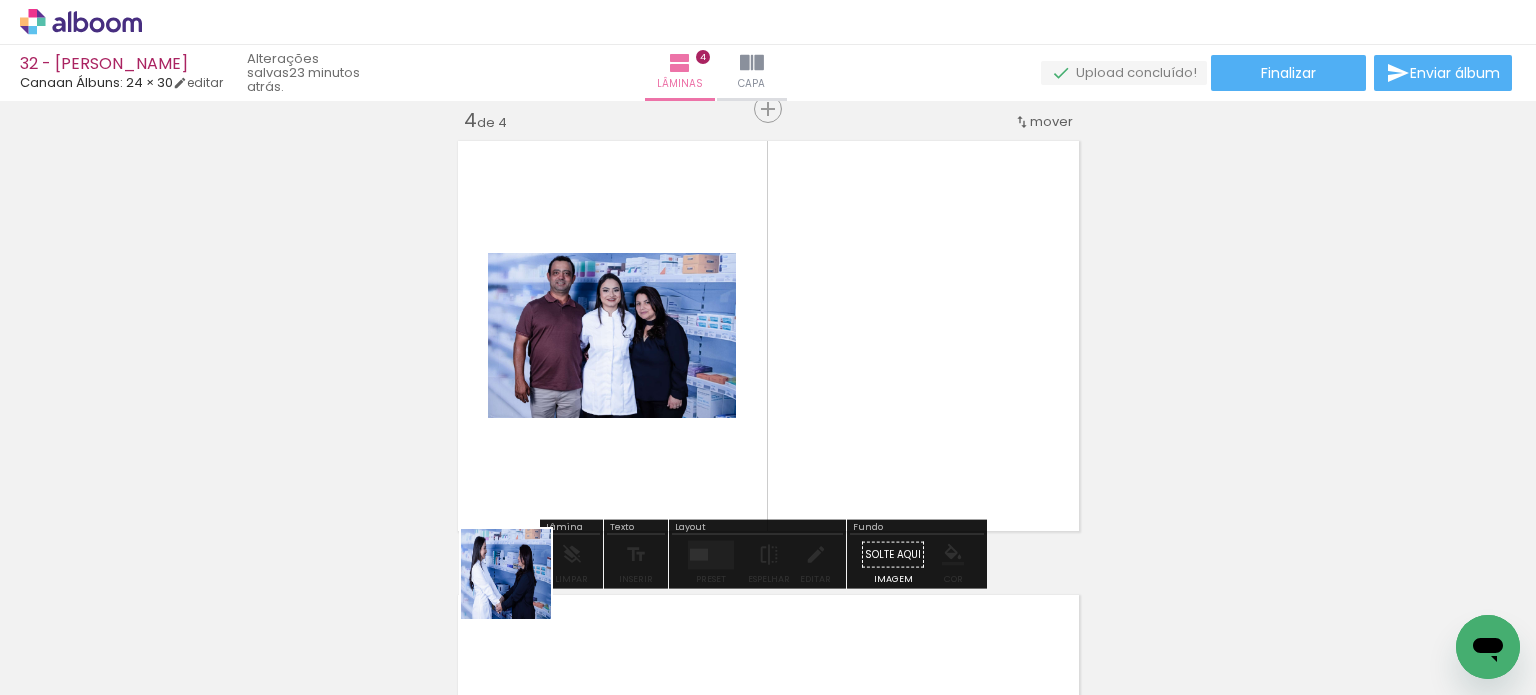 drag, startPoint x: 482, startPoint y: 631, endPoint x: 510, endPoint y: 603, distance: 39.59798 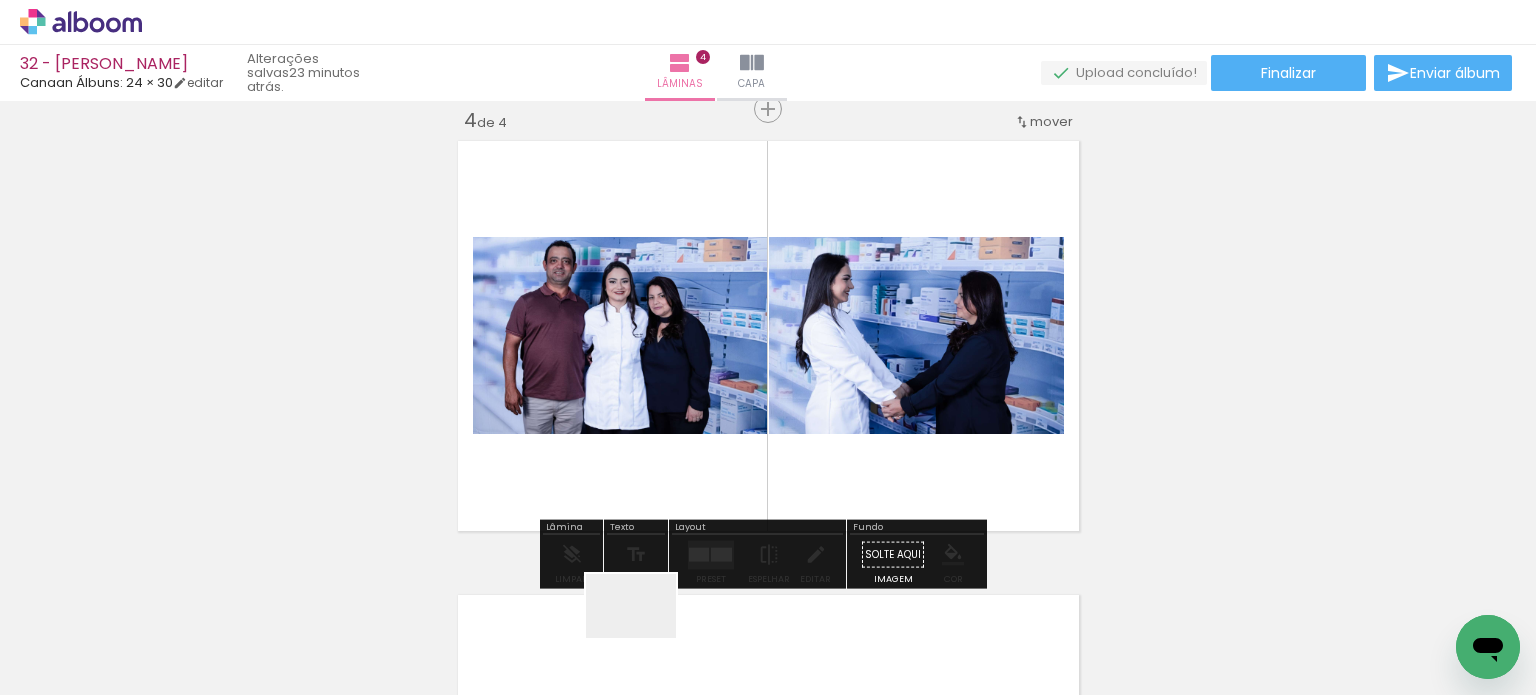 drag, startPoint x: 646, startPoint y: 634, endPoint x: 712, endPoint y: 579, distance: 85.91275 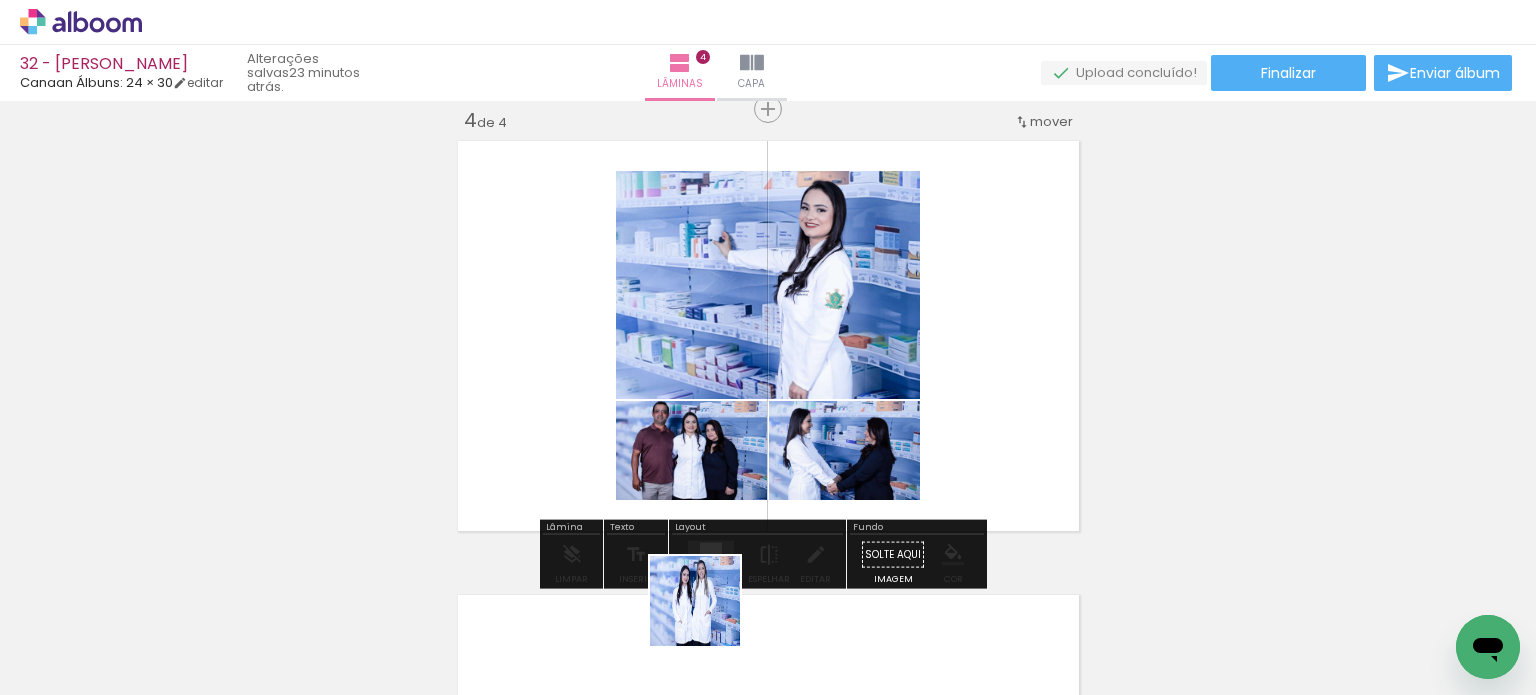 drag, startPoint x: 710, startPoint y: 616, endPoint x: 728, endPoint y: 455, distance: 162.00308 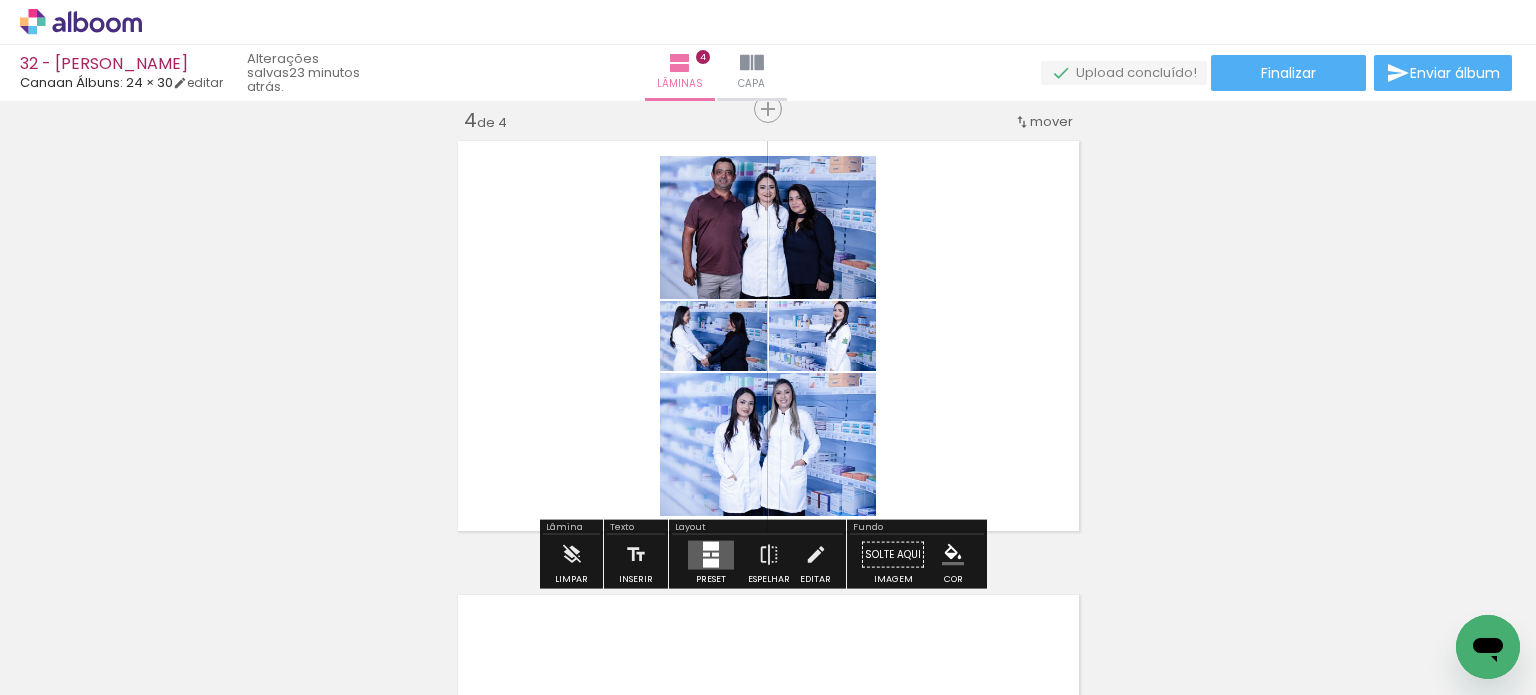 drag, startPoint x: 555, startPoint y: 640, endPoint x: 541, endPoint y: 575, distance: 66.4906 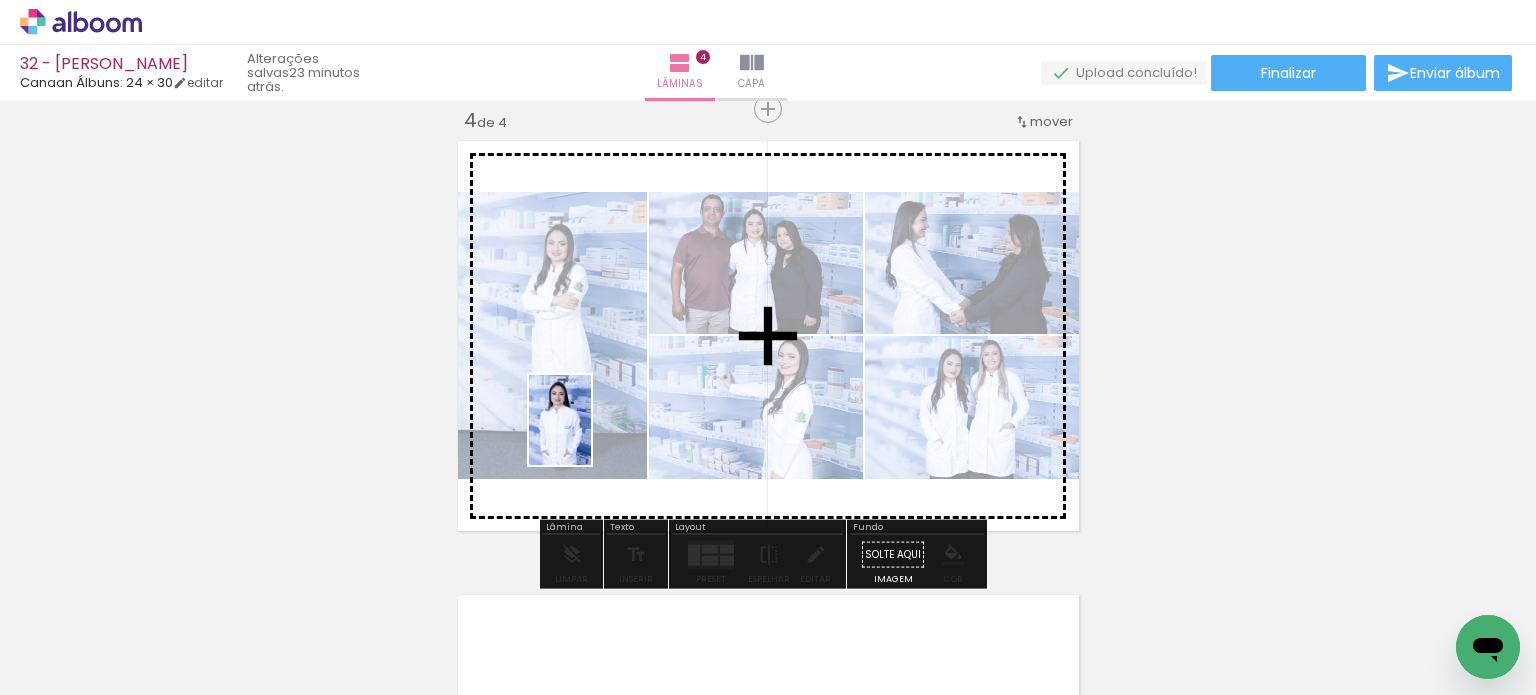 drag, startPoint x: 580, startPoint y: 465, endPoint x: 588, endPoint y: 434, distance: 32.01562 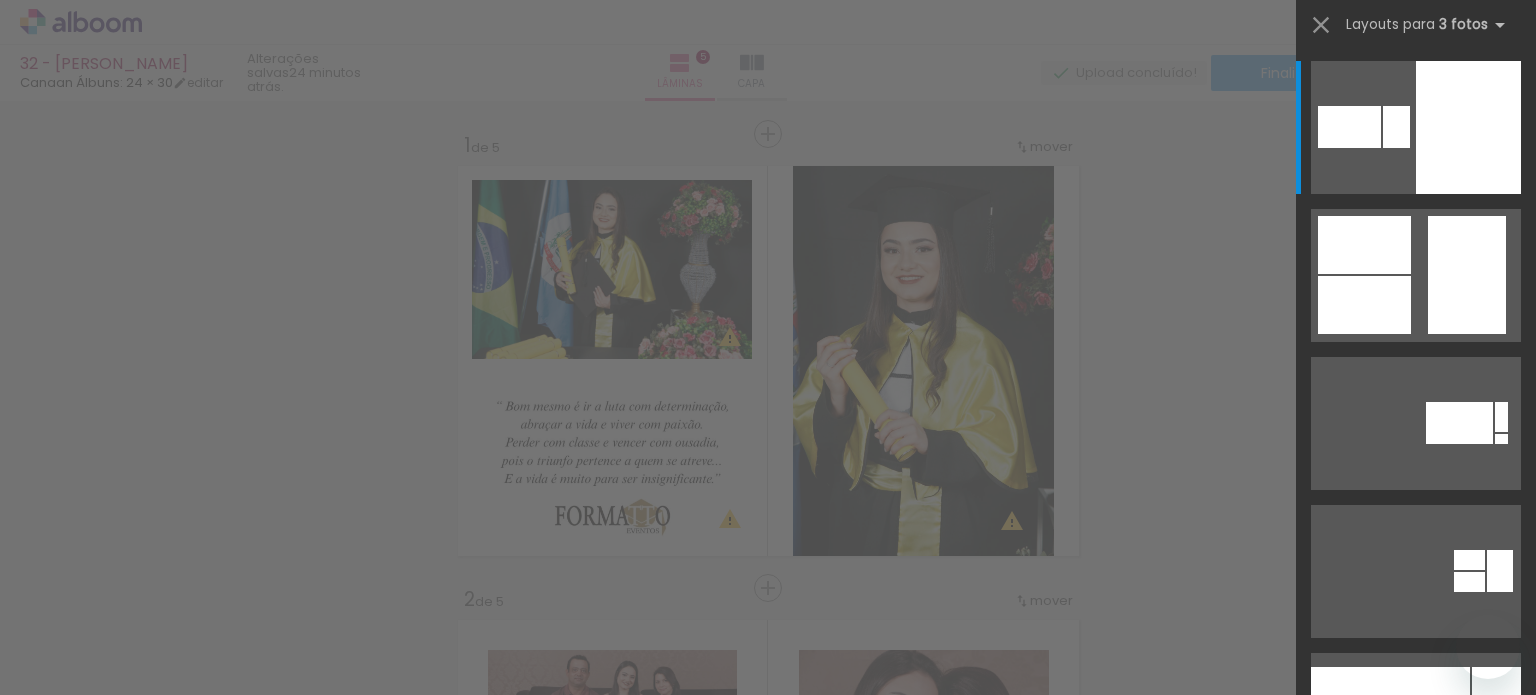 scroll, scrollTop: 0, scrollLeft: 0, axis: both 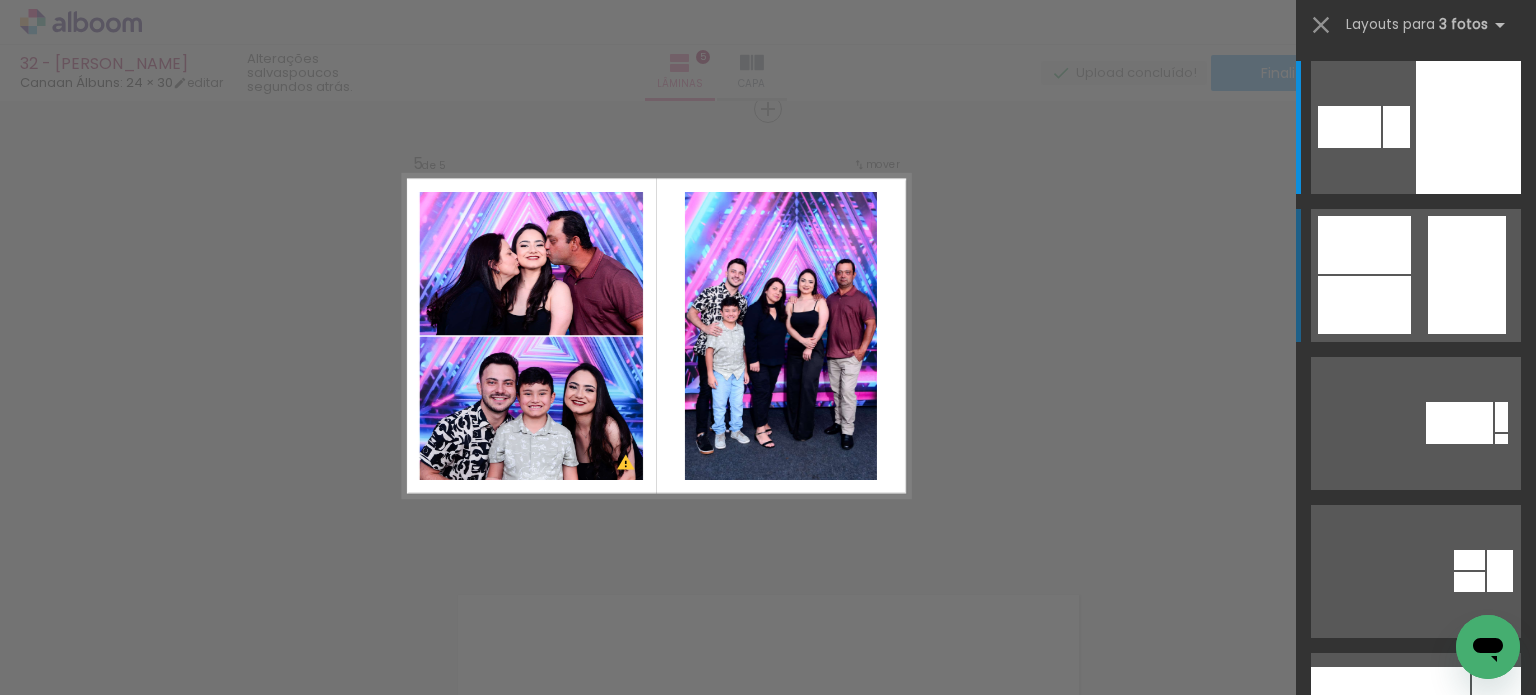 click at bounding box center (1501, 417) 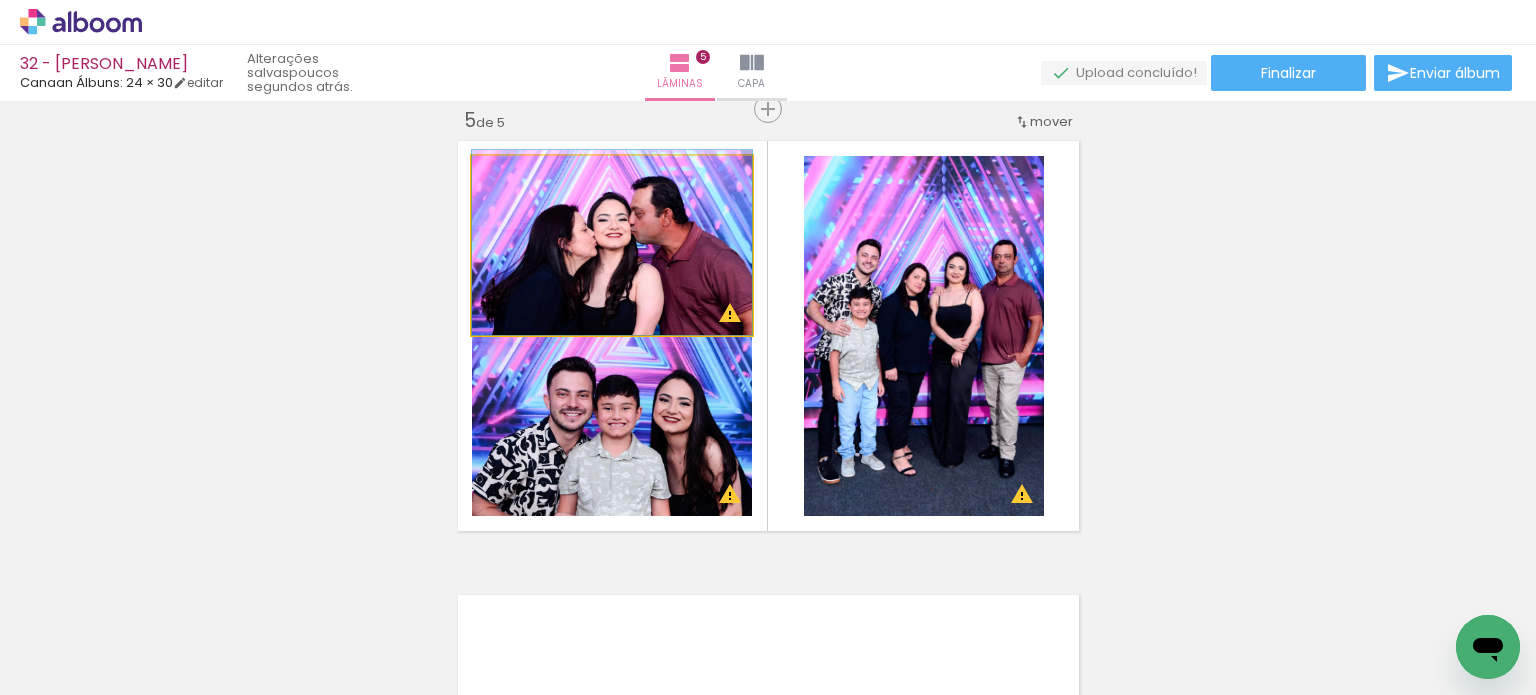 drag, startPoint x: 687, startPoint y: 268, endPoint x: 681, endPoint y: 254, distance: 15.231546 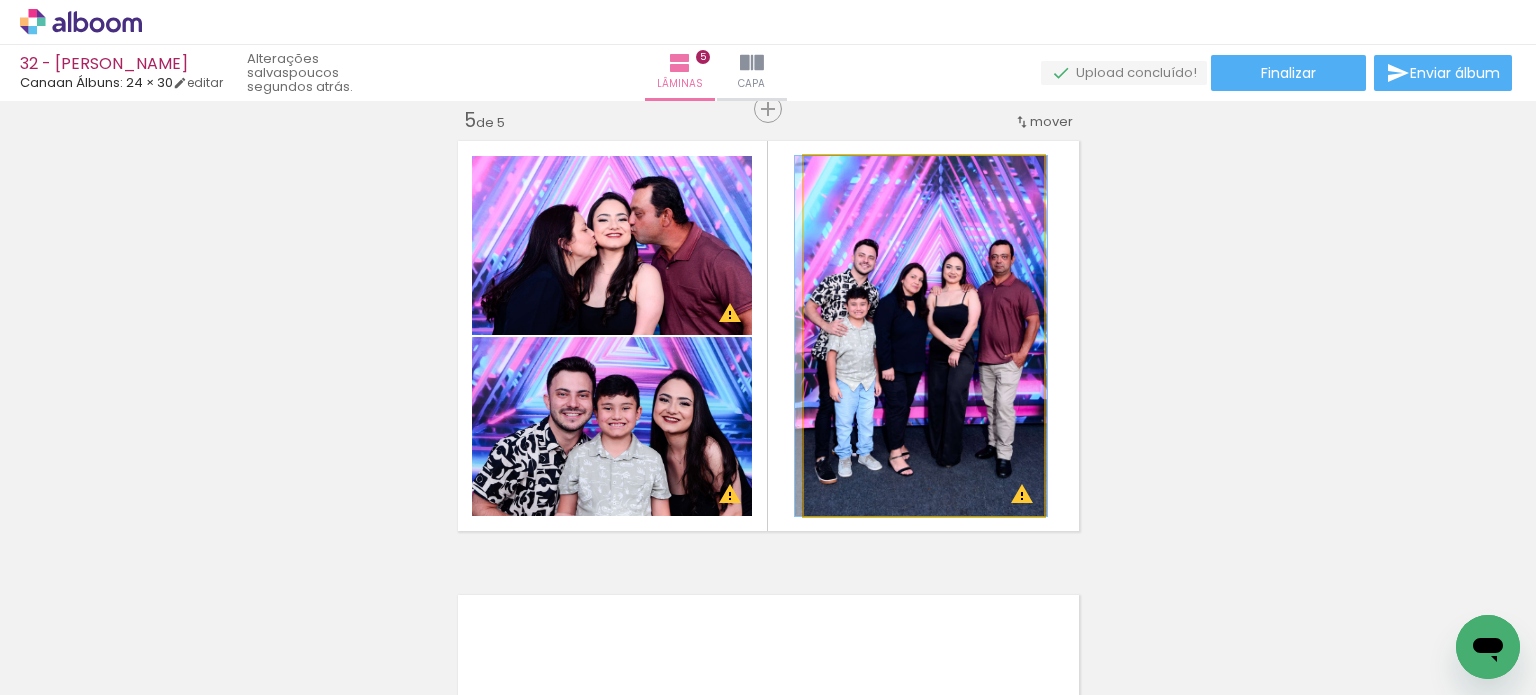 drag, startPoint x: 857, startPoint y: 364, endPoint x: 848, endPoint y: 359, distance: 10.29563 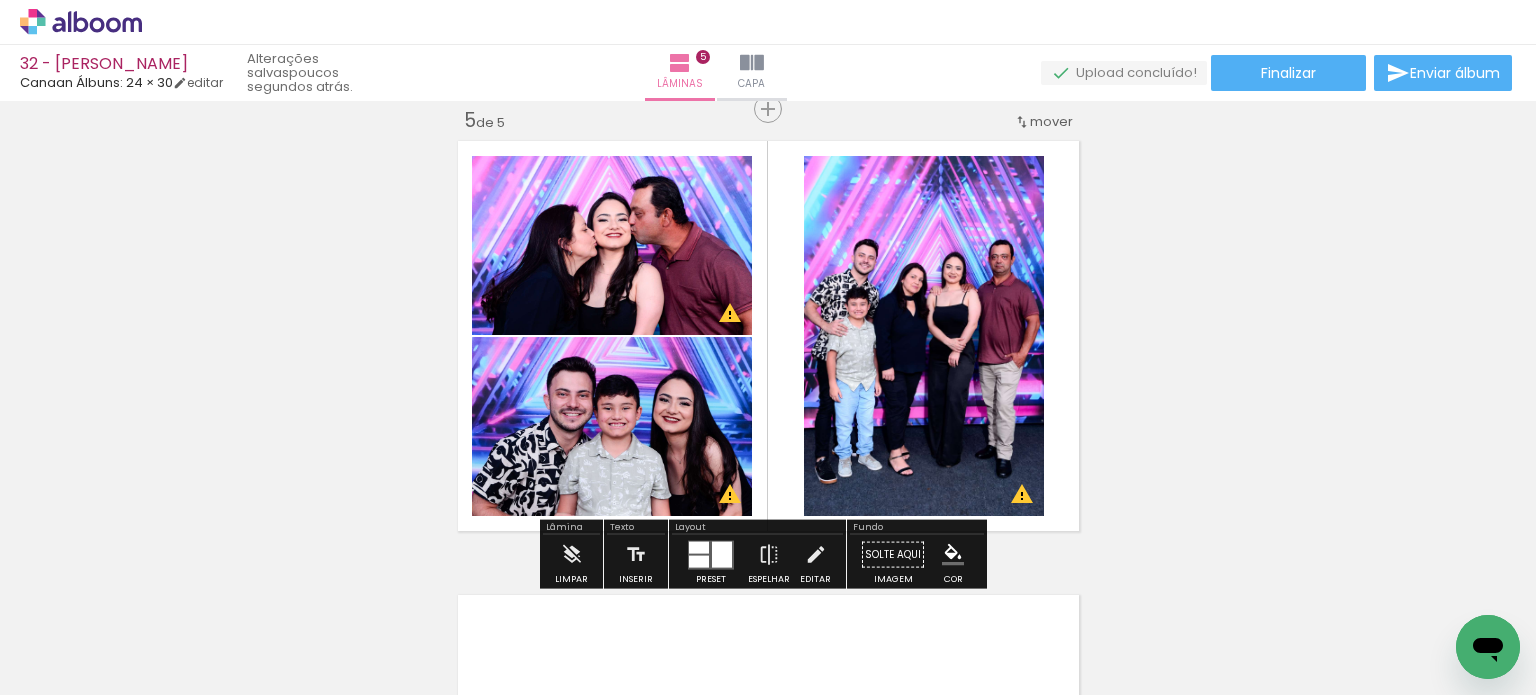 click on "Inserir lâmina 1  de 5  Inserir lâmina 2  de 5  Inserir lâmina 3  de 5  Inserir lâmina 4  de 5  Inserir lâmina 5  de 5 O Designbox precisará aumentar a sua imagem em 176% para exportar para impressão. O Designbox precisará aumentar a sua imagem em 248% para exportar para impressão. O Designbox precisará aumentar a sua imagem em 167% para exportar para impressão. O Designbox precisará aumentar a sua imagem em 358% para exportar para impressão. O Designbox precisará aumentar a sua imagem em 157% para exportar para impressão. O Designbox precisará aumentar a sua imagem em 167% para exportar para impressão. O Designbox precisará aumentar a sua imagem em 167% para exportar para impressão." at bounding box center (768, -371) 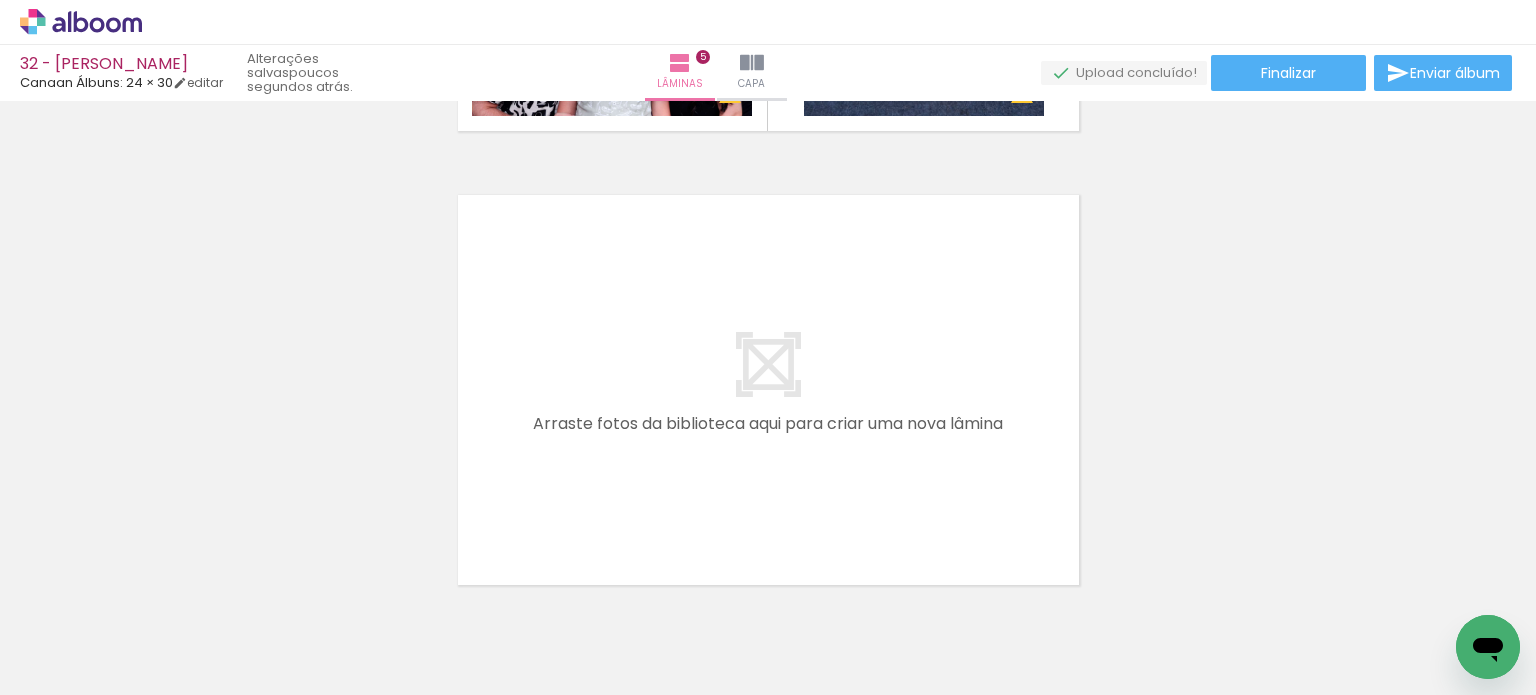 scroll, scrollTop: 2332, scrollLeft: 0, axis: vertical 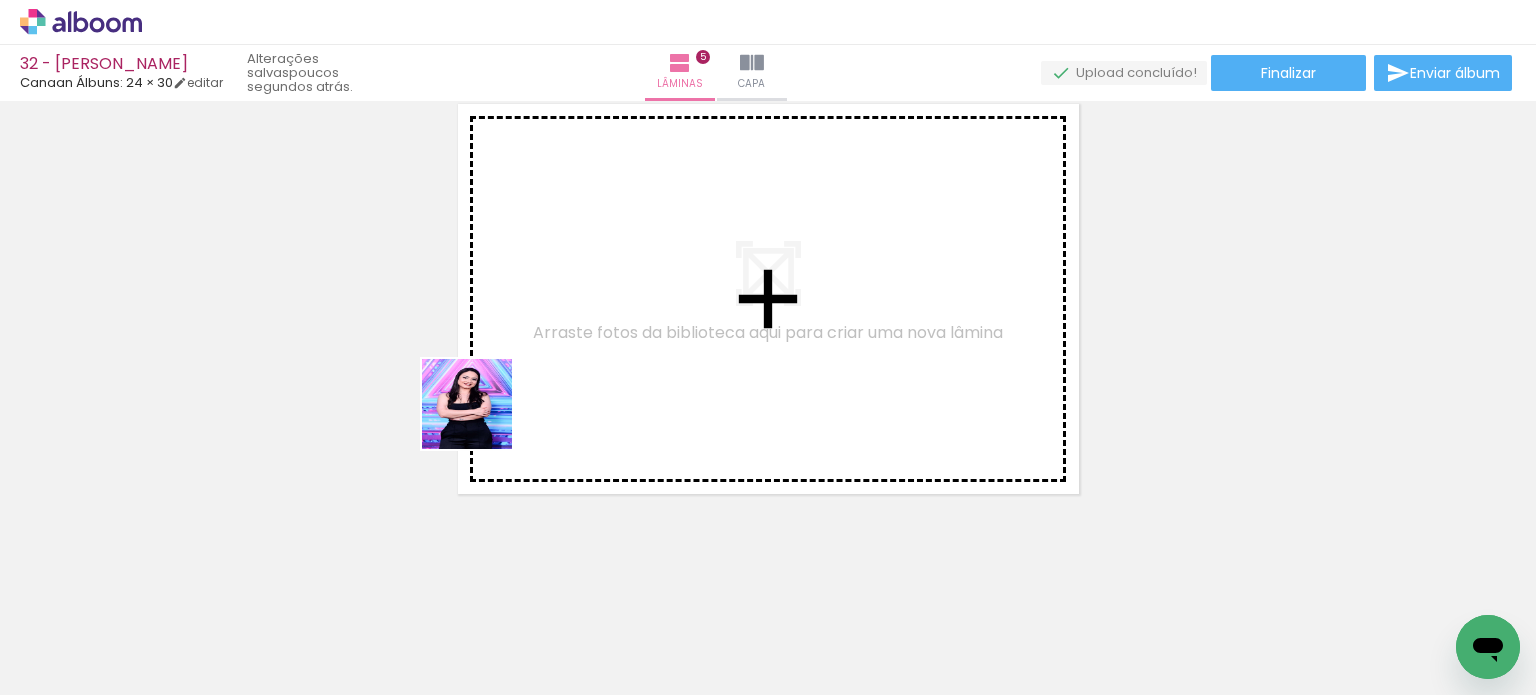 drag, startPoint x: 354, startPoint y: 613, endPoint x: 489, endPoint y: 419, distance: 236.34932 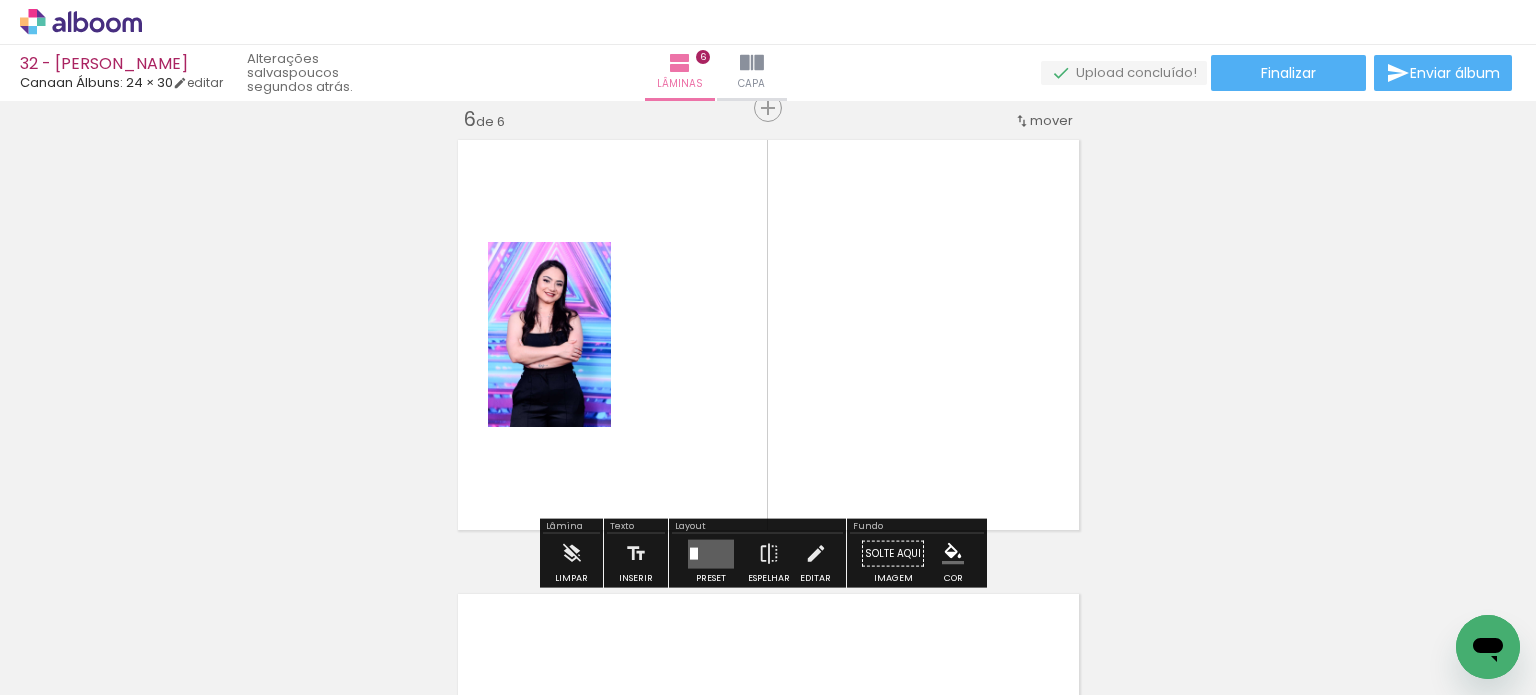 scroll, scrollTop: 2295, scrollLeft: 0, axis: vertical 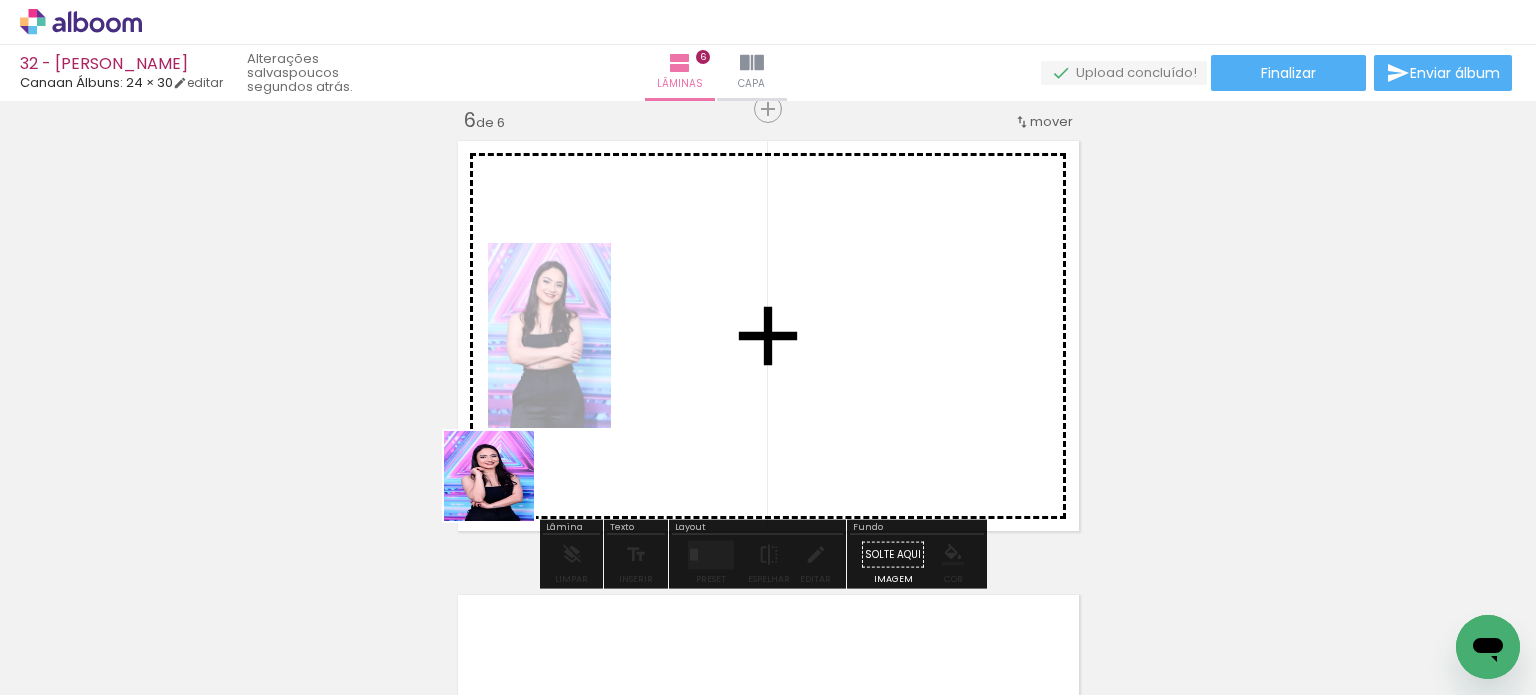 drag, startPoint x: 354, startPoint y: 613, endPoint x: 555, endPoint y: 452, distance: 257.53058 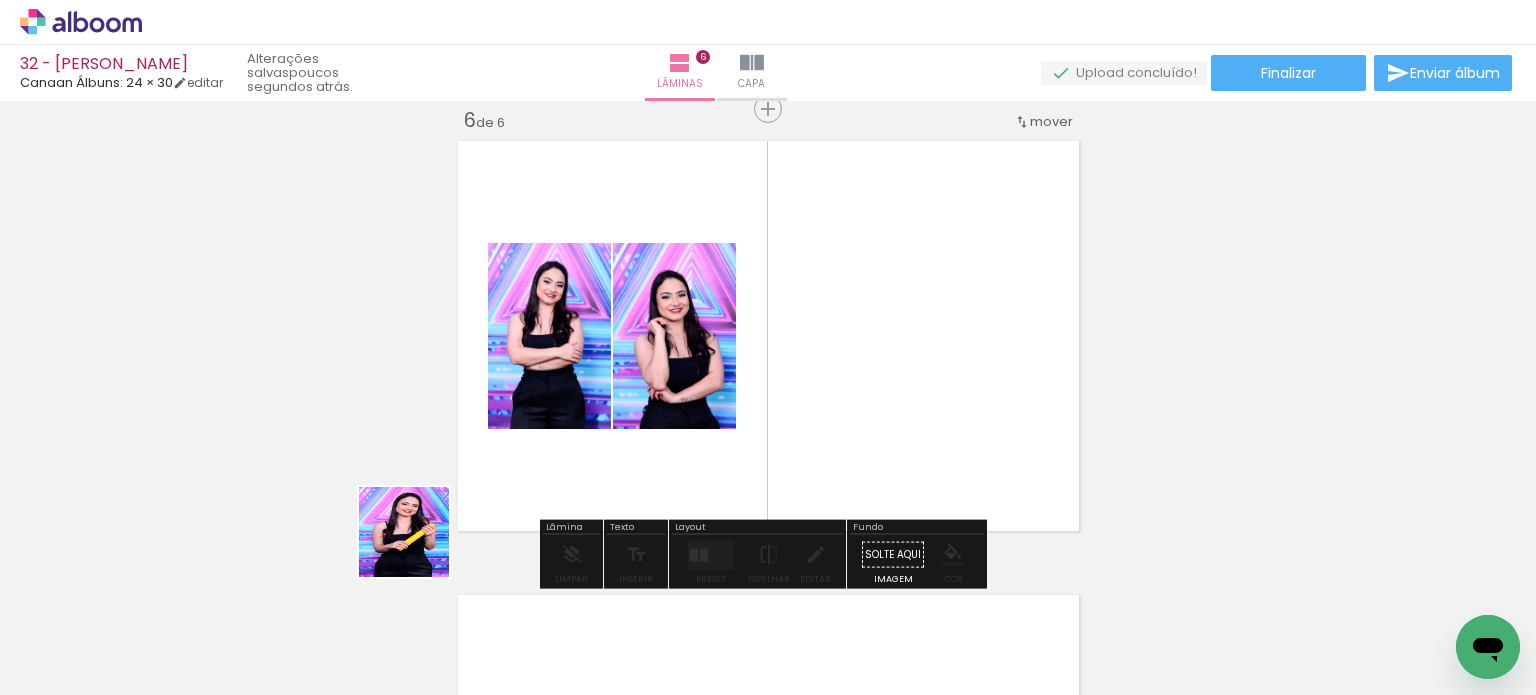 drag, startPoint x: 403, startPoint y: 564, endPoint x: 474, endPoint y: 531, distance: 78.29432 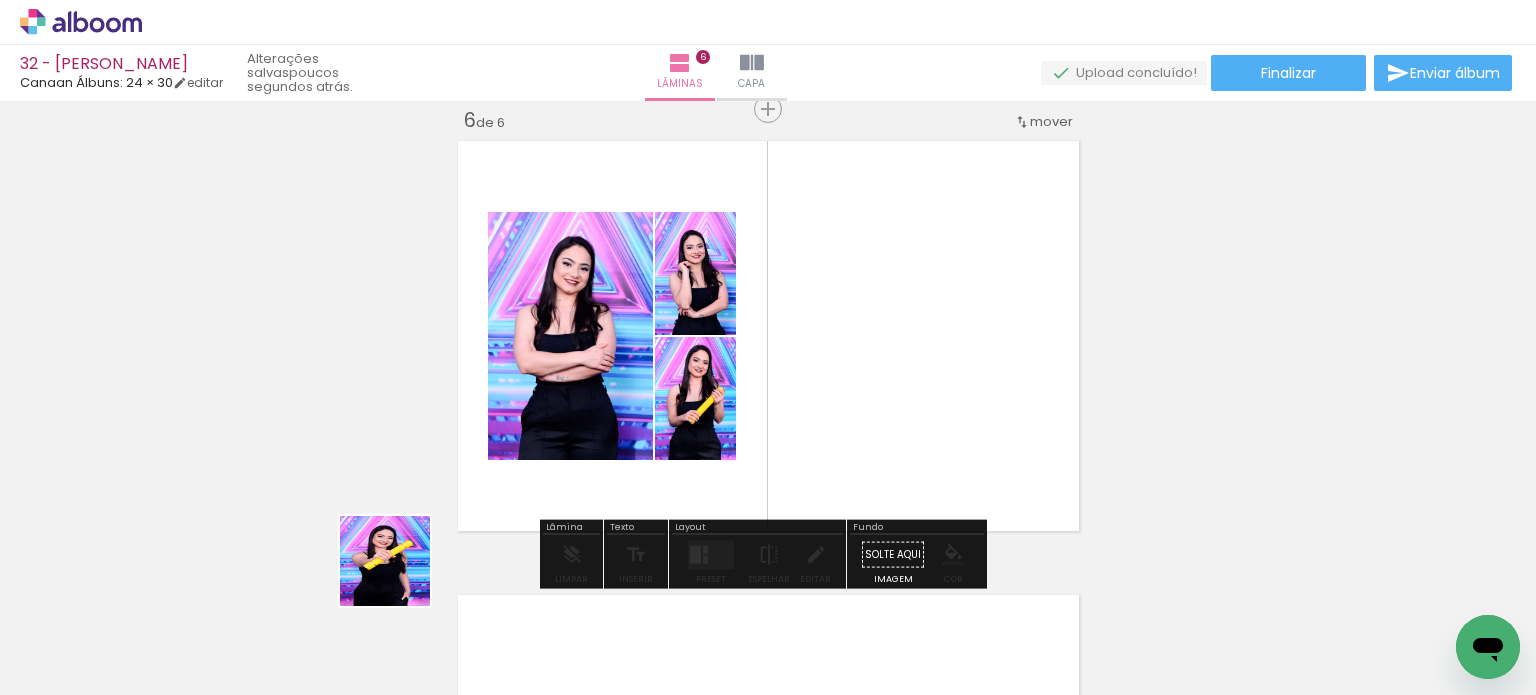 drag, startPoint x: 371, startPoint y: 624, endPoint x: 556, endPoint y: 439, distance: 261.62952 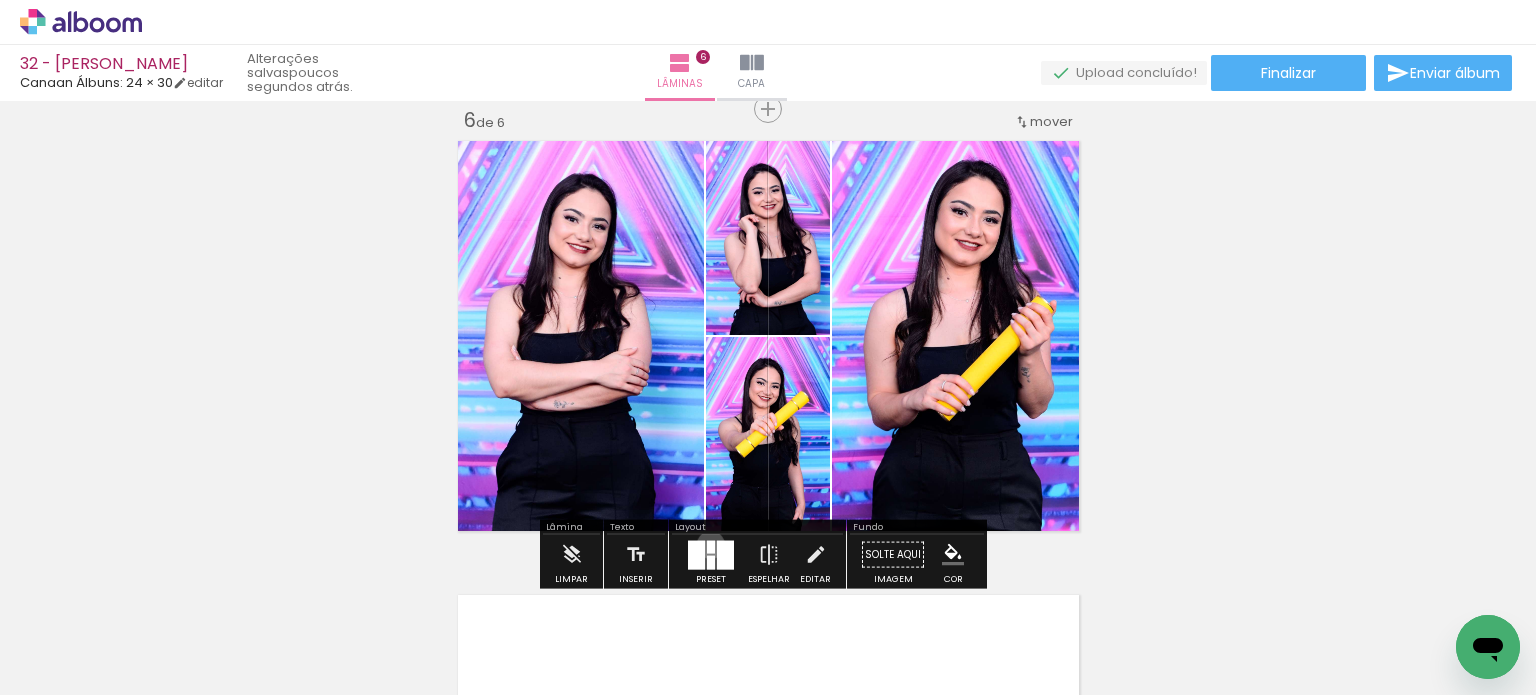 click at bounding box center (711, 546) 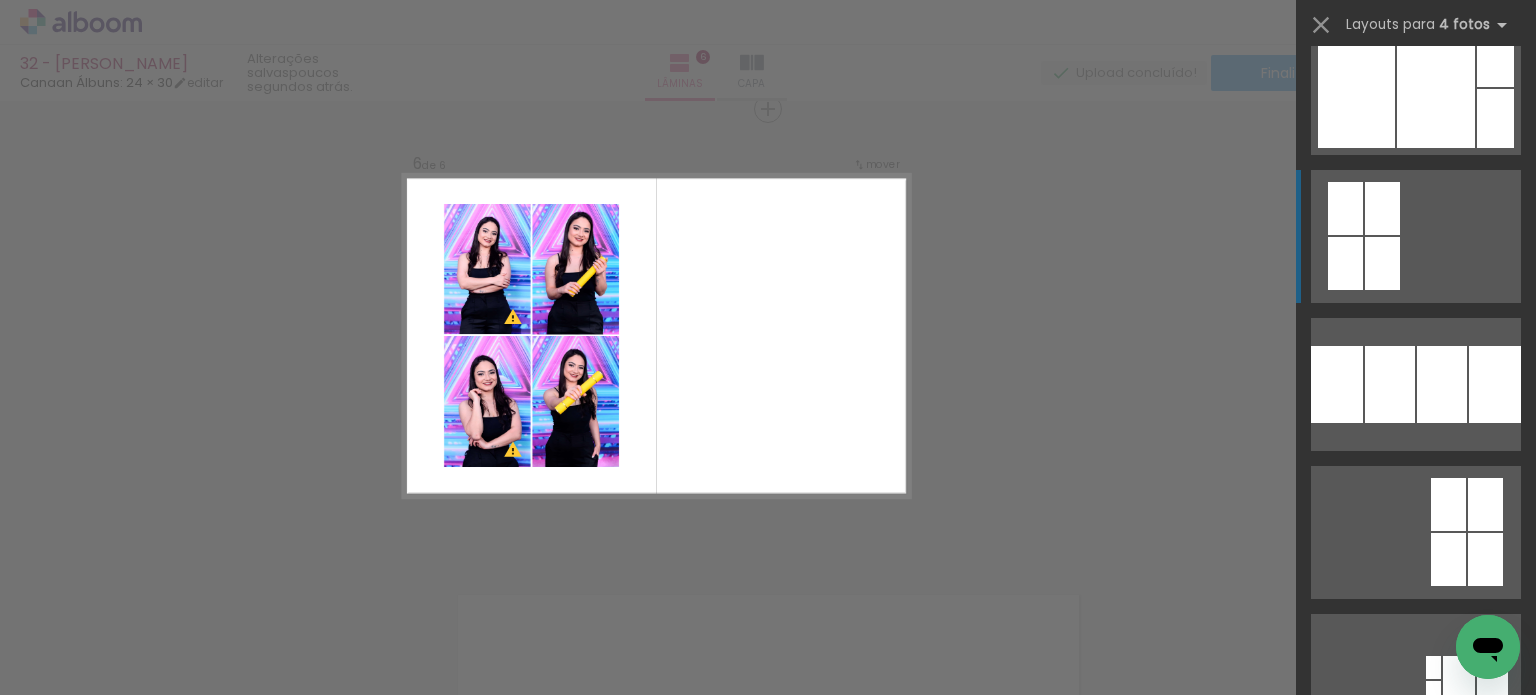 scroll, scrollTop: 200, scrollLeft: 0, axis: vertical 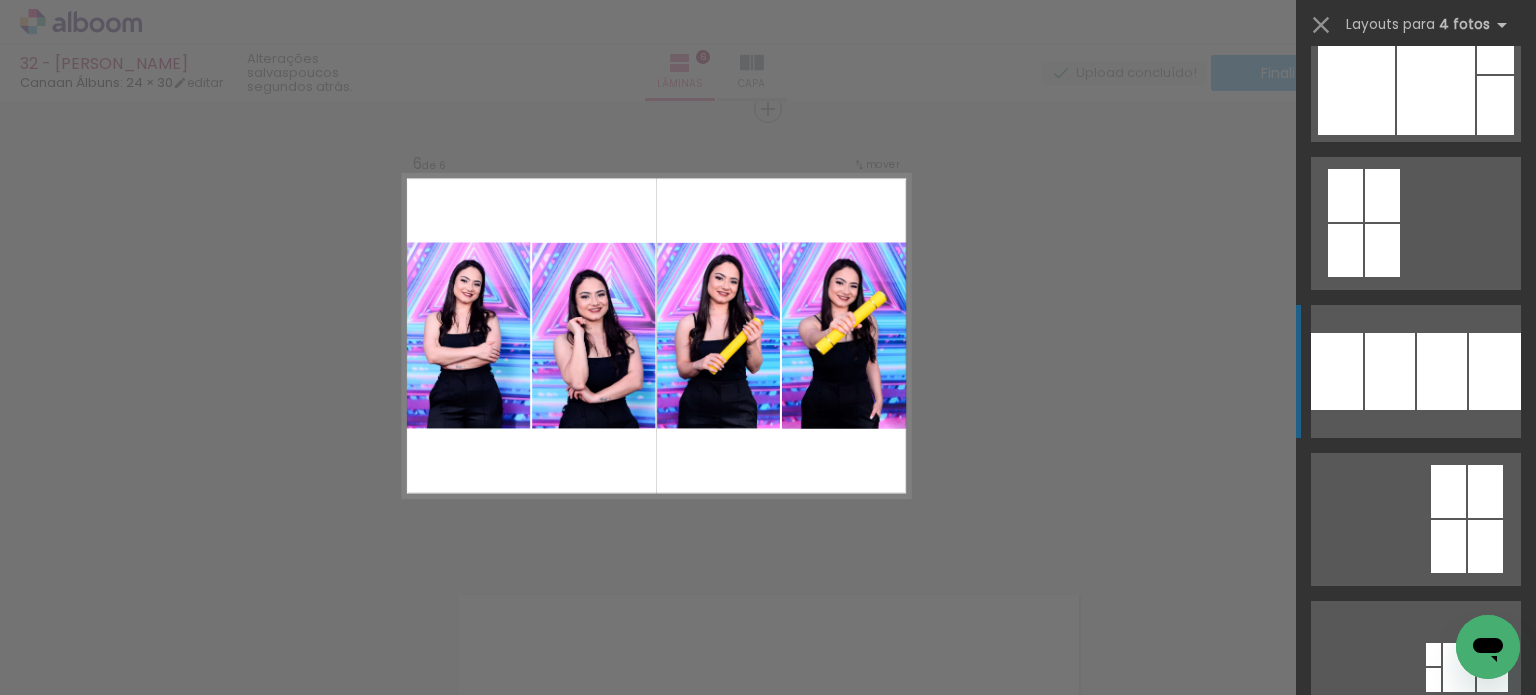 click at bounding box center [1382, 195] 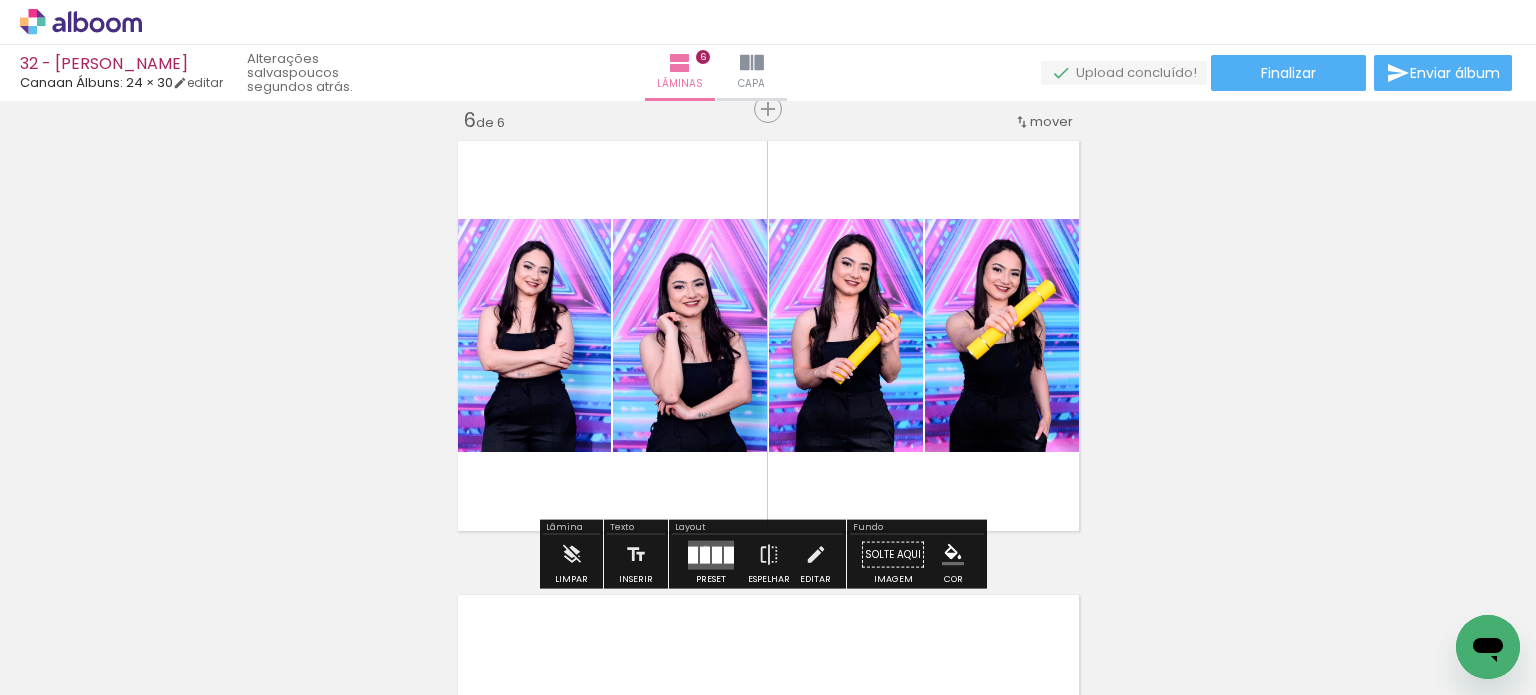 click at bounding box center [705, 554] 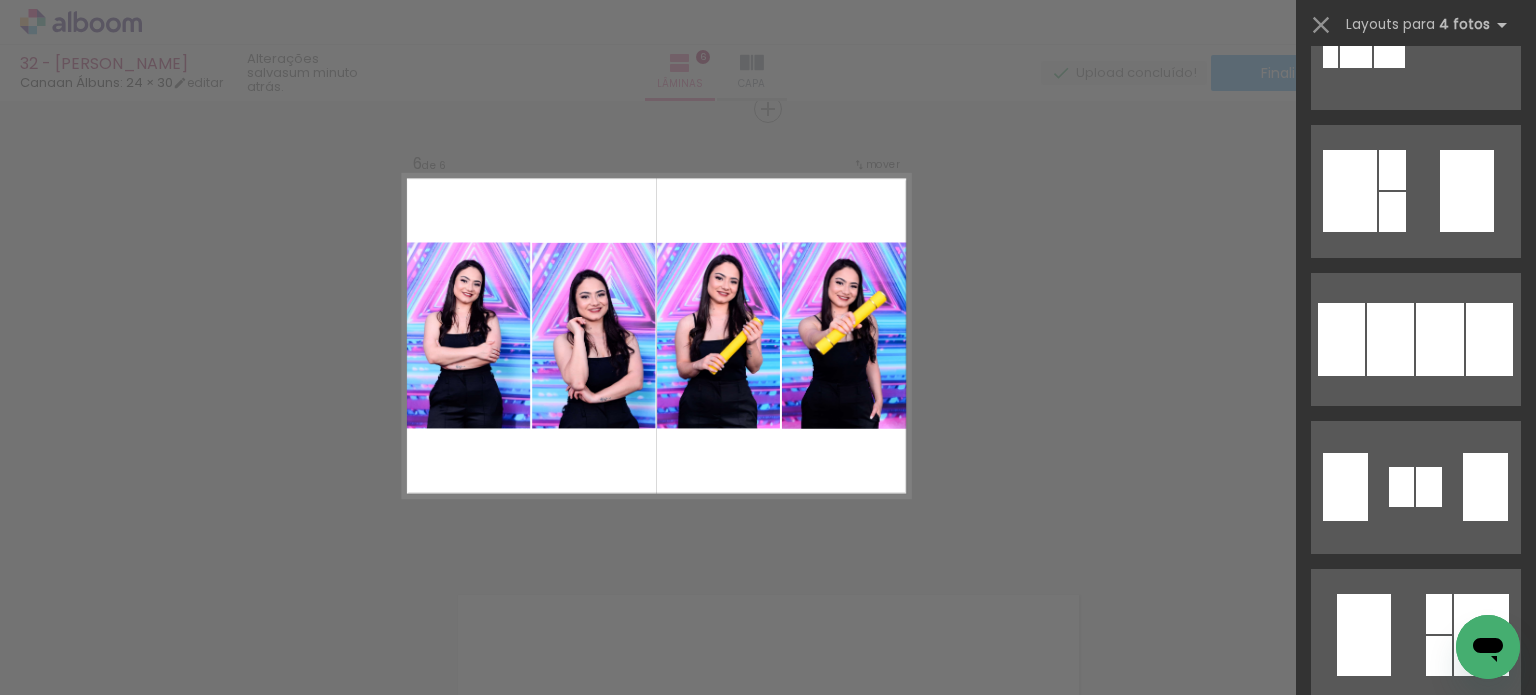 scroll, scrollTop: 944, scrollLeft: 0, axis: vertical 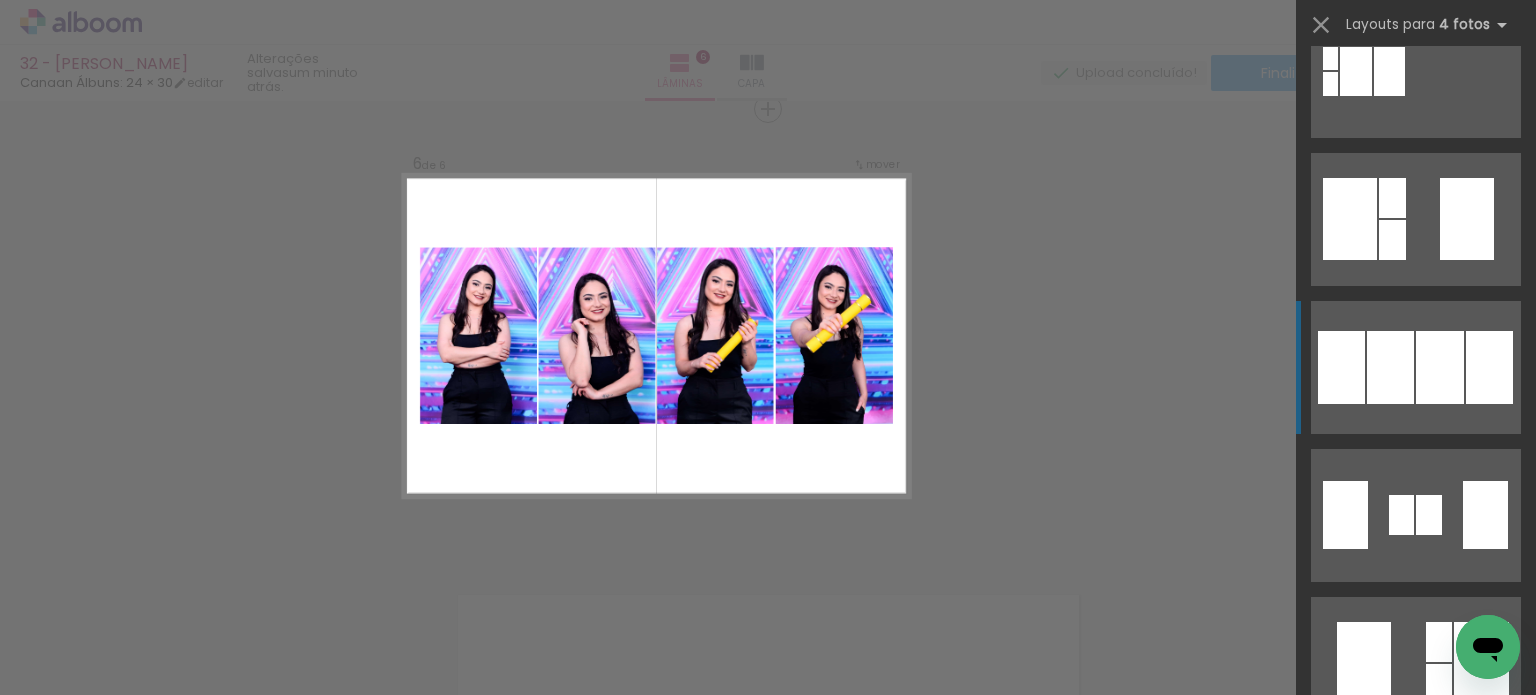 click at bounding box center (1416, 1255) 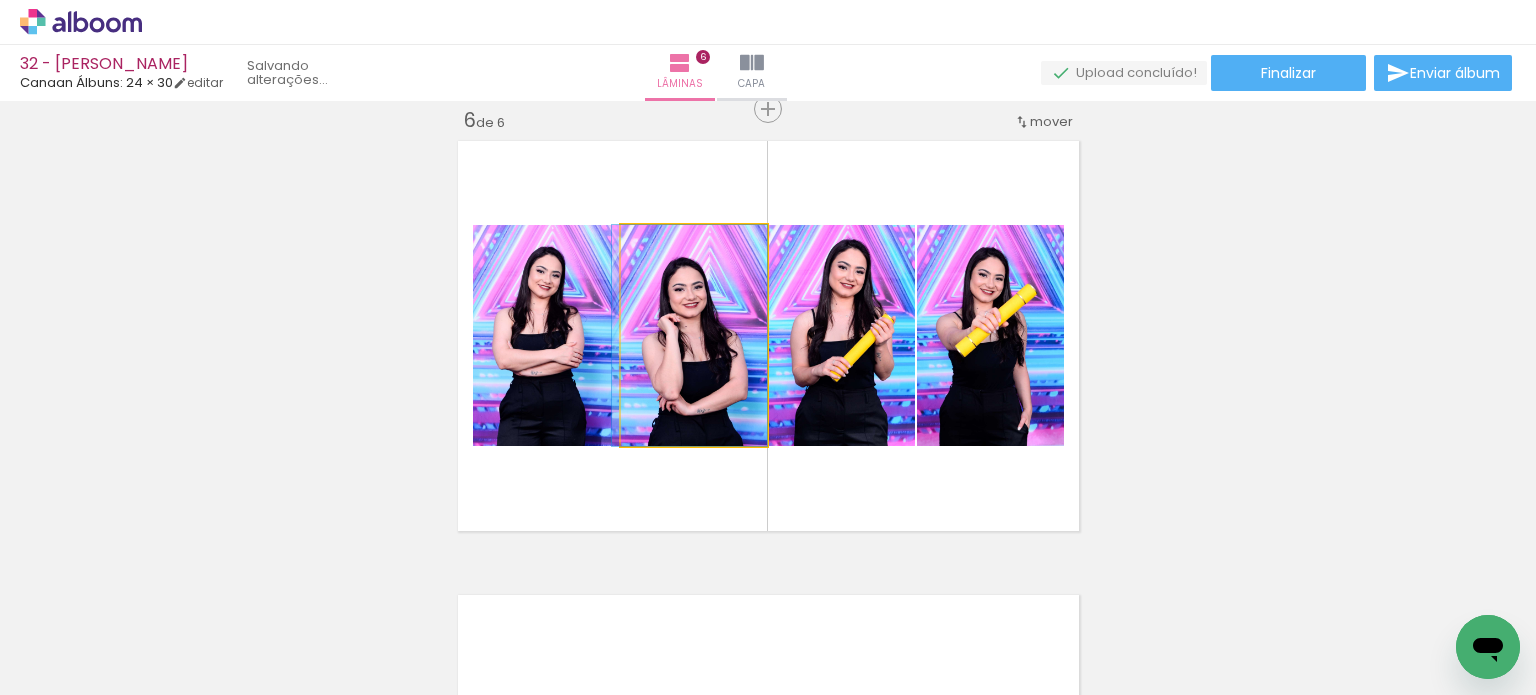 drag, startPoint x: 690, startPoint y: 343, endPoint x: 666, endPoint y: 316, distance: 36.124783 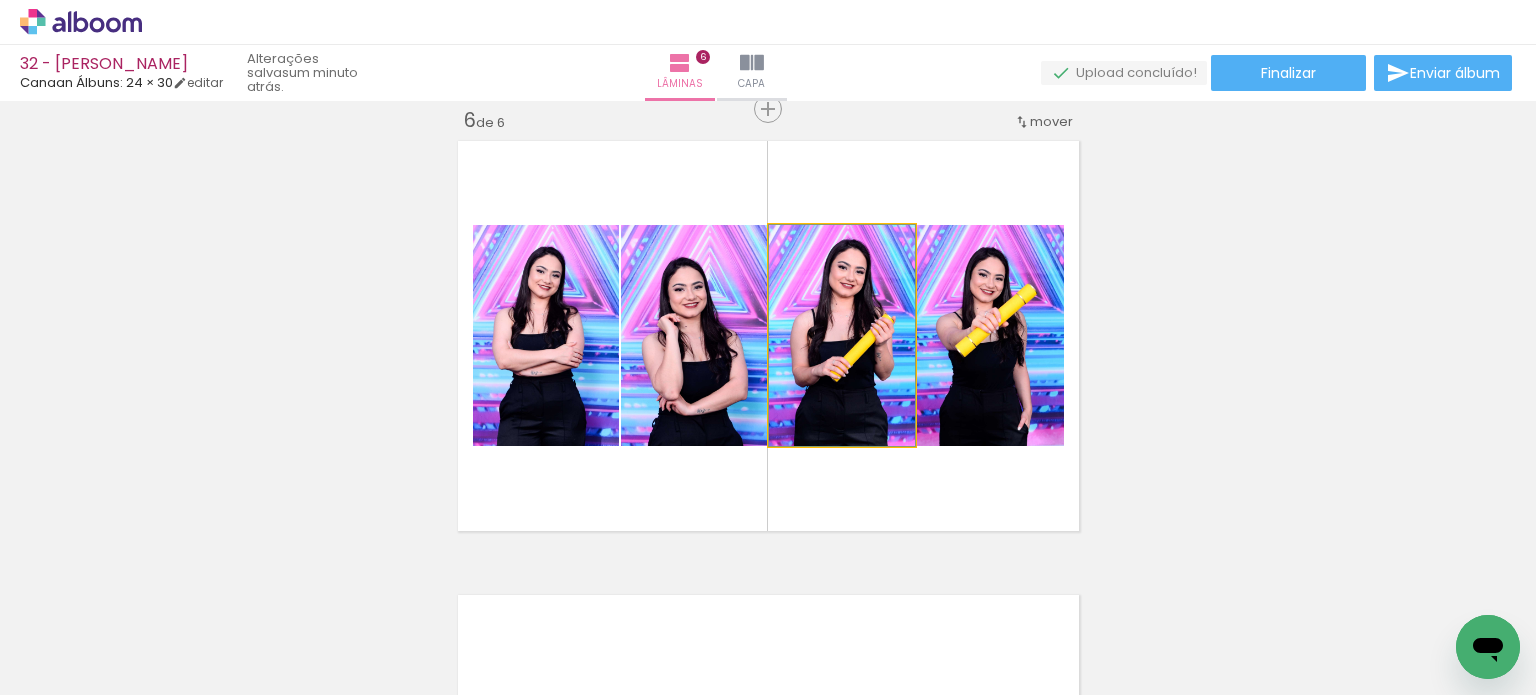 drag, startPoint x: 821, startPoint y: 349, endPoint x: 818, endPoint y: 339, distance: 10.440307 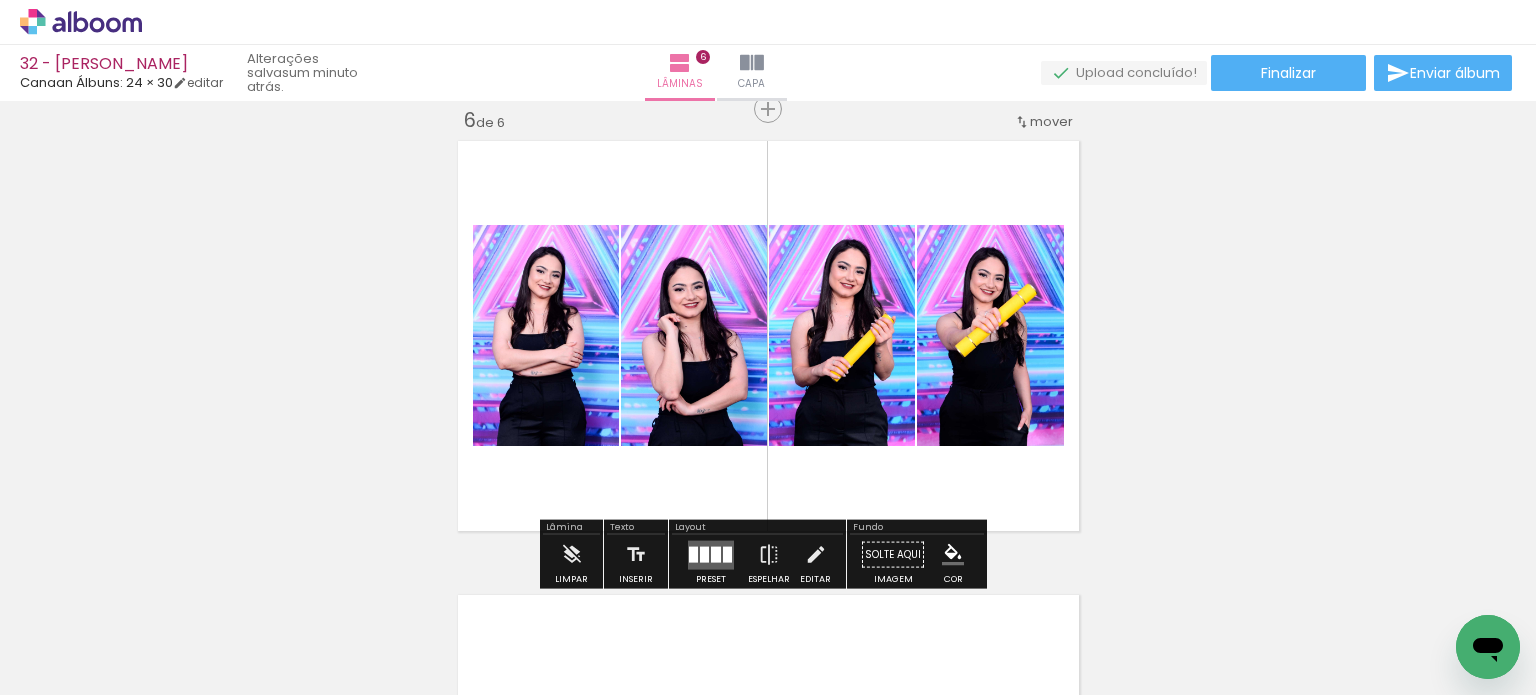 click on "Inserir lâmina 1  de 6  Inserir lâmina 2  de 6  Inserir lâmina 3  de 6  Inserir lâmina 4  de 6  Inserir lâmina 5  de 6  Inserir lâmina 6  de 6 O Designbox precisará aumentar a sua imagem em 176% para exportar para impressão. O Designbox precisará aumentar a sua imagem em 248% para exportar para impressão. O Designbox precisará aumentar a sua imagem em 167% para exportar para impressão. O Designbox precisará aumentar a sua imagem em 358% para exportar para impressão. O Designbox precisará aumentar a sua imagem em 157% para exportar para impressão. O Designbox precisará aumentar a sua imagem em 167% para exportar para impressão. O Designbox precisará aumentar a sua imagem em 167% para exportar para impressão." at bounding box center (768, -598) 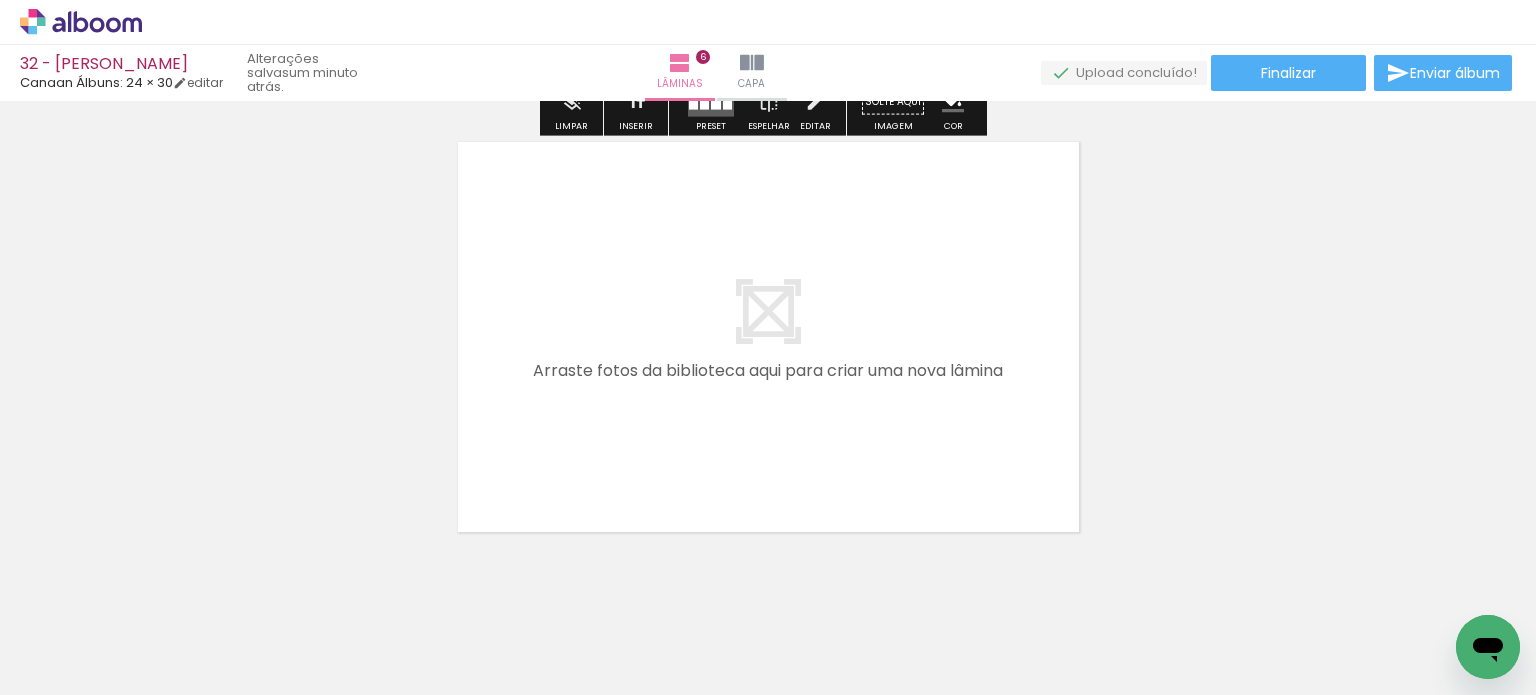 scroll, scrollTop: 2786, scrollLeft: 0, axis: vertical 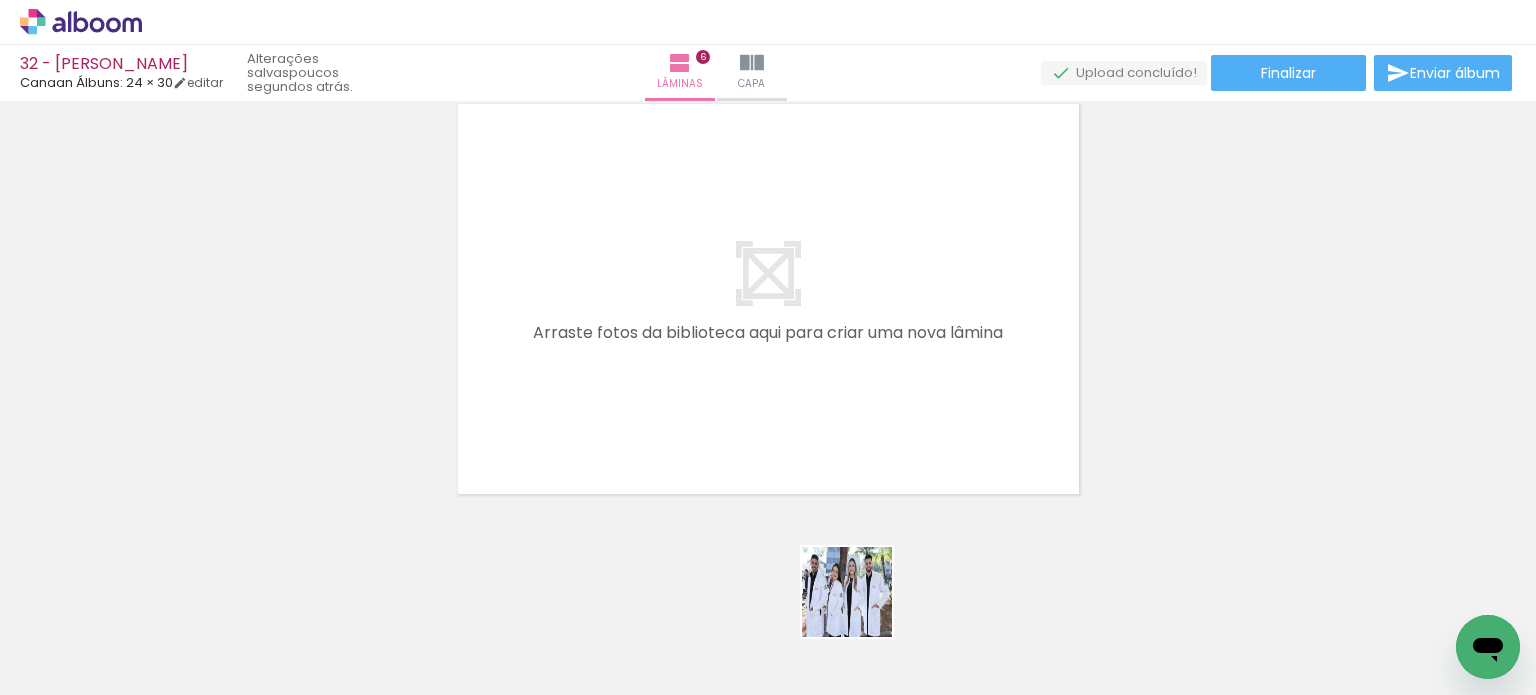drag, startPoint x: 862, startPoint y: 607, endPoint x: 829, endPoint y: 422, distance: 187.9202 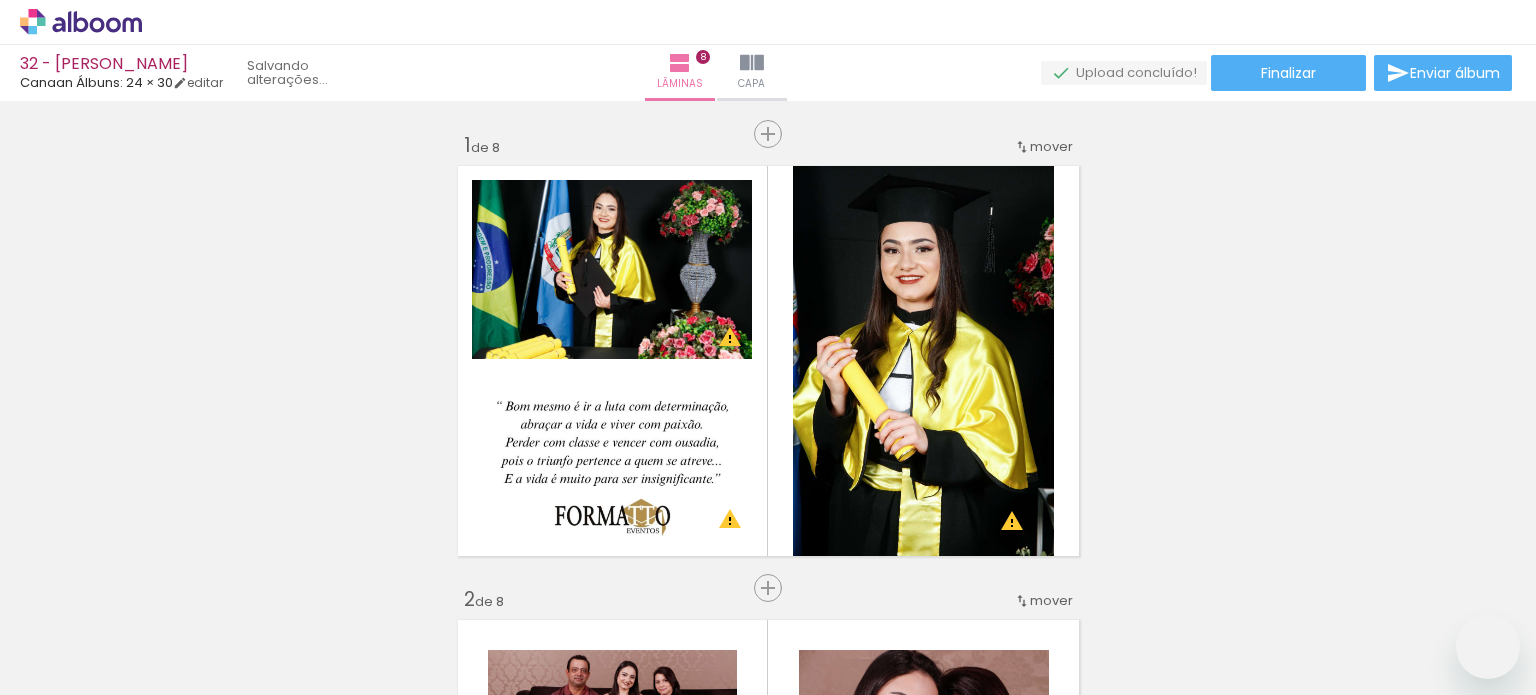 scroll, scrollTop: 0, scrollLeft: 0, axis: both 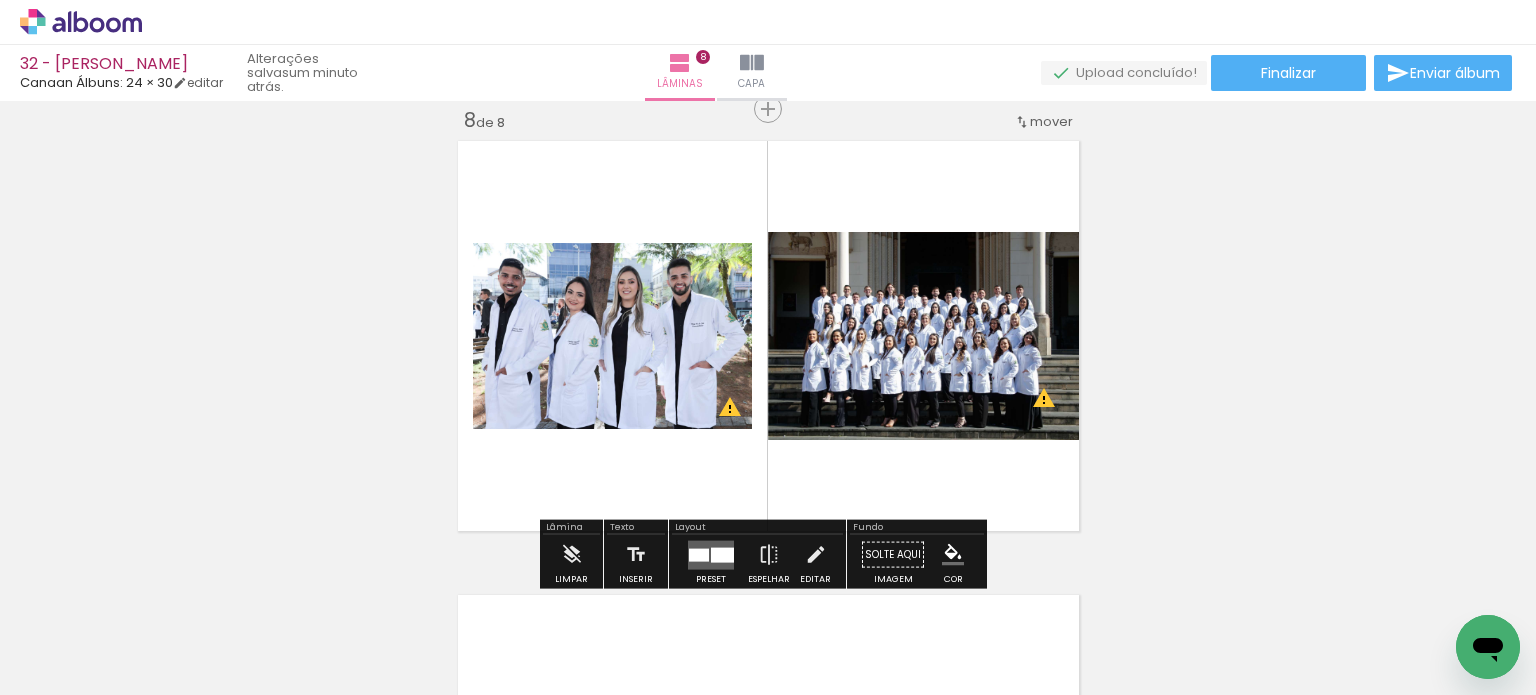 click on "Inserir lâmina 1  de 8  Inserir lâmina 2  de 8  Inserir lâmina 3  de 8  Inserir lâmina 4  de 8  Inserir lâmina 5  de 8  Inserir lâmina 6  de 8  Inserir lâmina 7  de 8  Inserir lâmina 8  de 8 O Designbox precisará aumentar a sua imagem em 176% para exportar para impressão. O Designbox precisará aumentar a sua imagem em 248% para exportar para impressão. O Designbox precisará aumentar a sua imagem em 167% para exportar para impressão. O Designbox precisará aumentar a sua imagem em 358% para exportar para impressão. O Designbox precisará aumentar a sua imagem em 157% para exportar para impressão. O Designbox precisará aumentar a sua imagem em 167% para exportar para impressão. O Designbox precisará aumentar a sua imagem em 167% para exportar para impressão. O Designbox precisará aumentar a sua imagem em 358% para exportar para impressão. O Designbox precisará aumentar a sua imagem em 189% para exportar para impressão." at bounding box center (768, -1052) 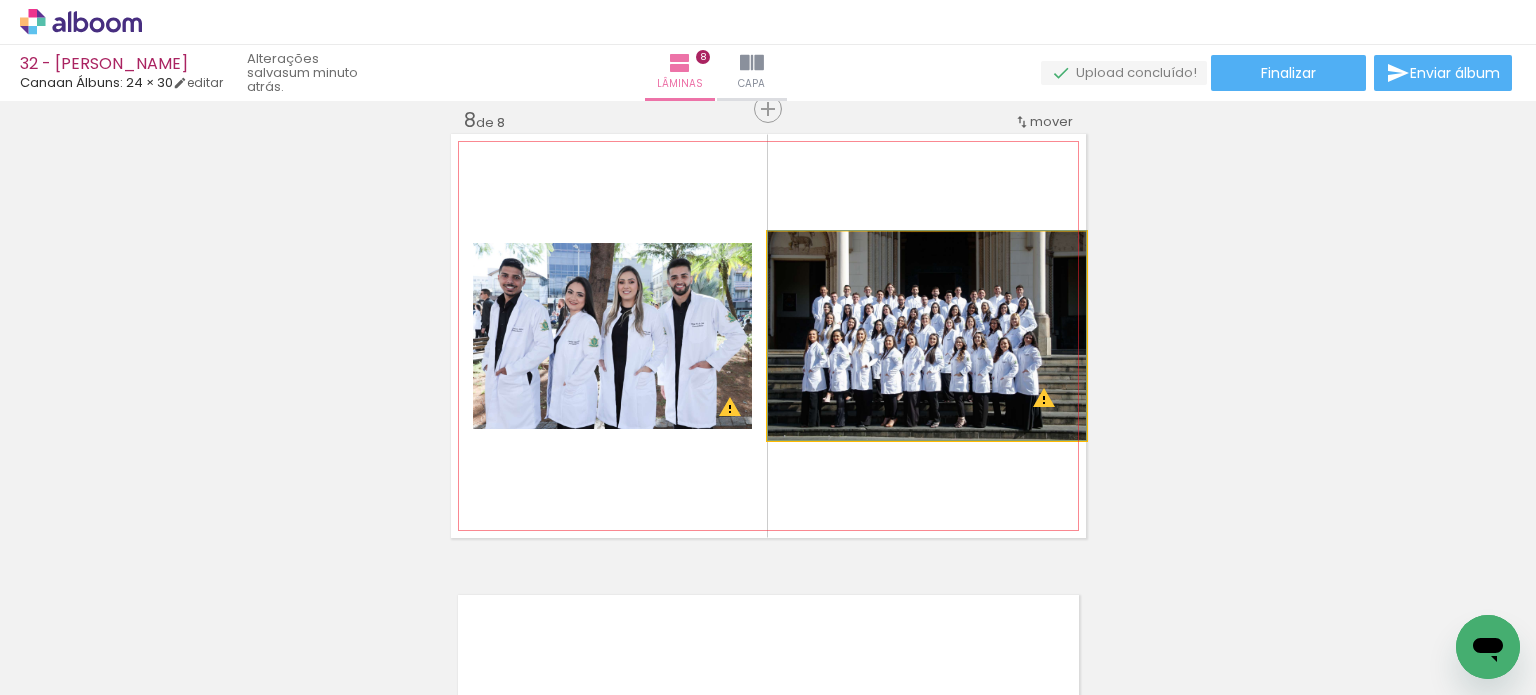 drag, startPoint x: 1023, startPoint y: 315, endPoint x: 1007, endPoint y: 298, distance: 23.345236 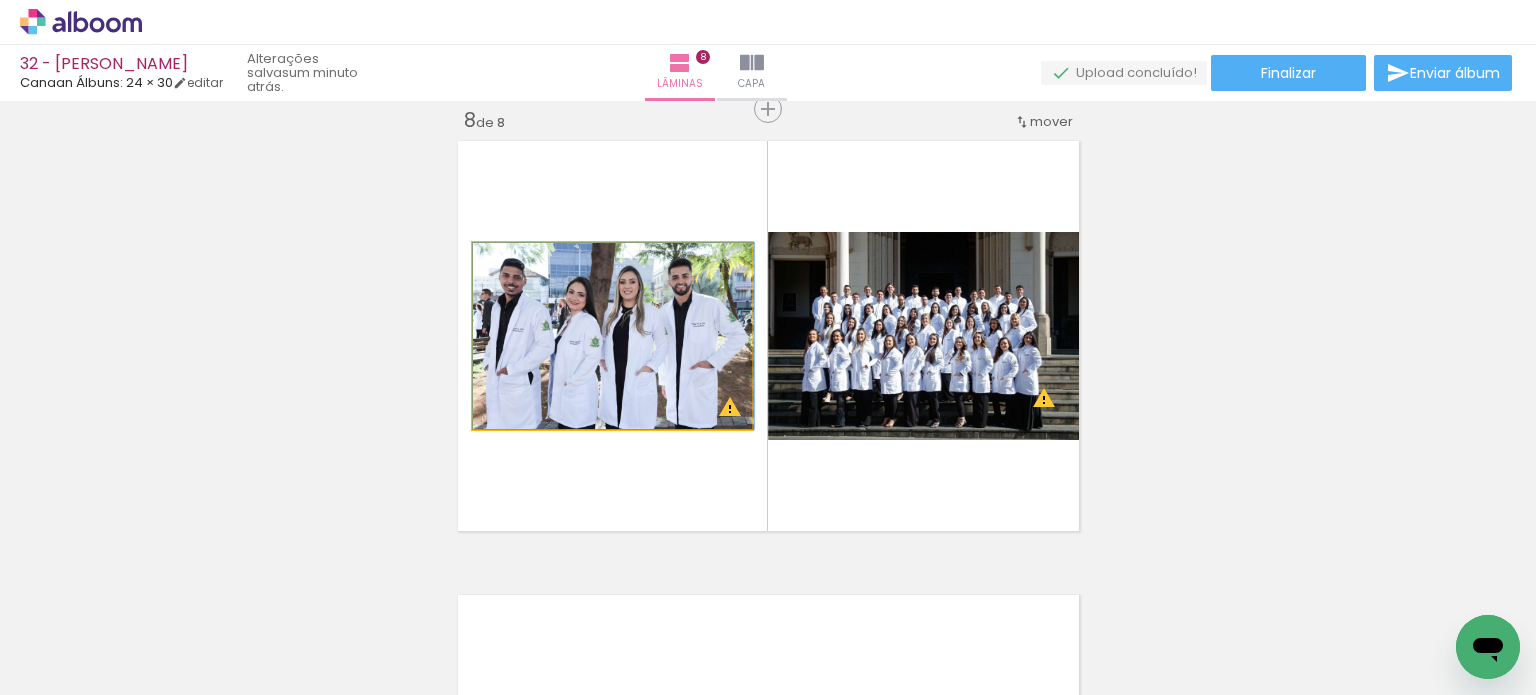 drag, startPoint x: 648, startPoint y: 324, endPoint x: 668, endPoint y: 336, distance: 23.323807 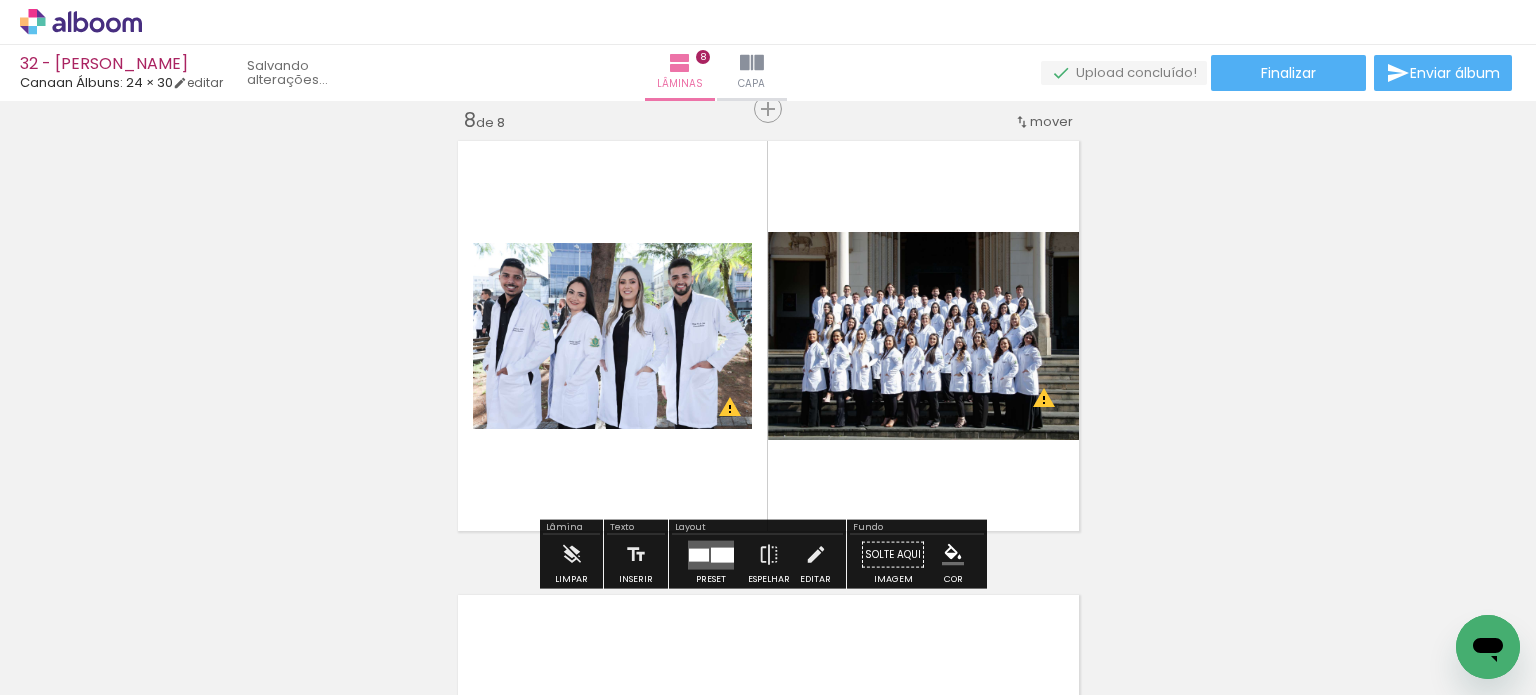 click on "Inserir lâmina 1  de 8  Inserir lâmina 2  de 8  Inserir lâmina 3  de 8  Inserir lâmina 4  de 8  Inserir lâmina 5  de 8  Inserir lâmina 6  de 8  Inserir lâmina 7  de 8  Inserir lâmina 8  de 8 O Designbox precisará aumentar a sua imagem em 176% para exportar para impressão. O Designbox precisará aumentar a sua imagem em 248% para exportar para impressão. O Designbox precisará aumentar a sua imagem em 167% para exportar para impressão. O Designbox precisará aumentar a sua imagem em 358% para exportar para impressão. O Designbox precisará aumentar a sua imagem em 157% para exportar para impressão. O Designbox precisará aumentar a sua imagem em 167% para exportar para impressão. O Designbox precisará aumentar a sua imagem em 167% para exportar para impressão. O Designbox precisará aumentar a sua imagem em 358% para exportar para impressão. O Designbox precisará aumentar a sua imagem em 189% para exportar para impressão." at bounding box center (768, -1052) 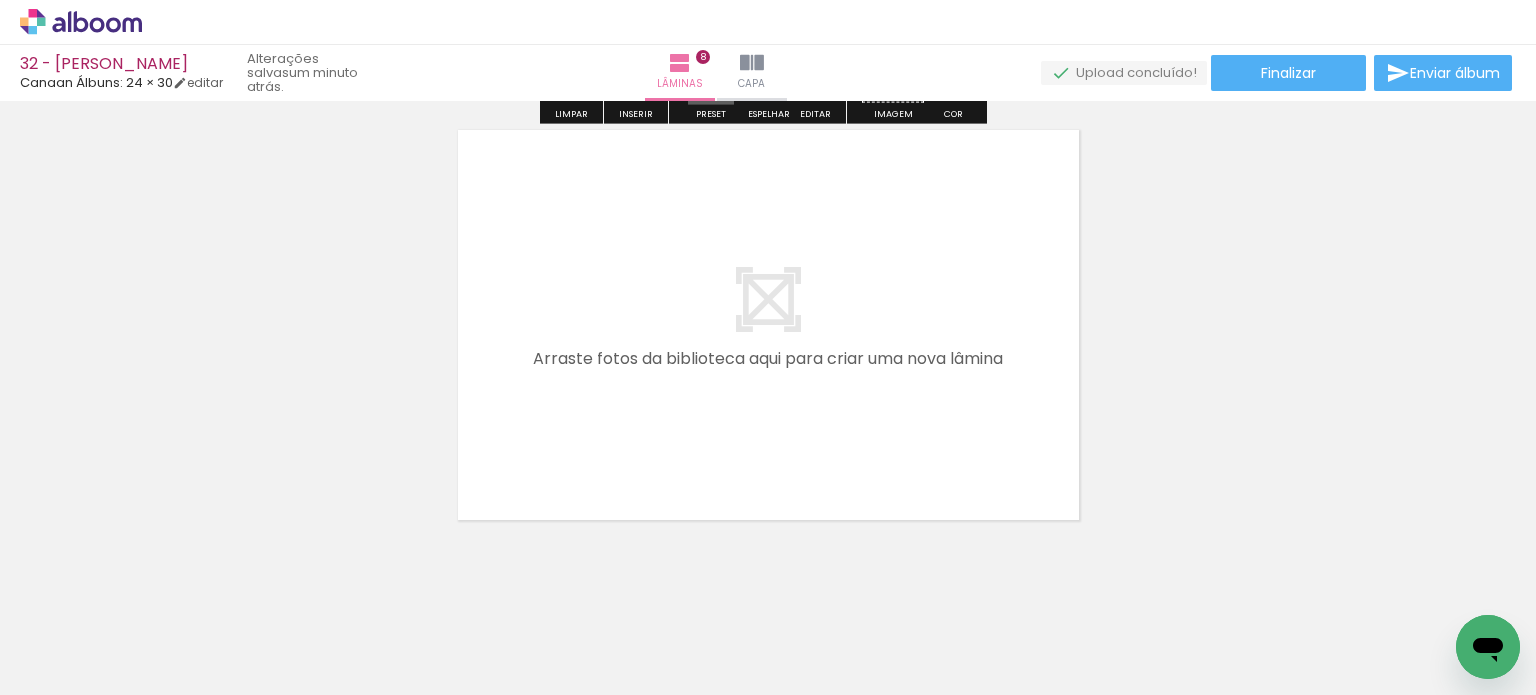 scroll, scrollTop: 3694, scrollLeft: 0, axis: vertical 